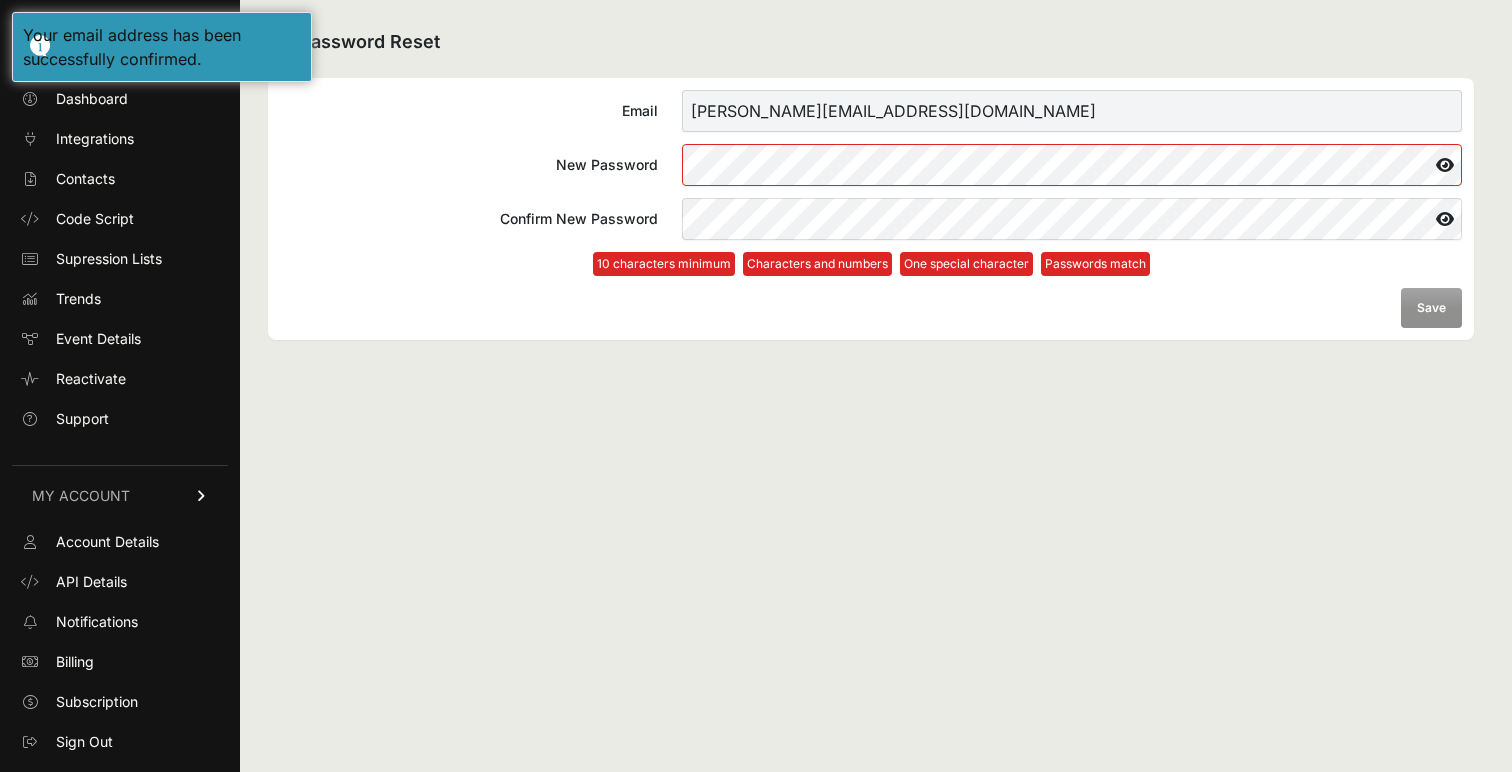 scroll, scrollTop: 0, scrollLeft: 0, axis: both 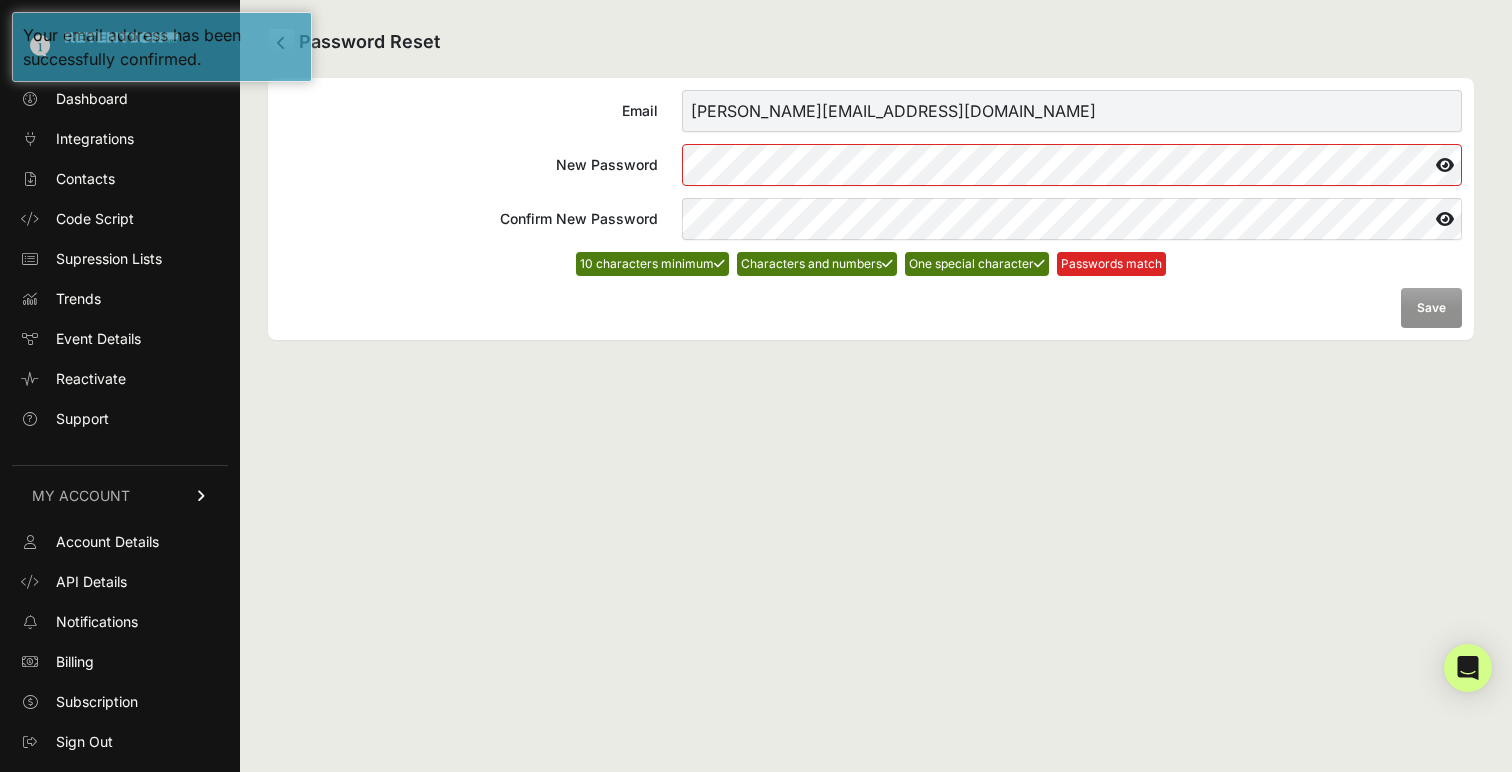 click at bounding box center [1445, 165] 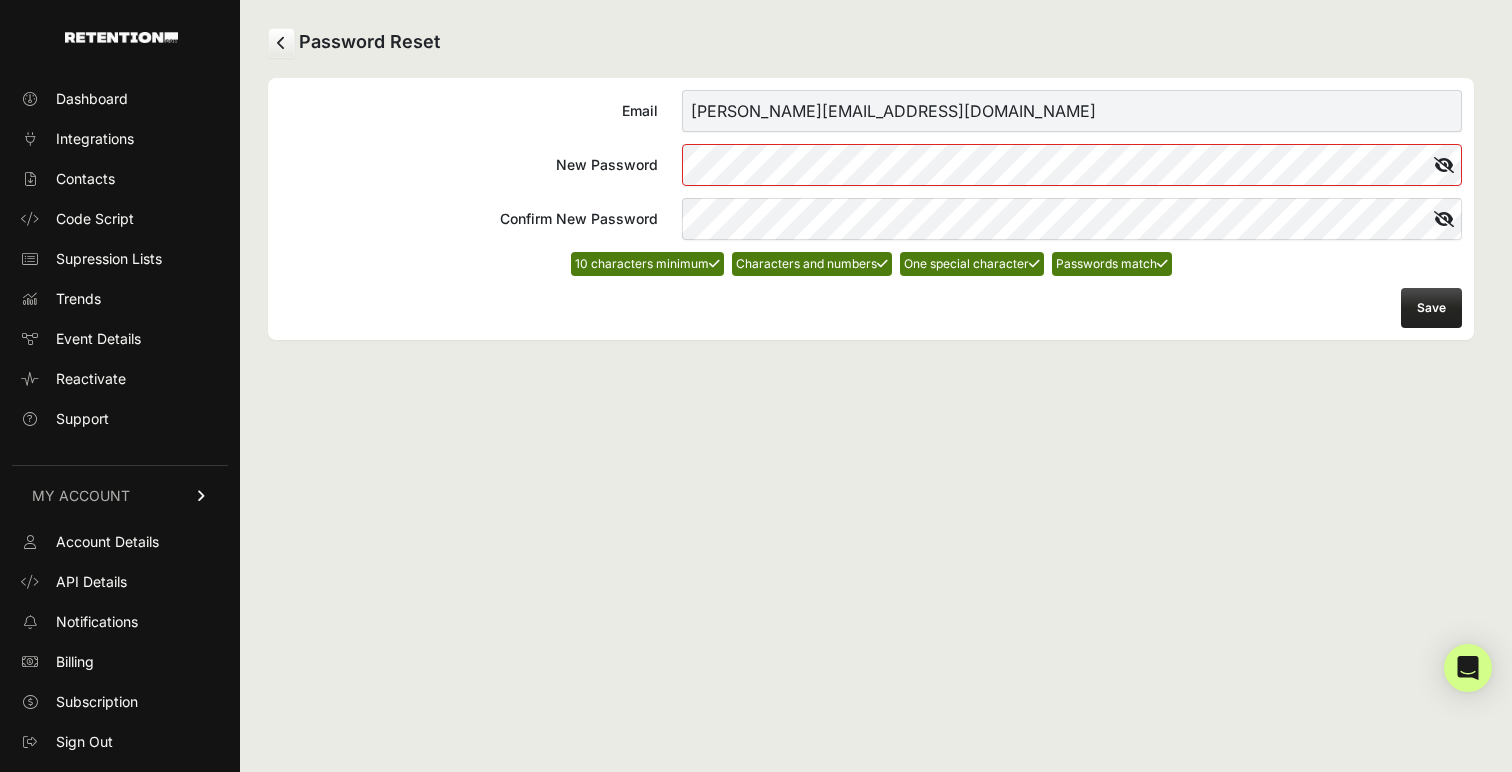 click on "Email
jonathan@huegahouse.com
New Password
Confirm New Password
10 characters minimum
Characters and numbers
One special character
Passwords match
Save" at bounding box center [871, 209] 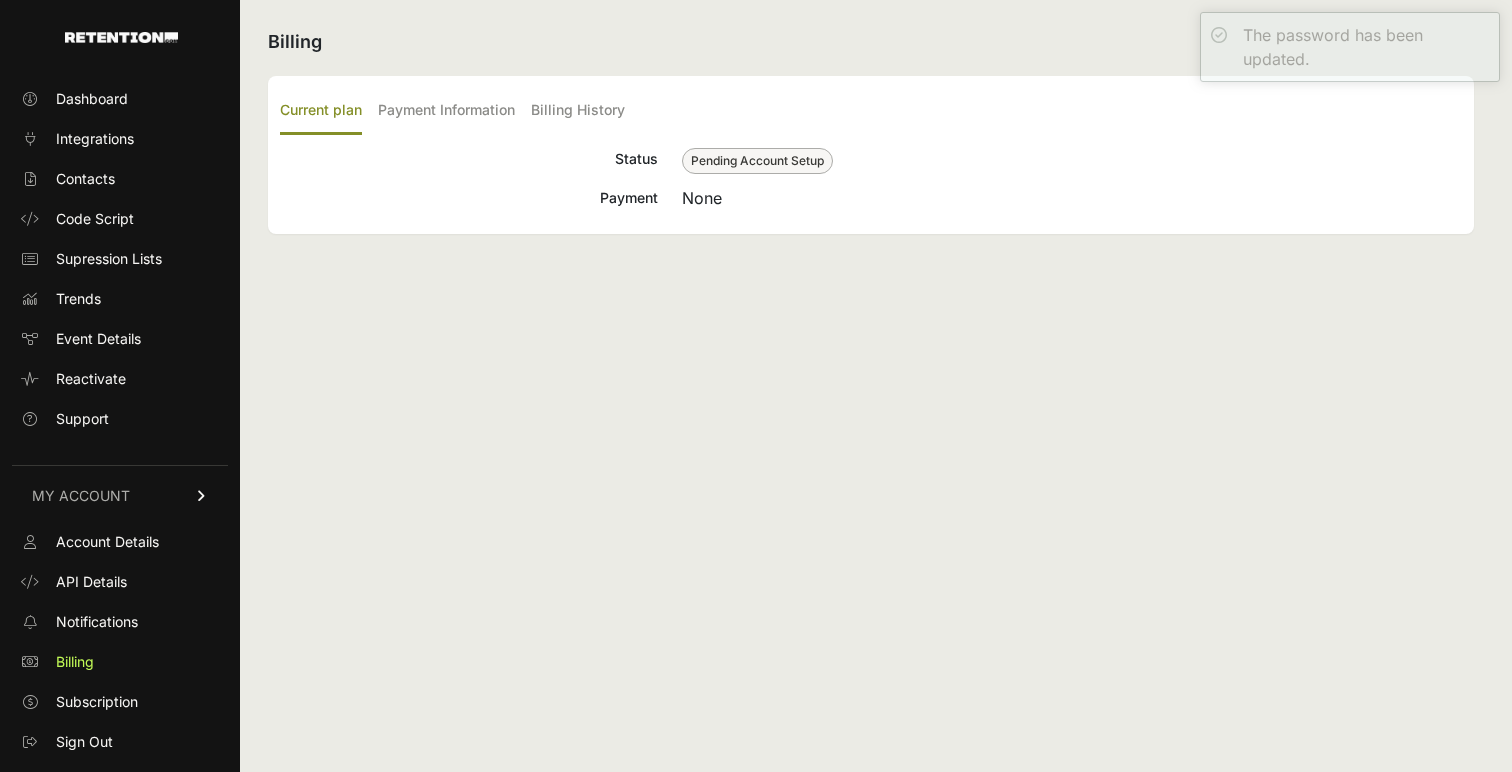 scroll, scrollTop: 0, scrollLeft: 0, axis: both 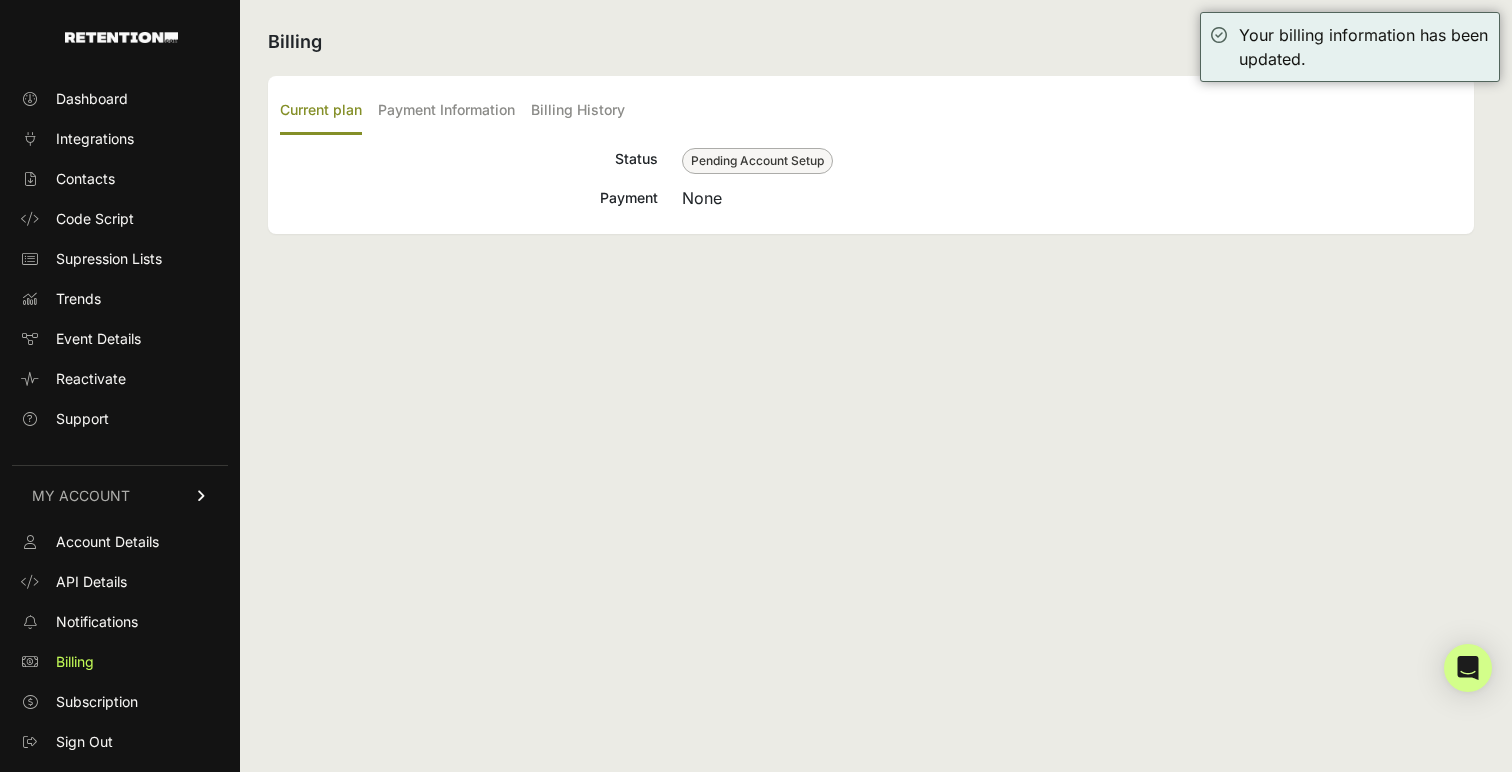 click on "Payment Information" at bounding box center [446, 111] 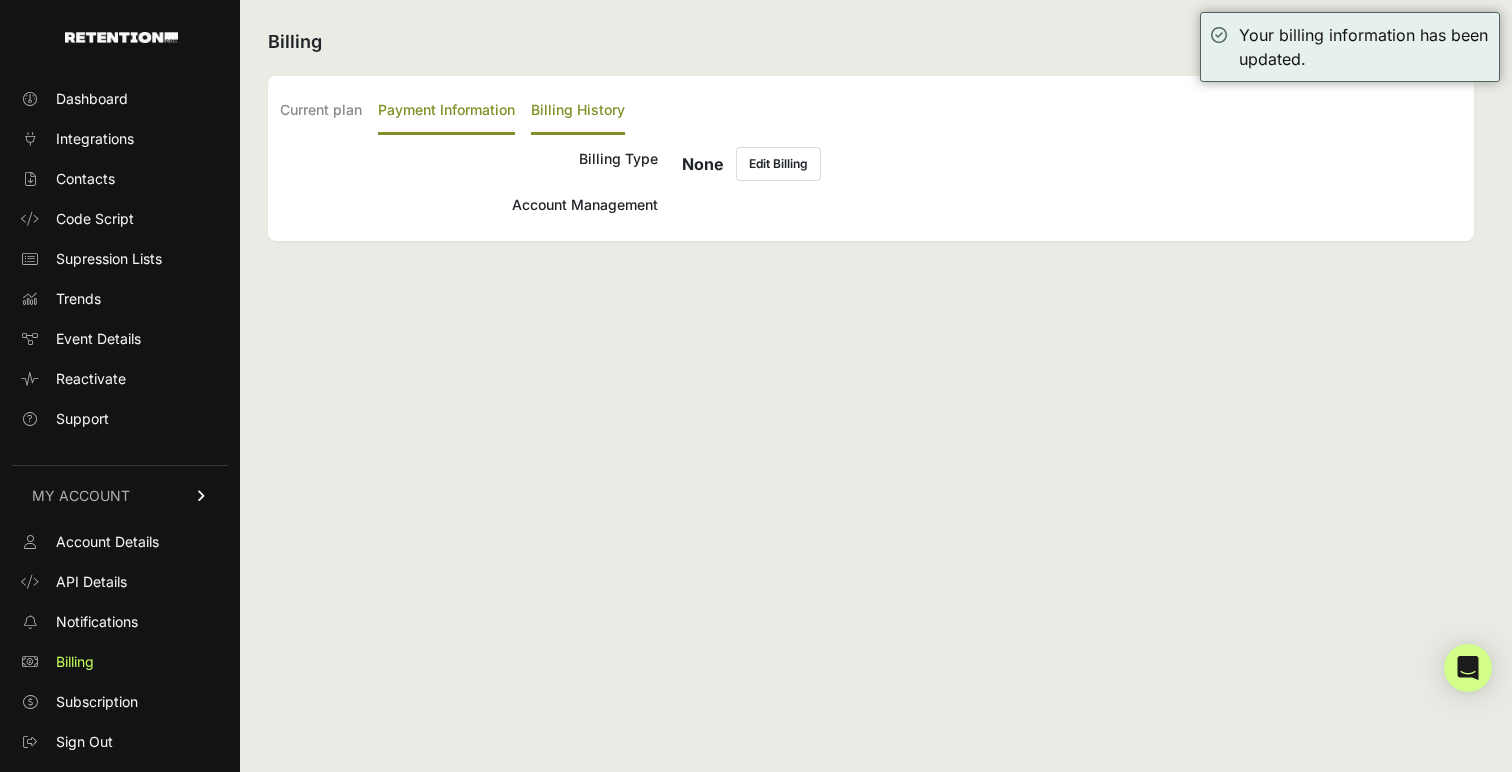 click on "Billing History" at bounding box center [578, 111] 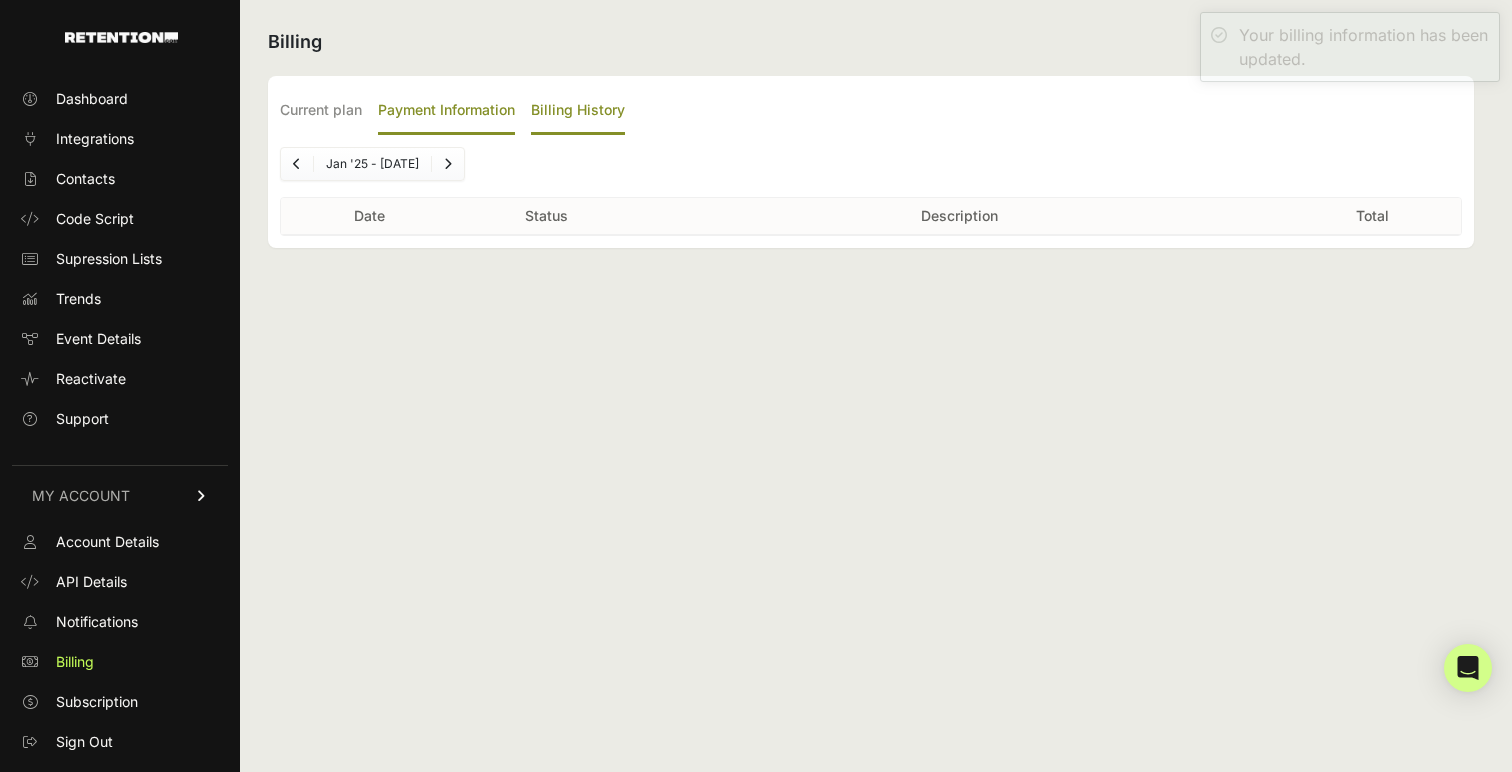 click on "Payment Information" at bounding box center [446, 111] 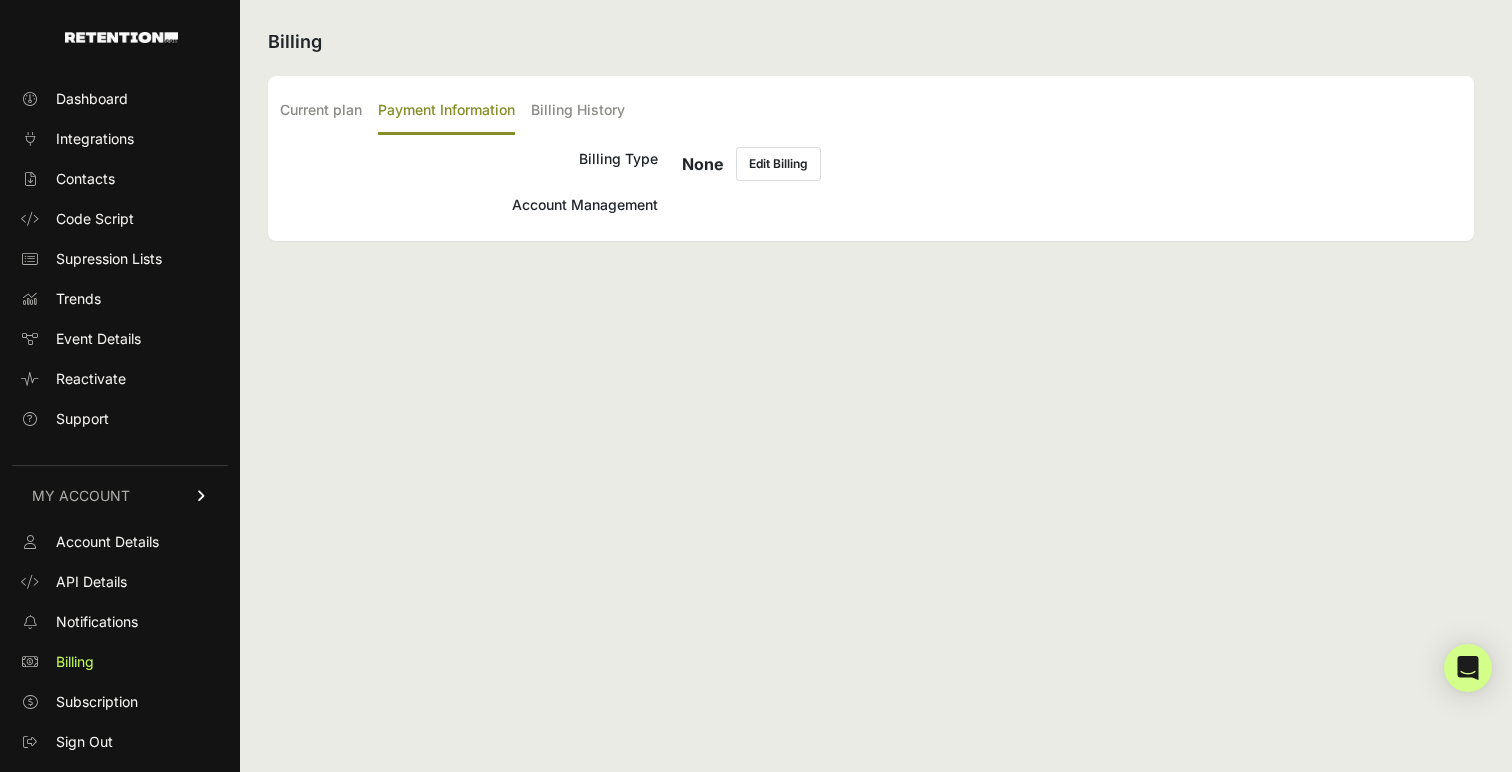 click on "Edit Billing" at bounding box center (778, 164) 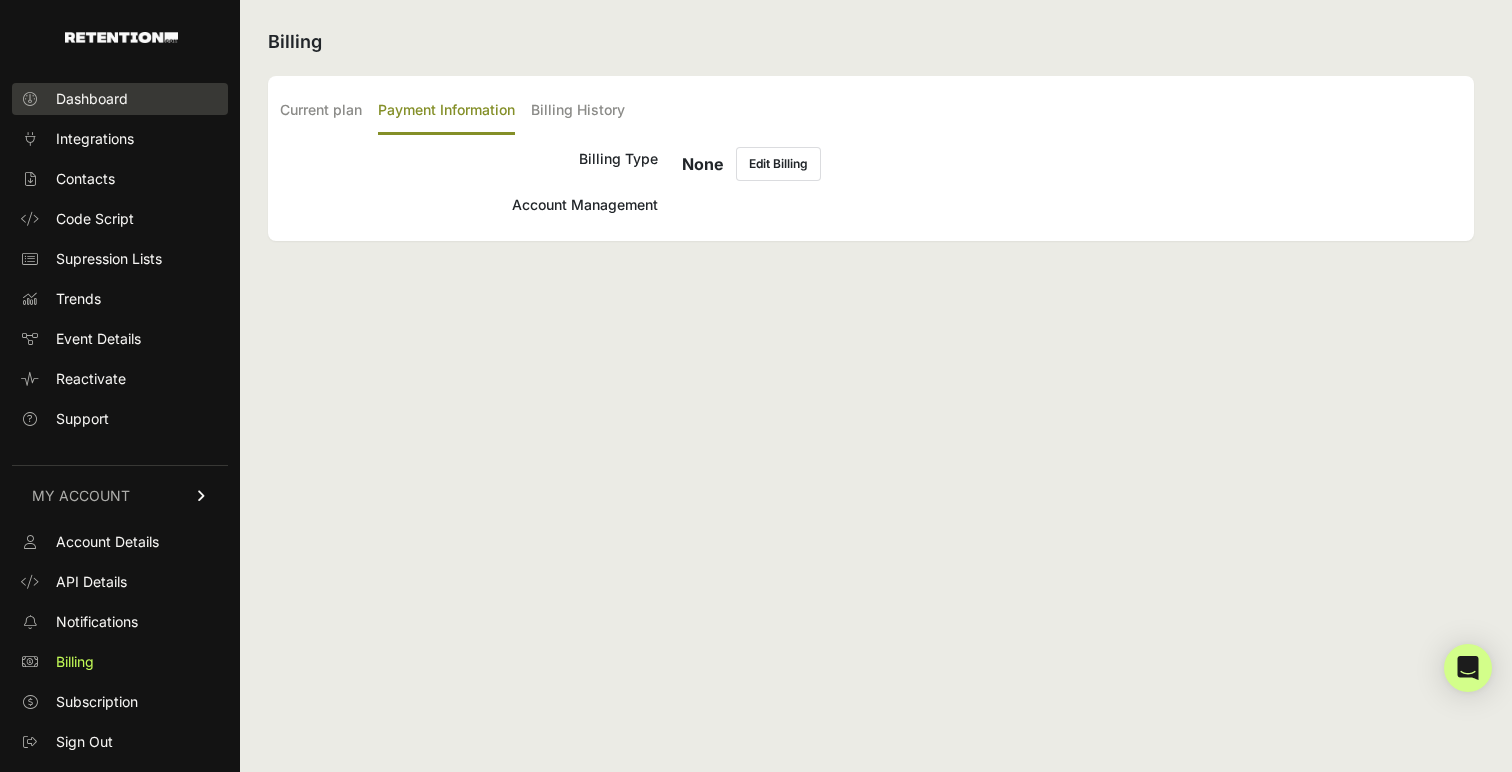 click on "Dashboard" at bounding box center [92, 99] 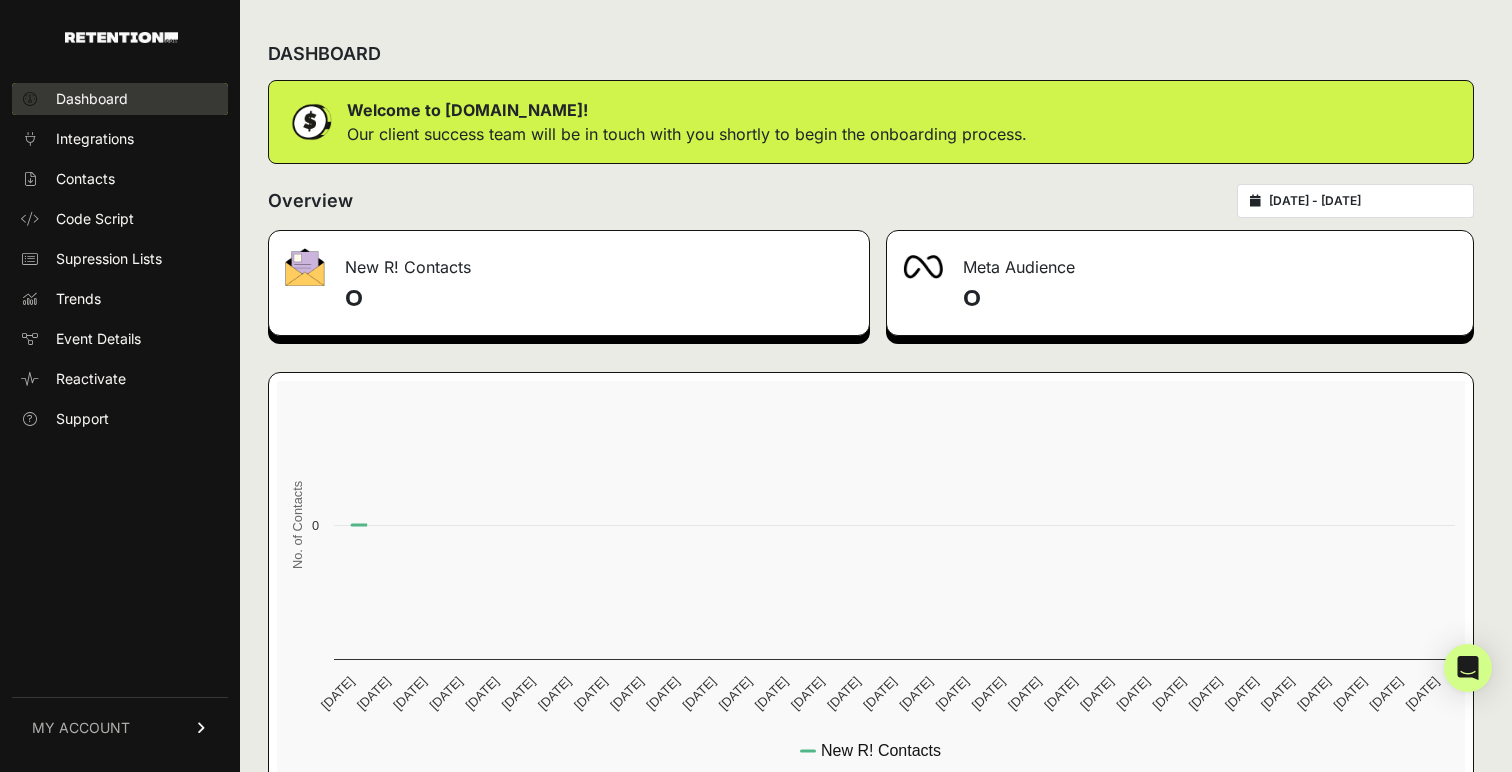 scroll, scrollTop: 0, scrollLeft: 0, axis: both 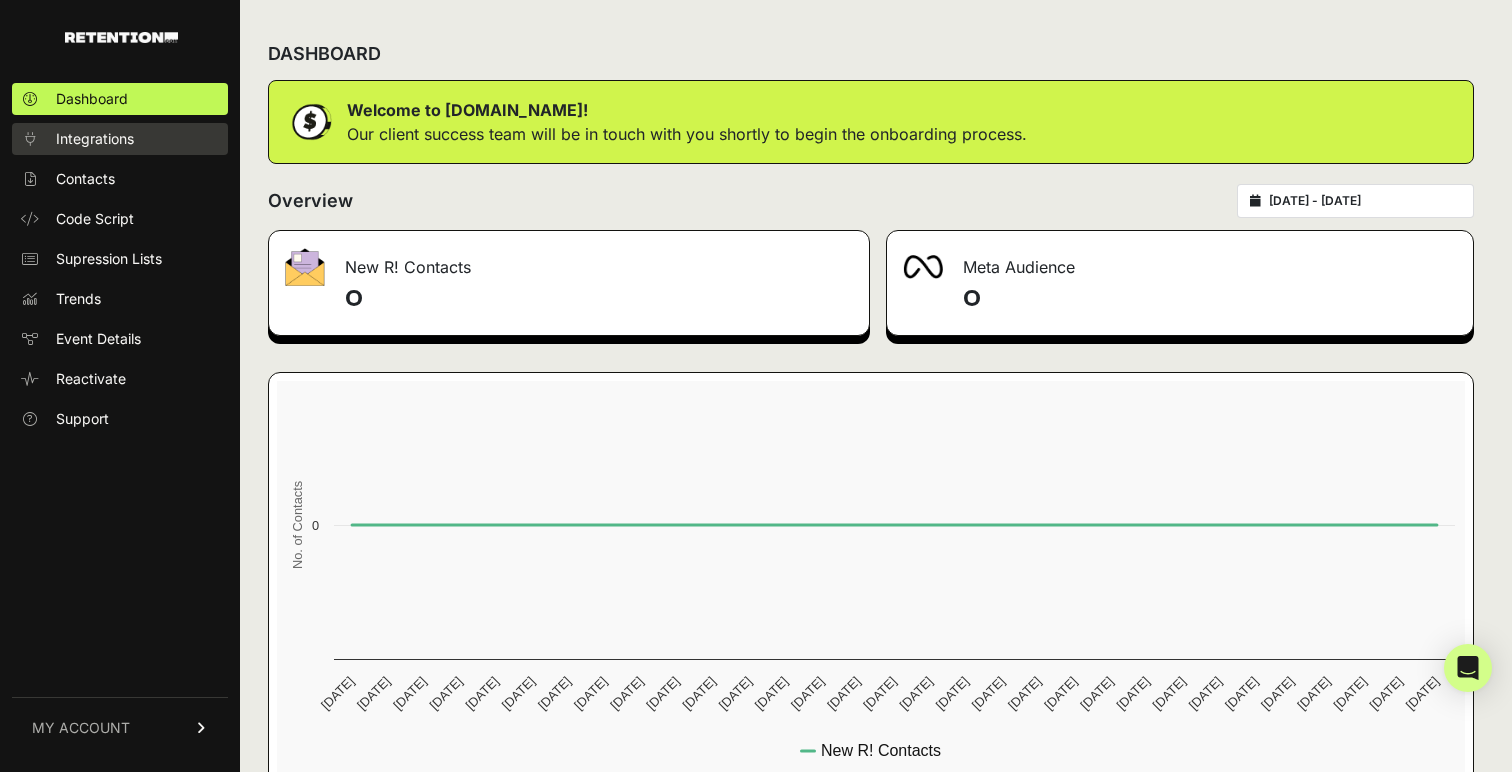 click on "Integrations" at bounding box center [120, 139] 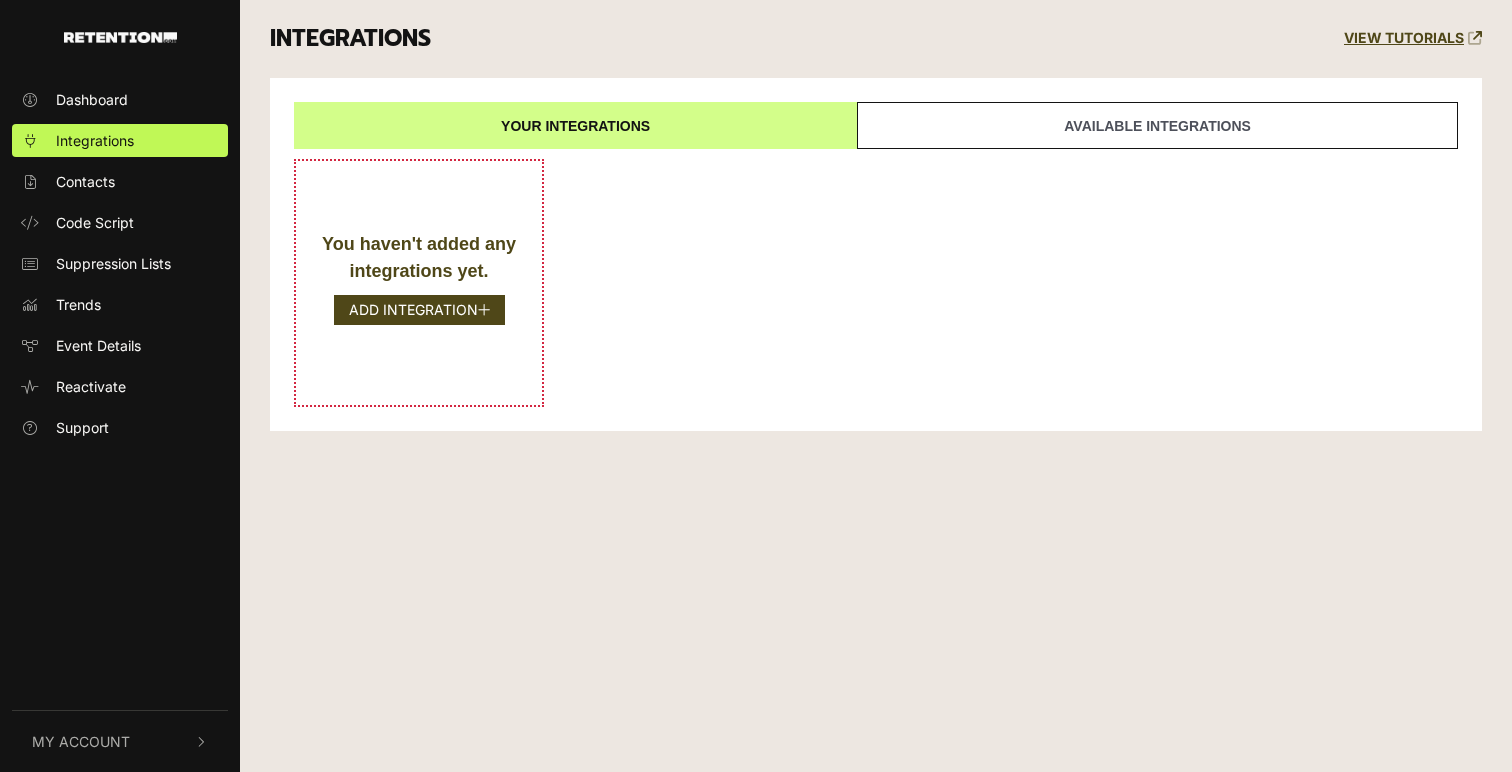 scroll, scrollTop: 0, scrollLeft: 0, axis: both 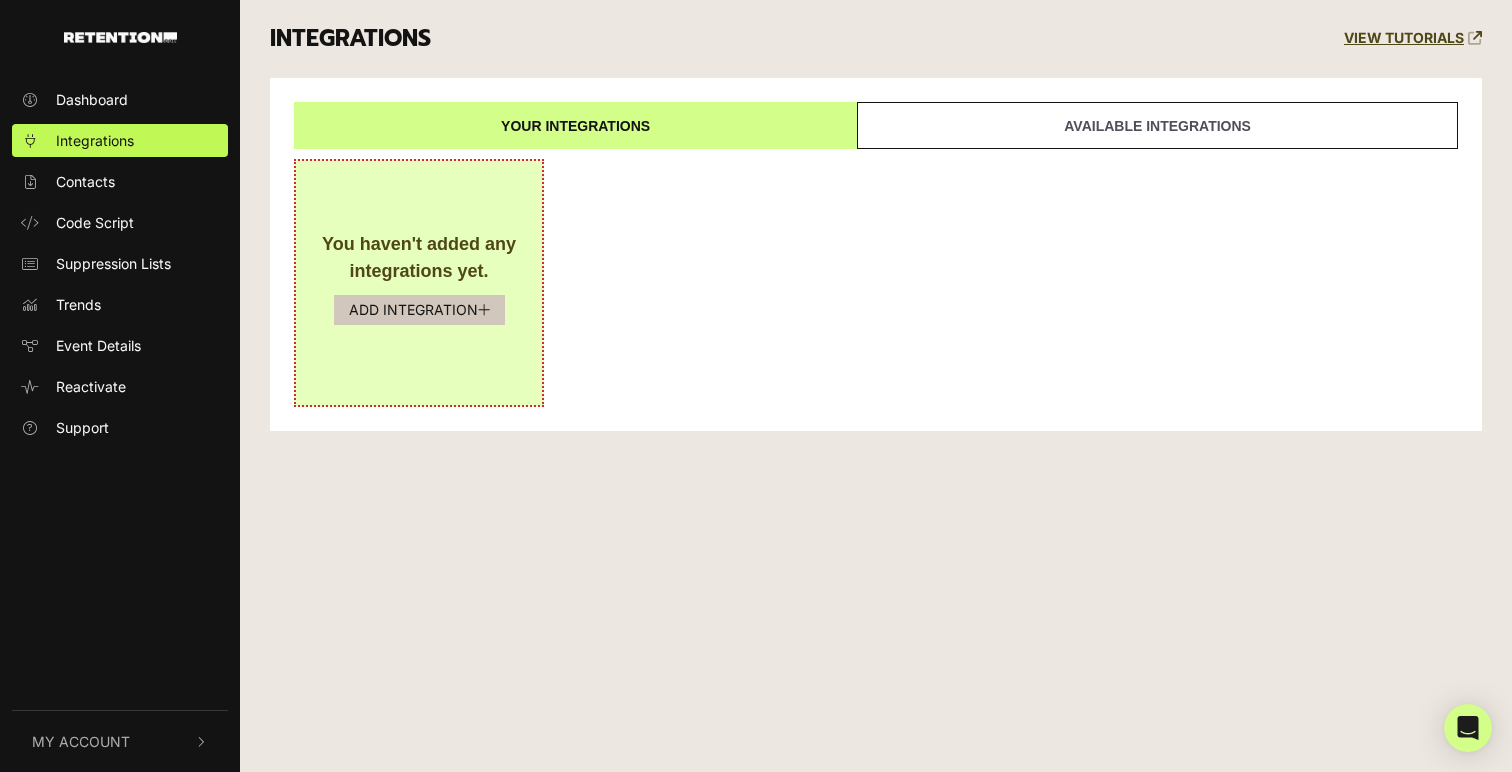 click on "ADD
INTEGRATION" at bounding box center (419, 310) 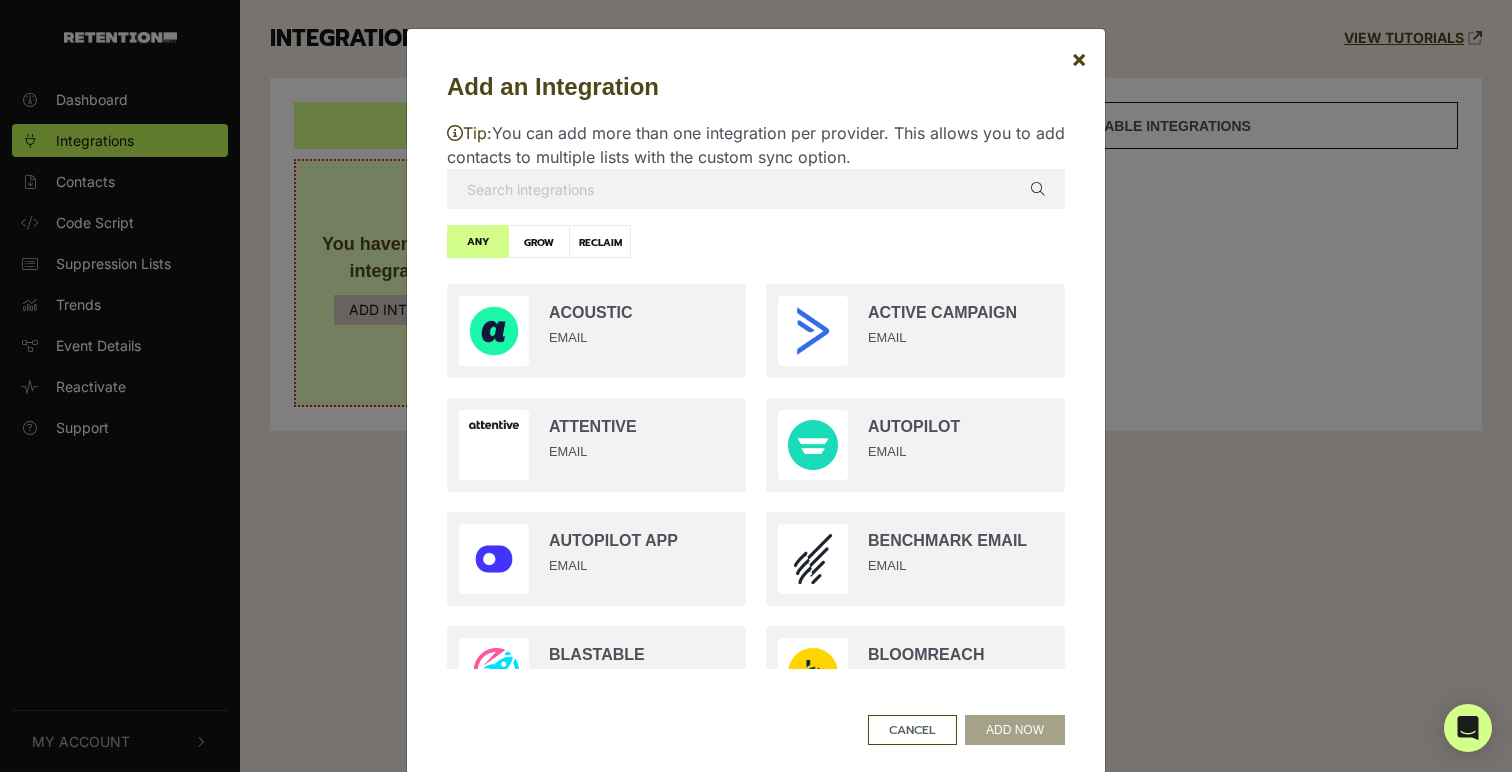 scroll, scrollTop: 50, scrollLeft: 0, axis: vertical 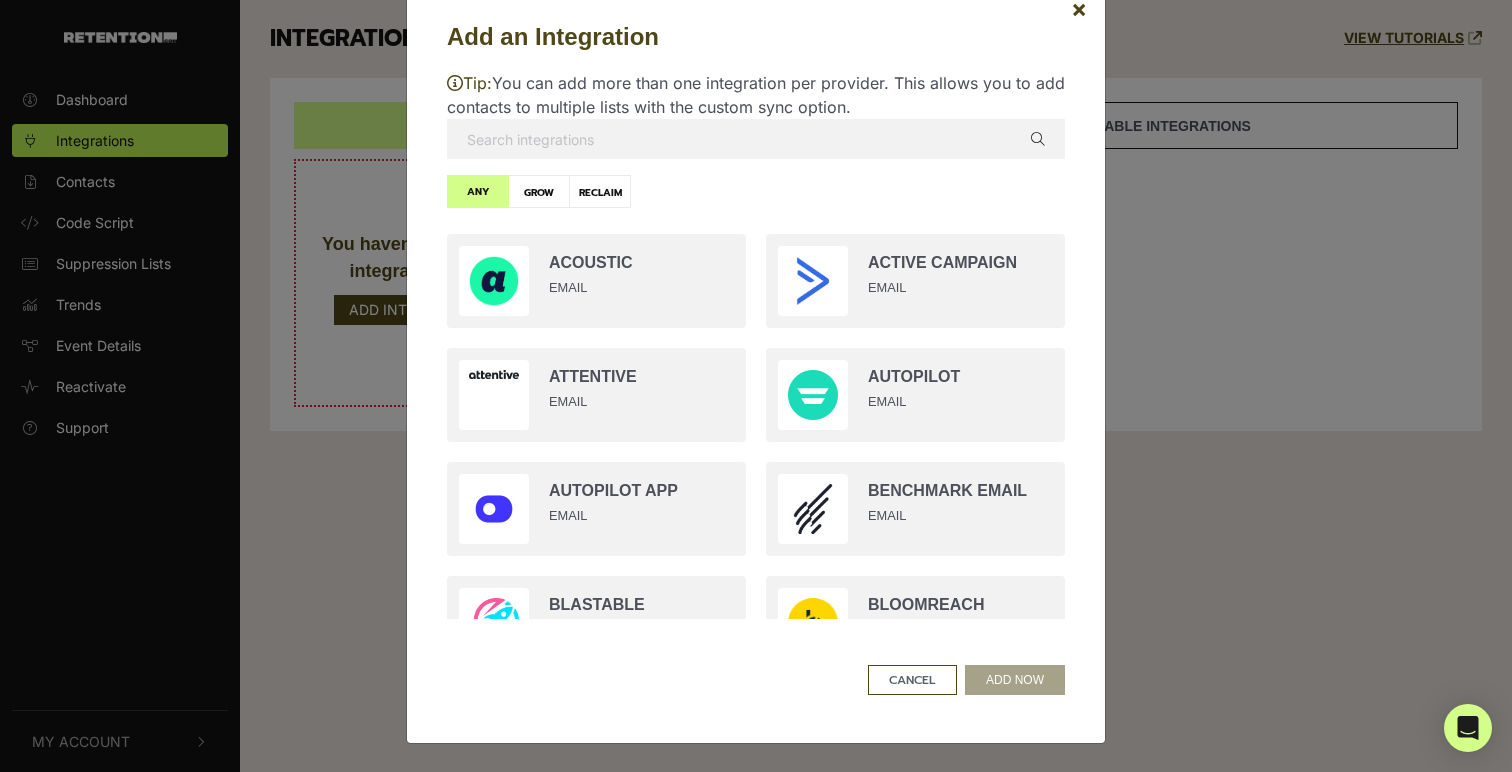 click at bounding box center (756, 139) 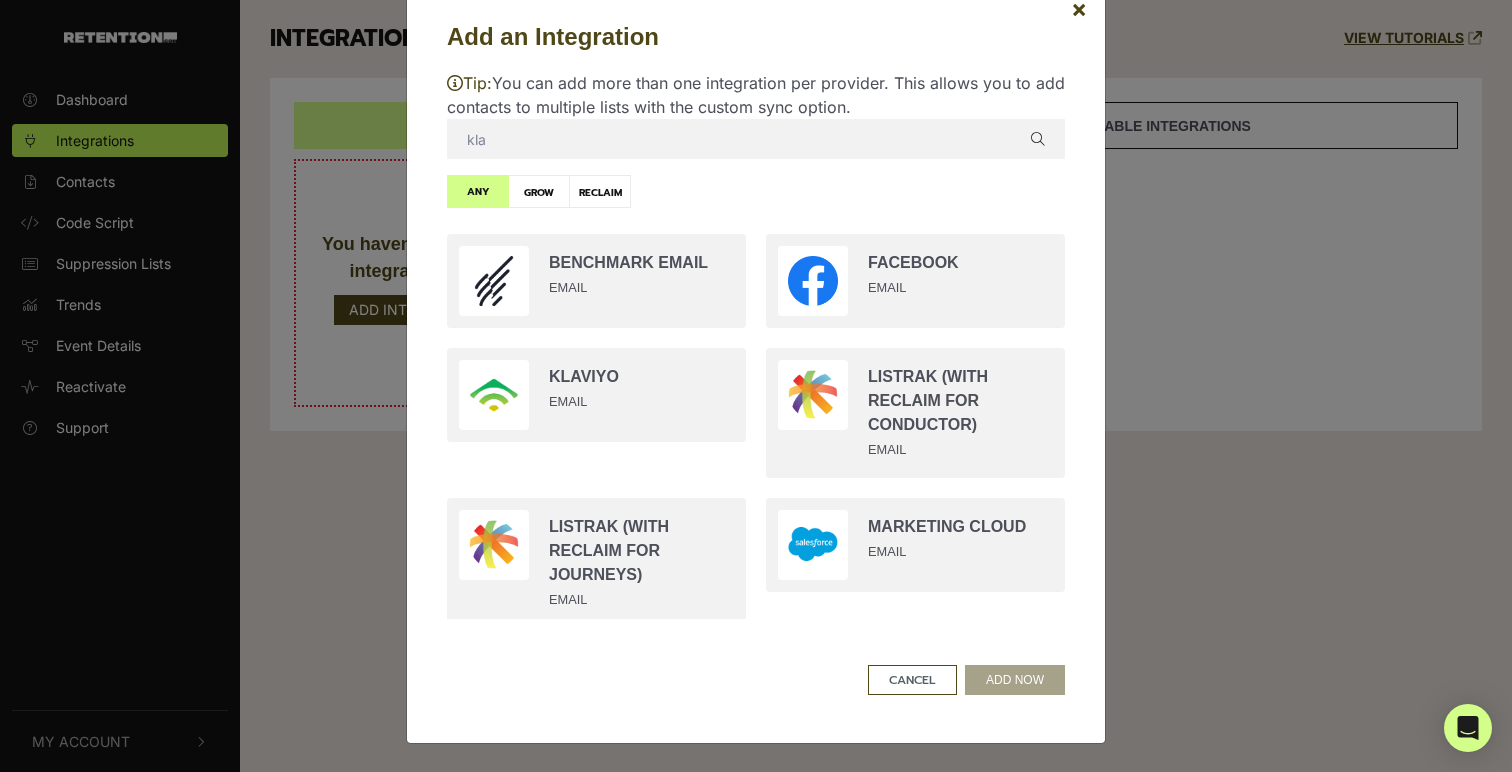 scroll, scrollTop: 0, scrollLeft: 0, axis: both 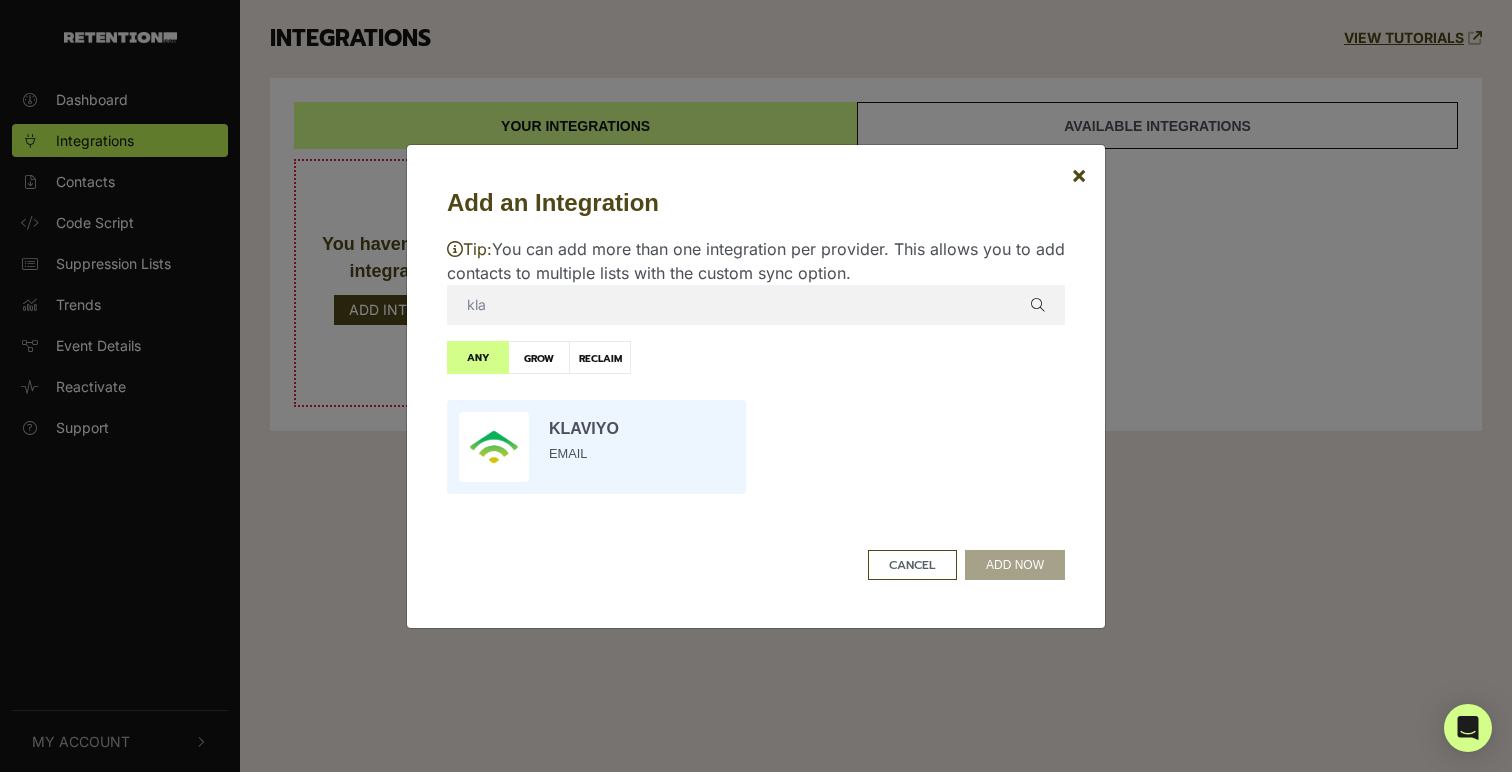 type on "kla" 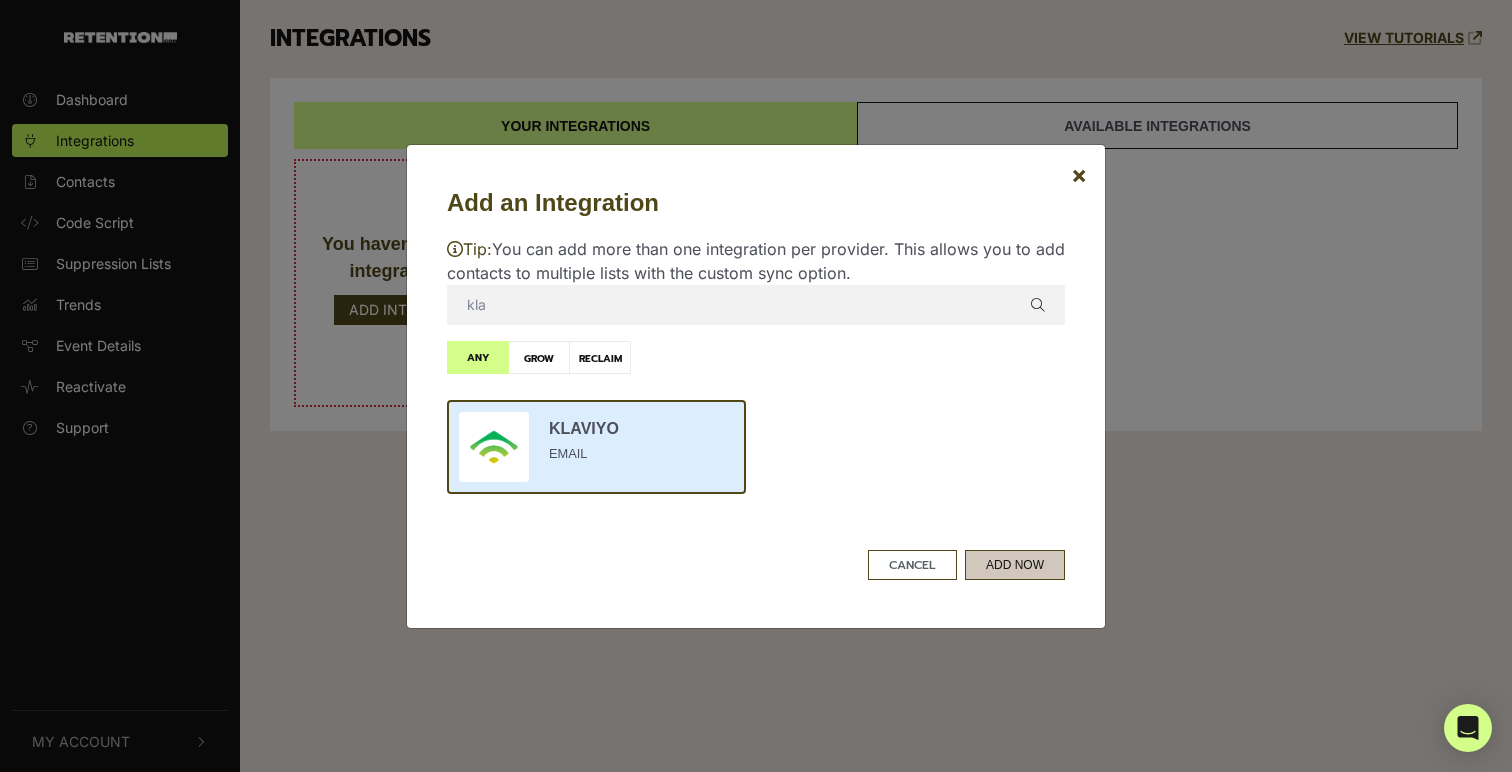 click on "ADD NOW" at bounding box center [1015, 565] 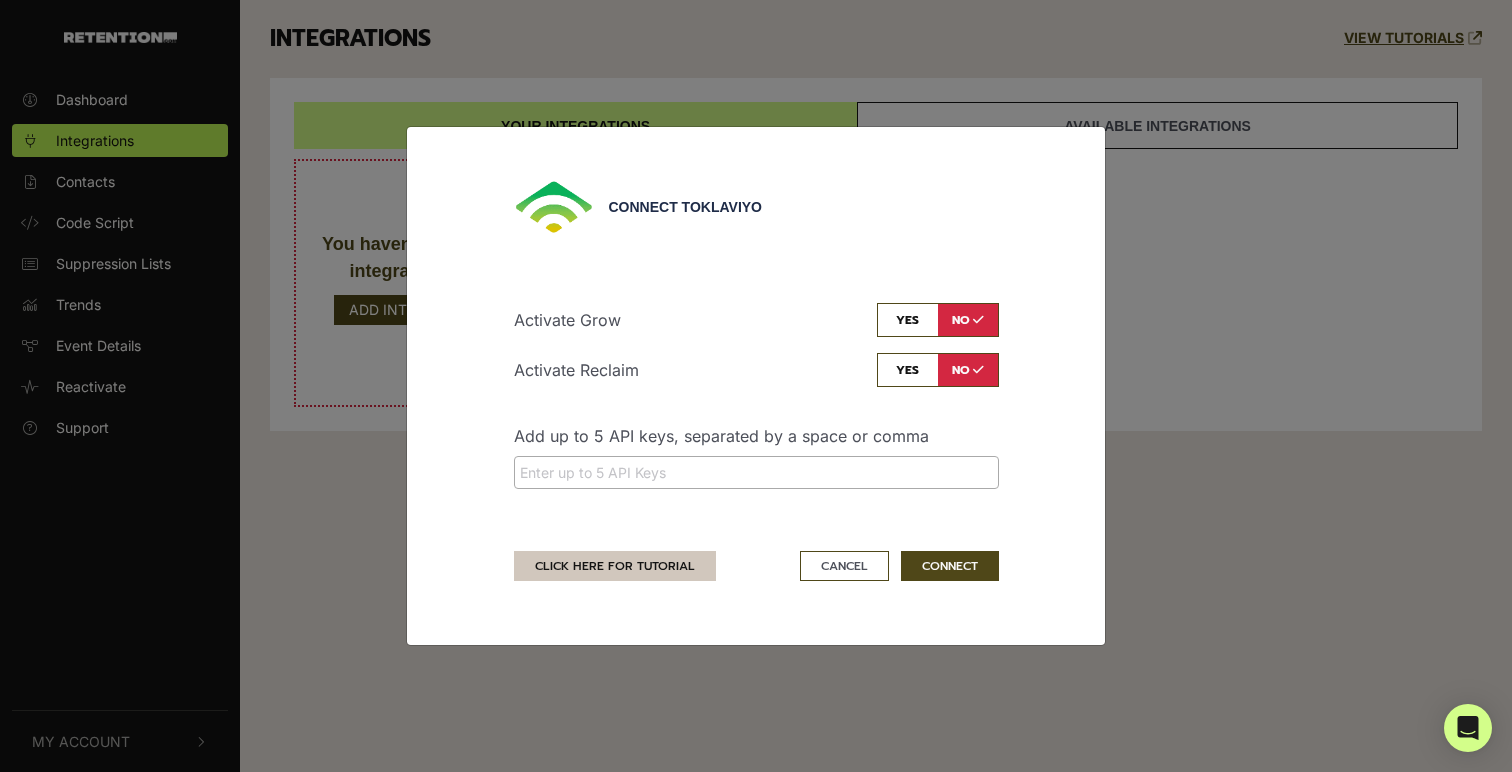 click on "CLICK HERE FOR TUTORIAL" at bounding box center (615, 566) 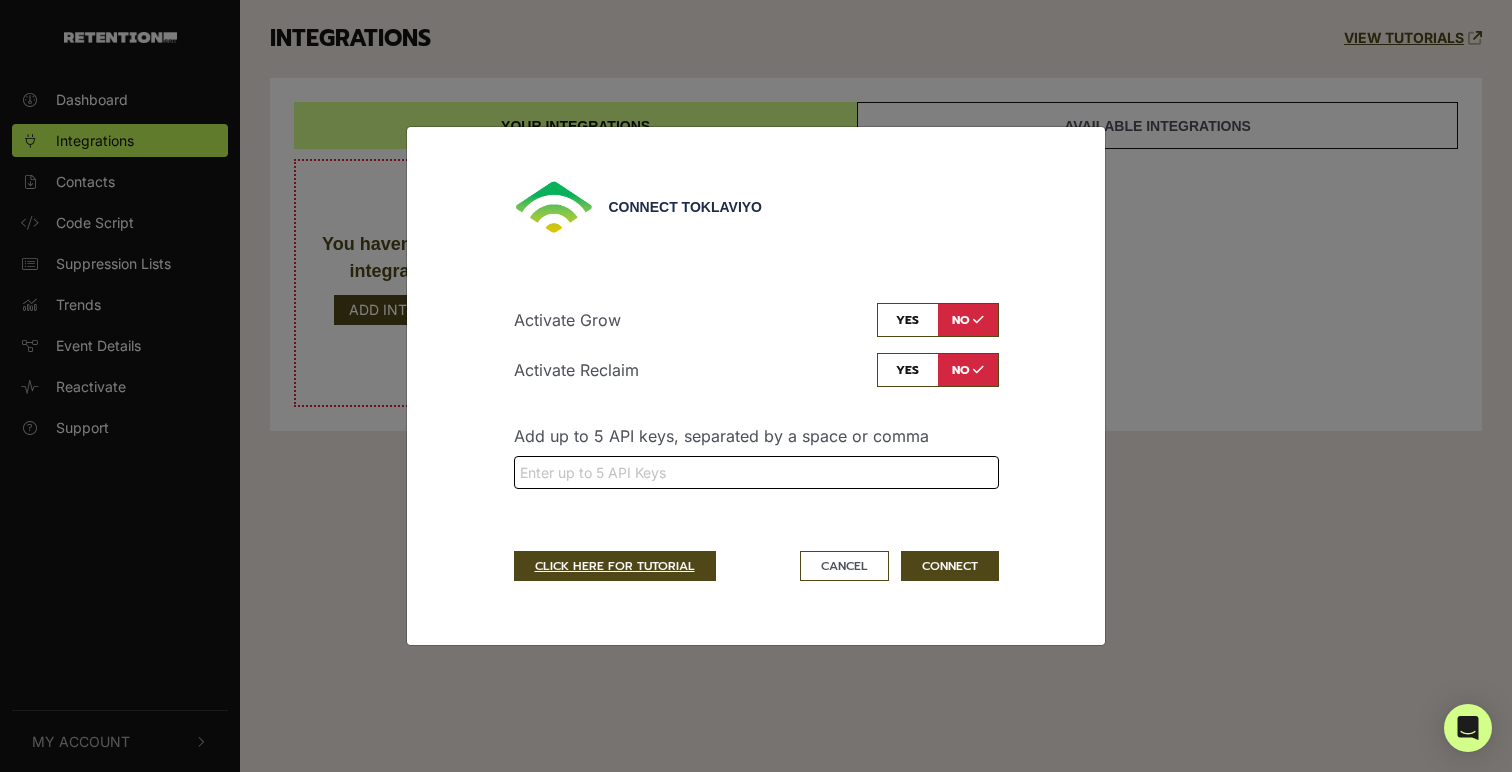 click at bounding box center (756, 470) 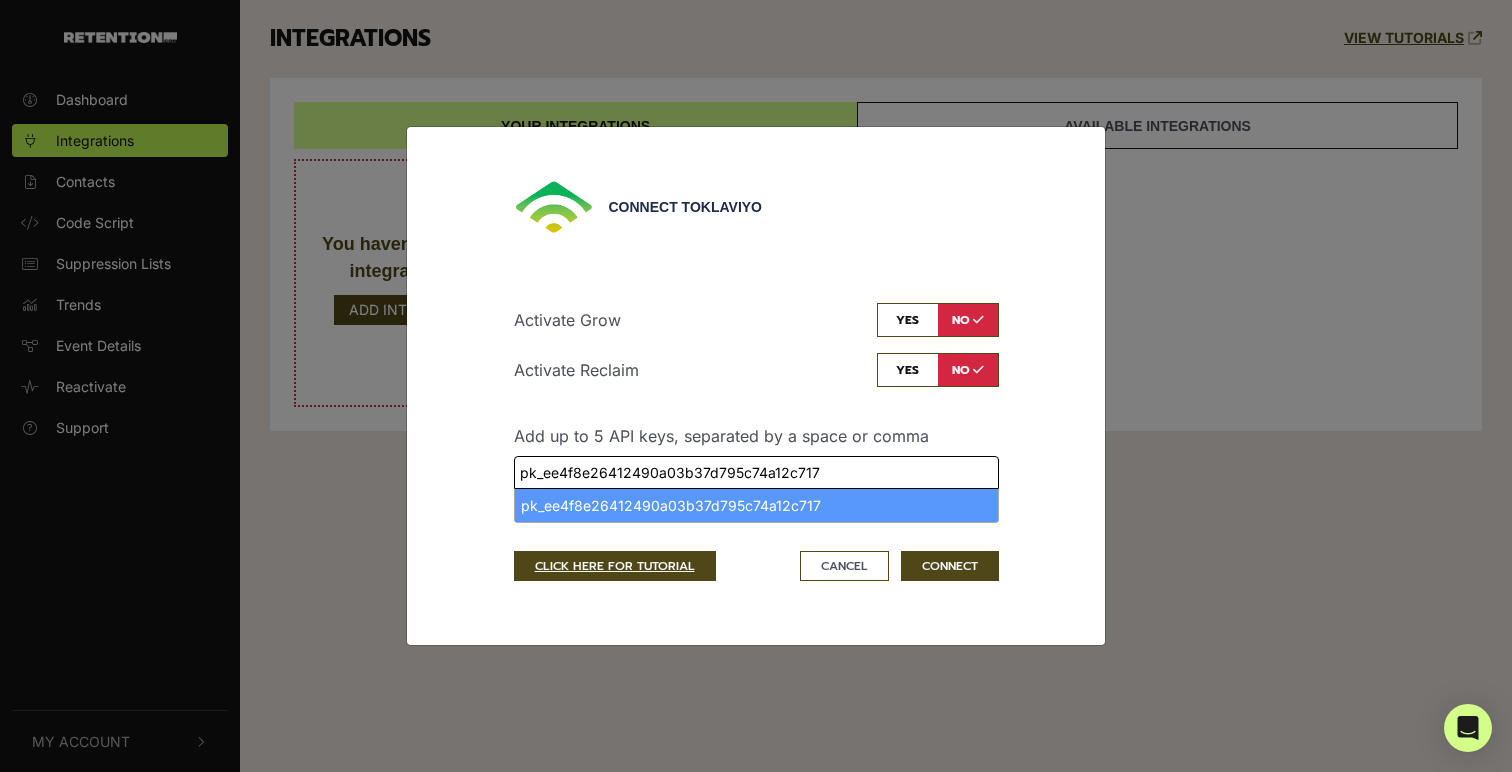 type on "pk_ee4f8e26412490a03b37d795c74a12c717" 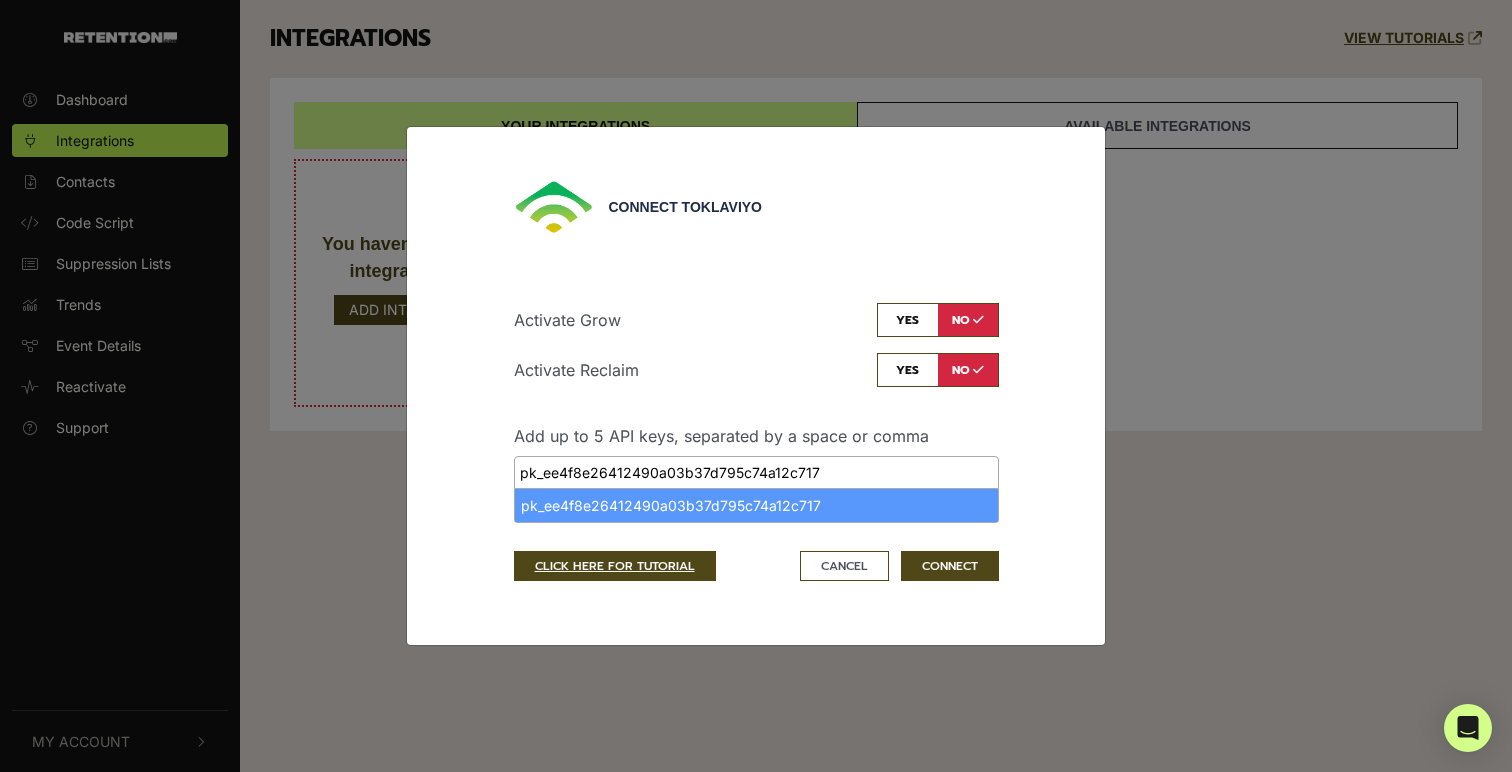 select on "pk_ee4f8e26412490a03b37d795c74a12c717" 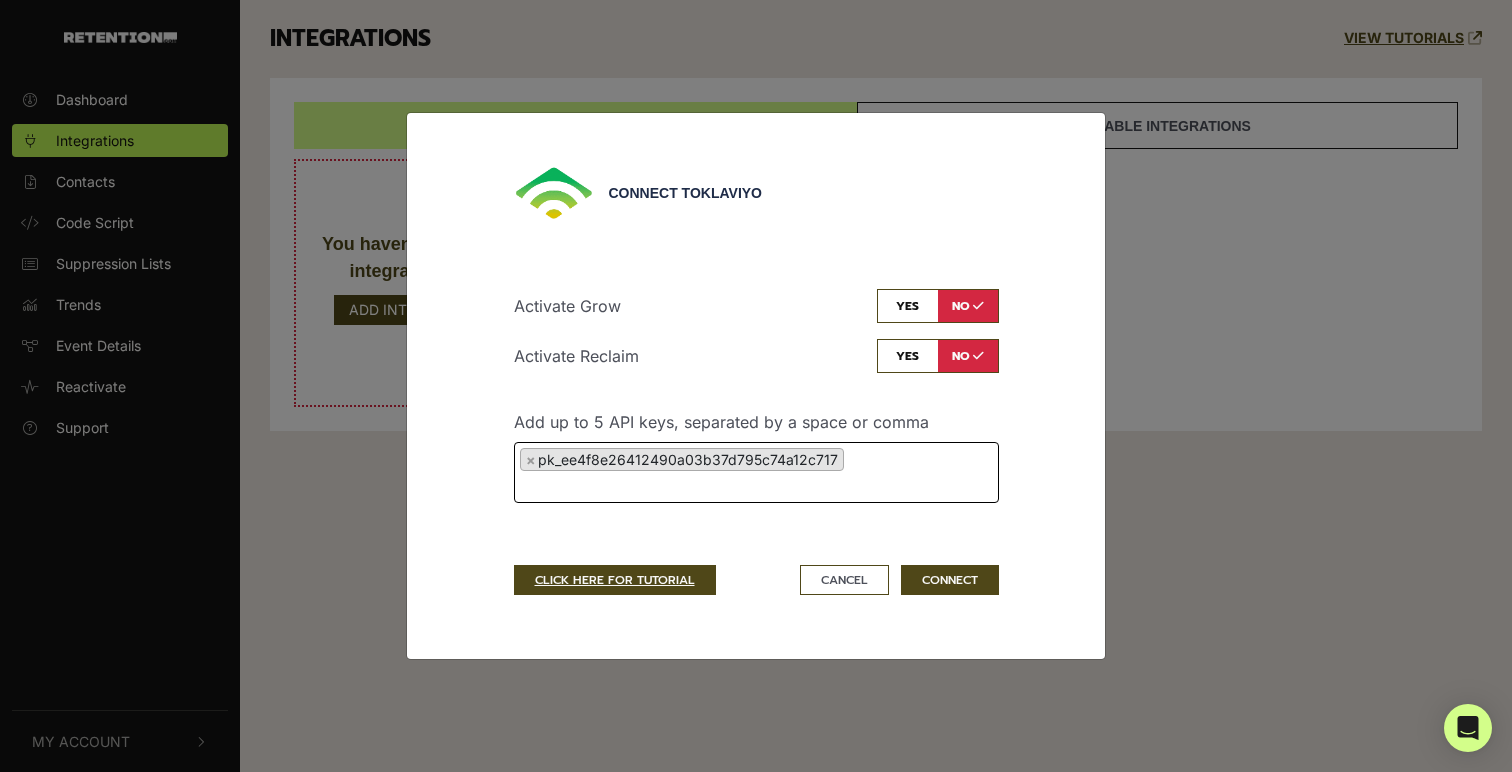 click at bounding box center [938, 306] 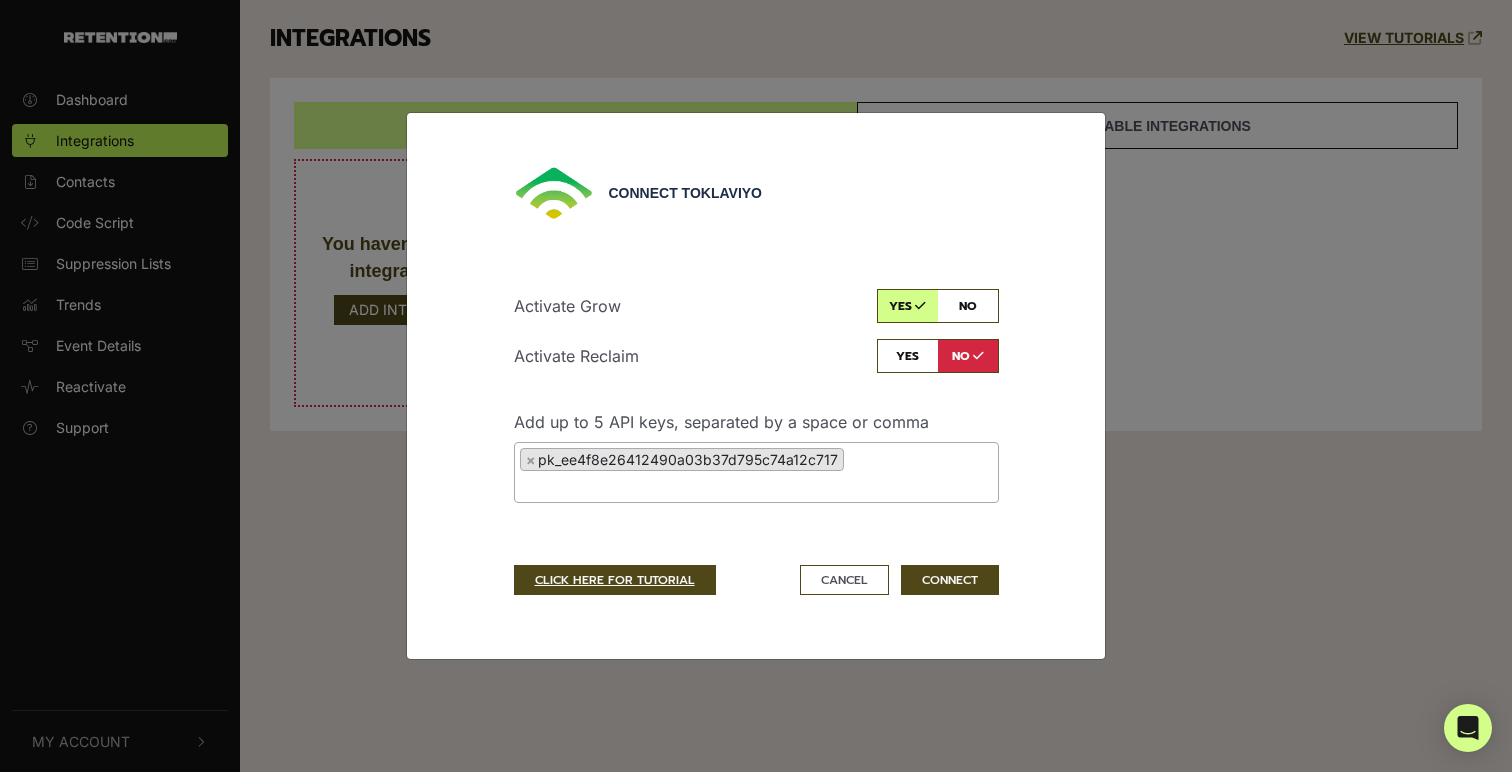 click at bounding box center (938, 356) 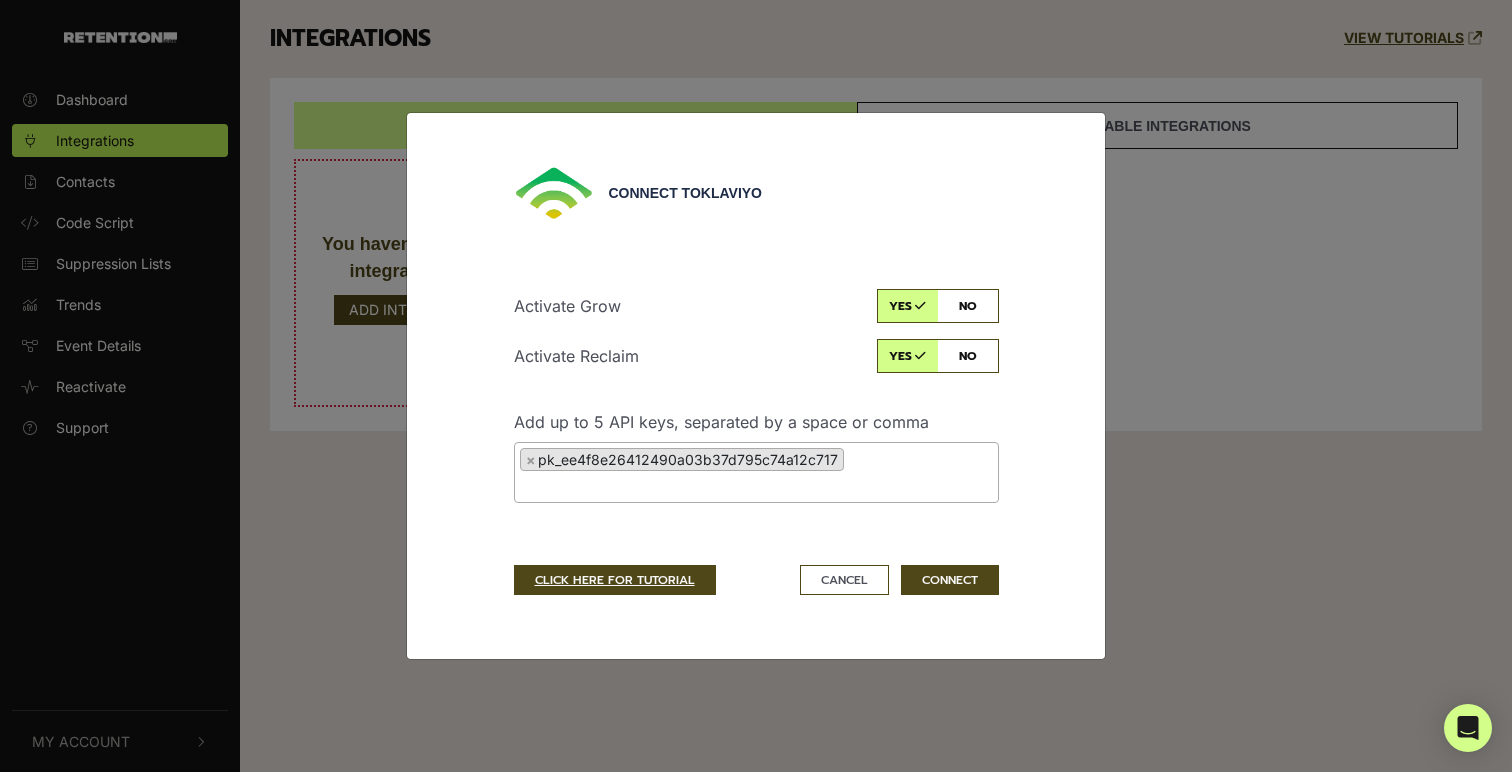 click at bounding box center (938, 356) 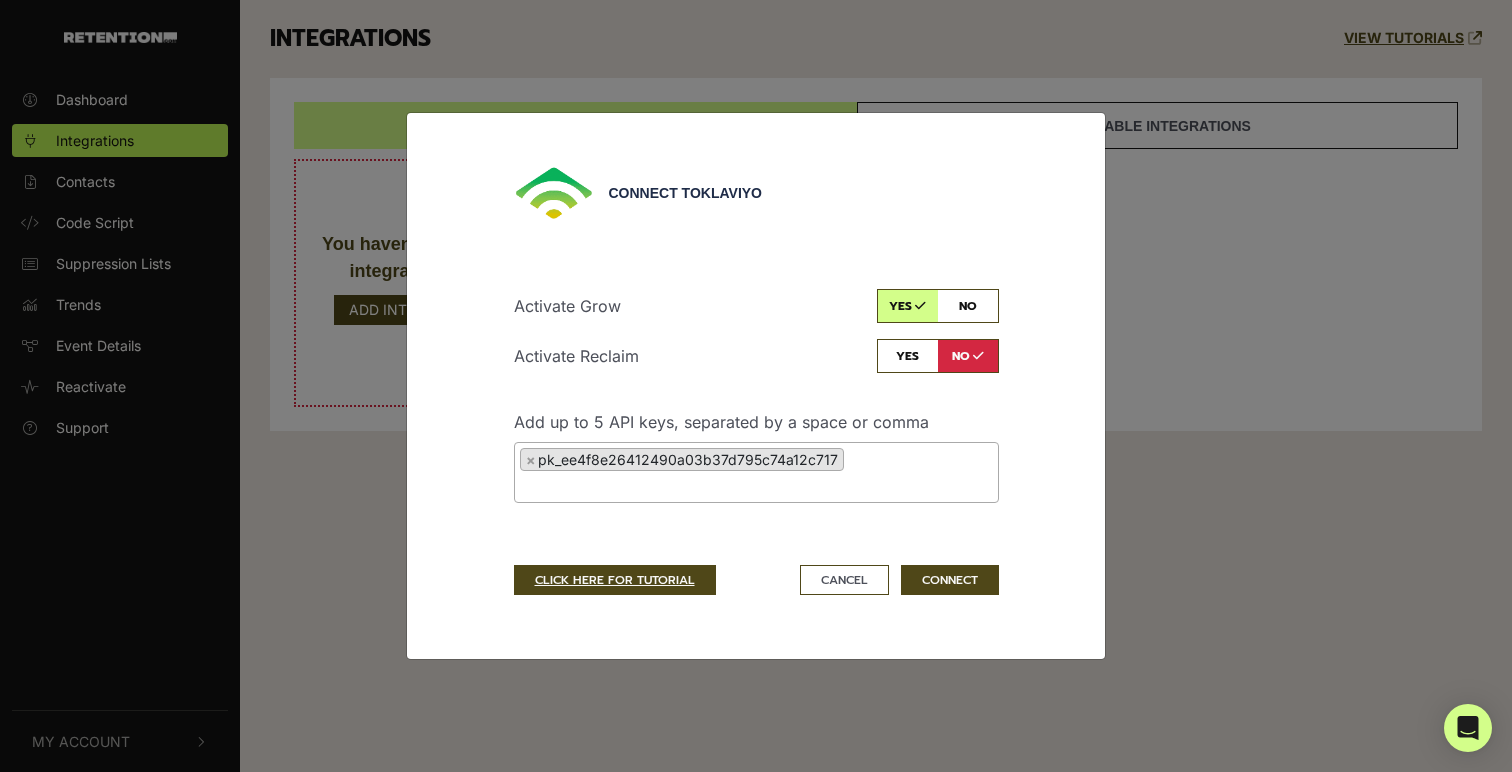 click at bounding box center [938, 306] 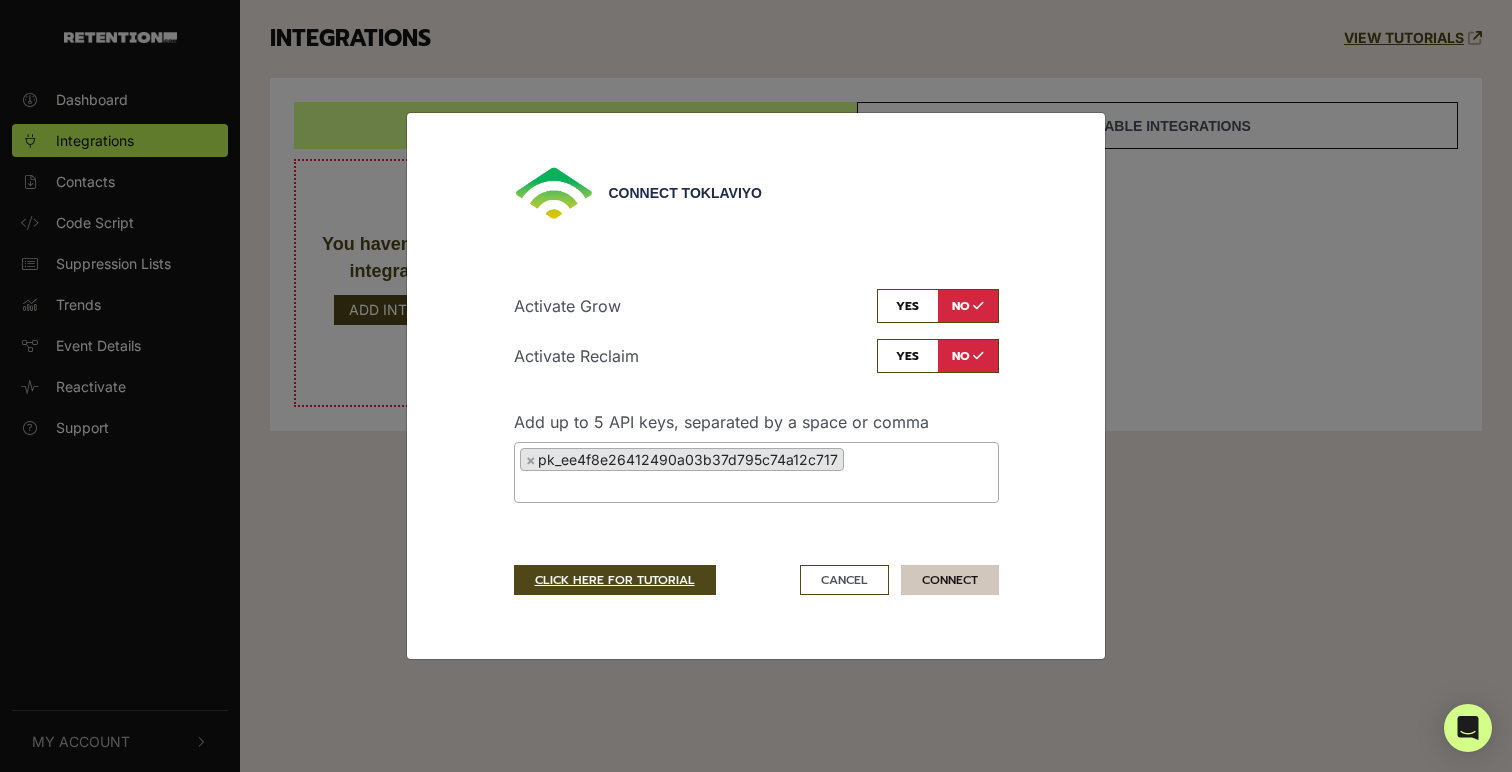 click on "CONNECT" at bounding box center [950, 580] 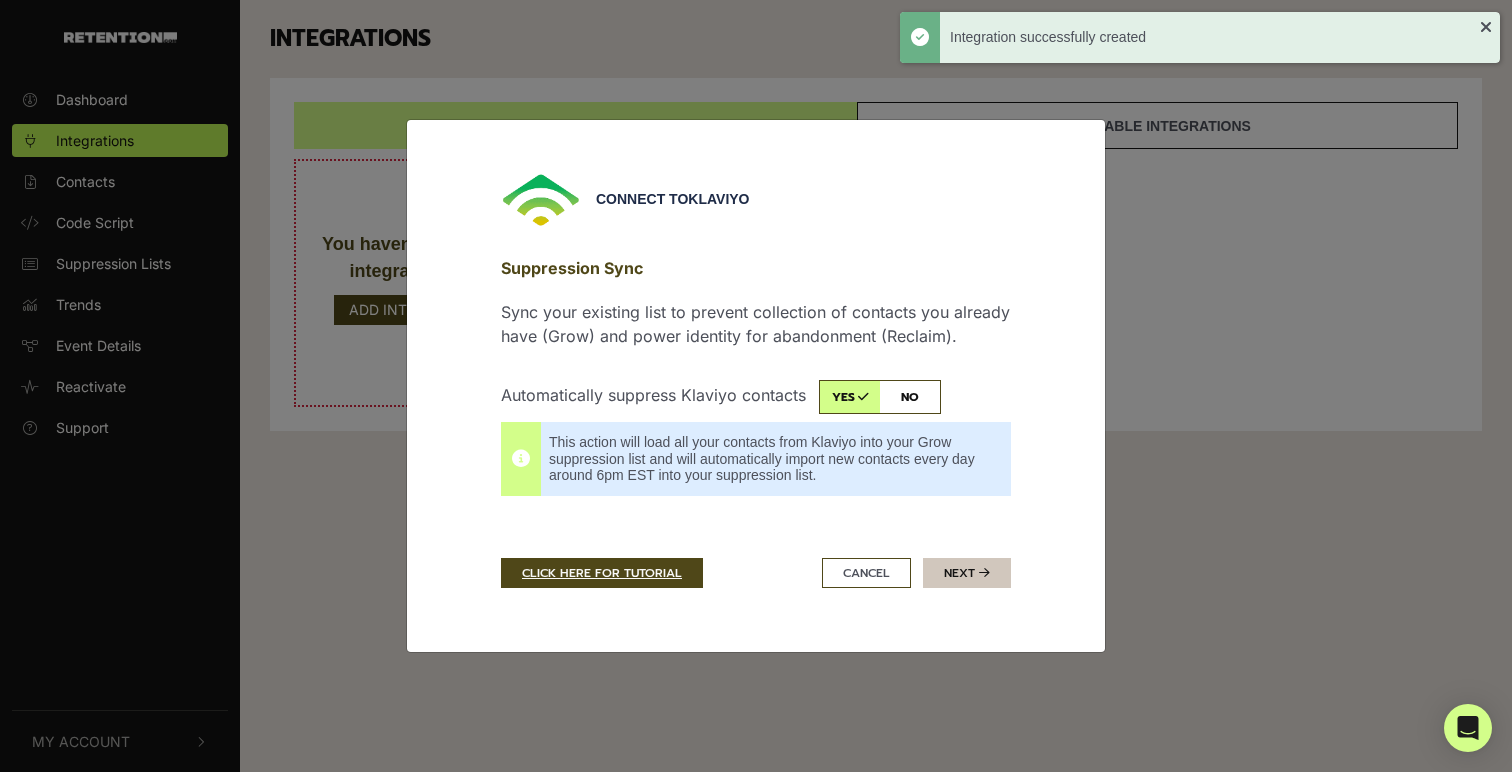 click on "Next" at bounding box center [967, 573] 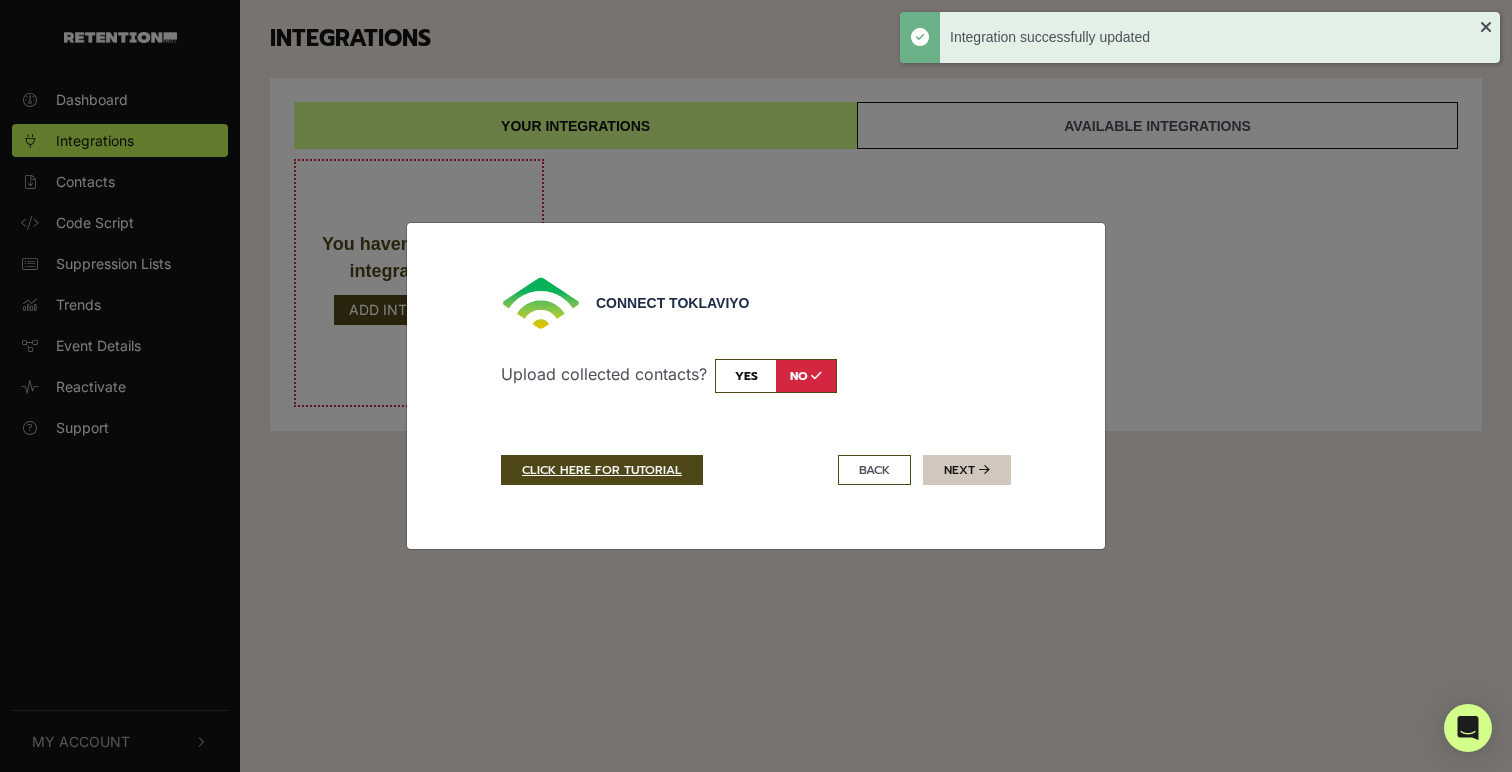 click on "Next" at bounding box center (967, 470) 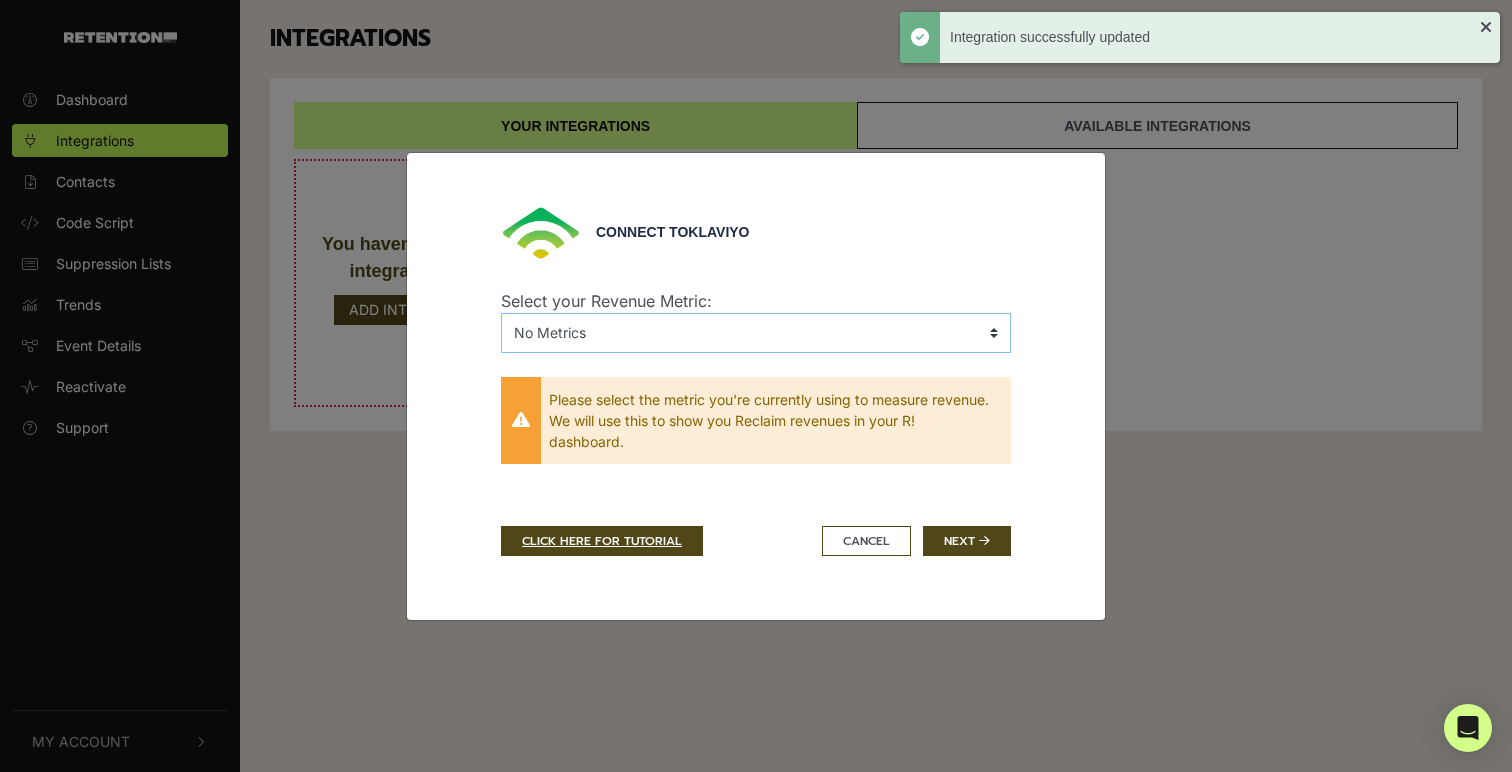 click on "No Metrics Added to Cart (Shopify)
Cancelled Order (Shopify)
Checkout Started (Shopify)
Confirmed Shipment (Shopify)
Delivered Shipment (Shopify)
Fulfilled Order (Shopify)
Fulfilled Partial Order (Shopify)
Marked Out for Delivery (Shopify)
Ordered Product (Shopify)
Placed Order (Shopify)
Refunded Order (Shopify)
Submitted Search (Shopify)
Viewed Collection (Shopify)" at bounding box center (756, 333) 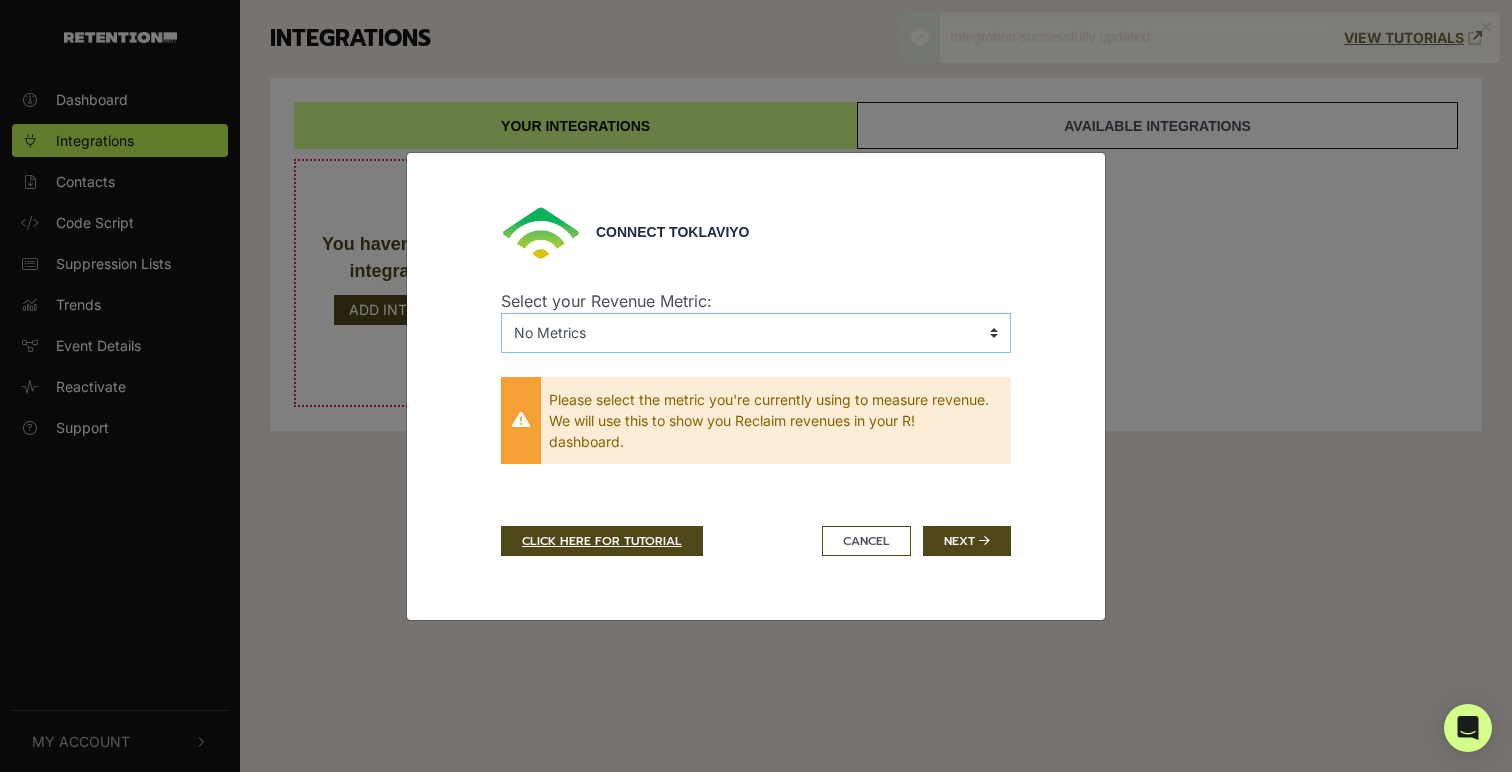 click on "No Metrics Added to Cart (Shopify)
Cancelled Order (Shopify)
Checkout Started (Shopify)
Confirmed Shipment (Shopify)
Delivered Shipment (Shopify)
Fulfilled Order (Shopify)
Fulfilled Partial Order (Shopify)
Marked Out for Delivery (Shopify)
Ordered Product (Shopify)
Placed Order (Shopify)
Refunded Order (Shopify)
Submitted Search (Shopify)
Viewed Collection (Shopify)" at bounding box center [756, 333] 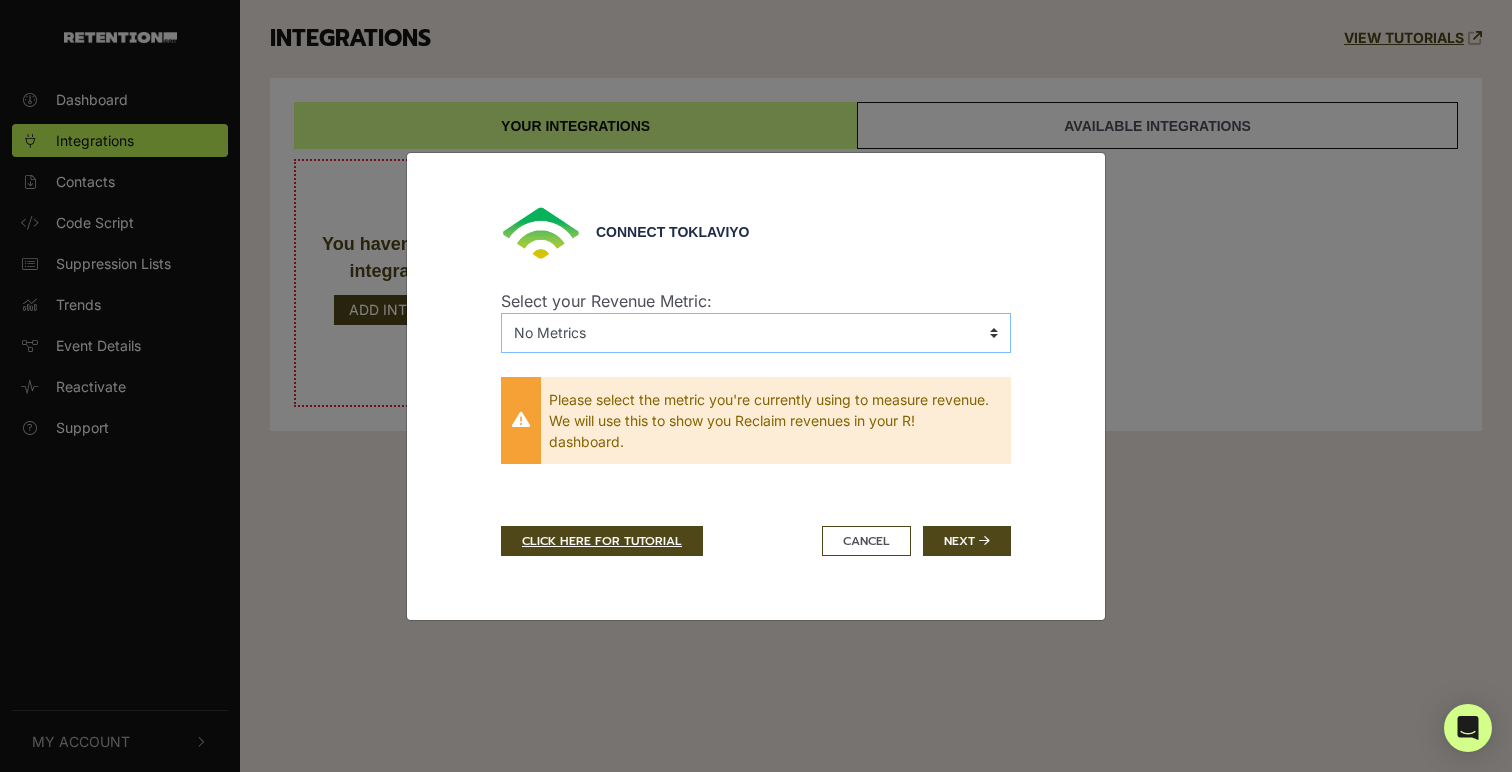 select on "UiUyrc,Placed Order (Shopify)" 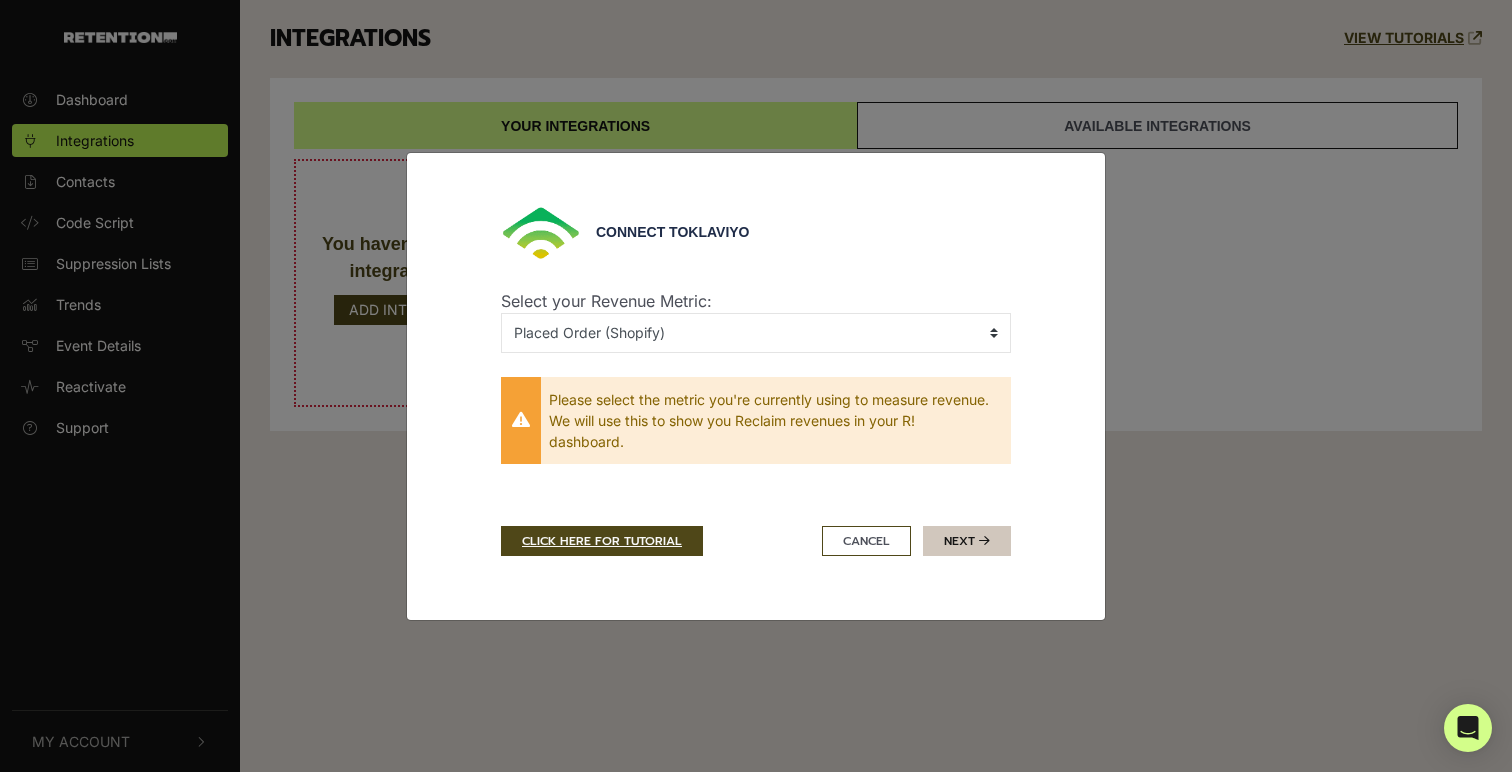 click at bounding box center [984, 541] 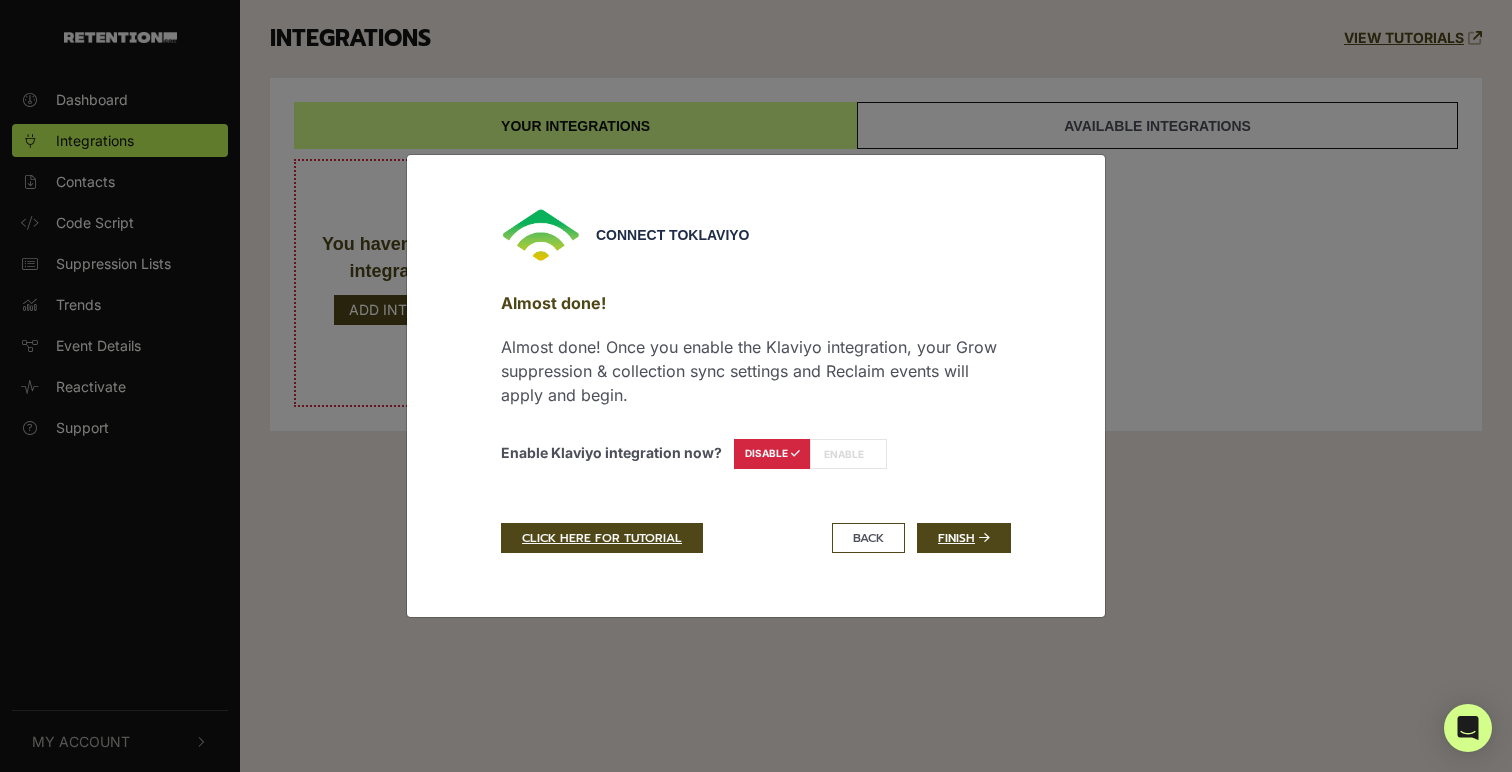 click on "ENABLE" at bounding box center [848, 454] 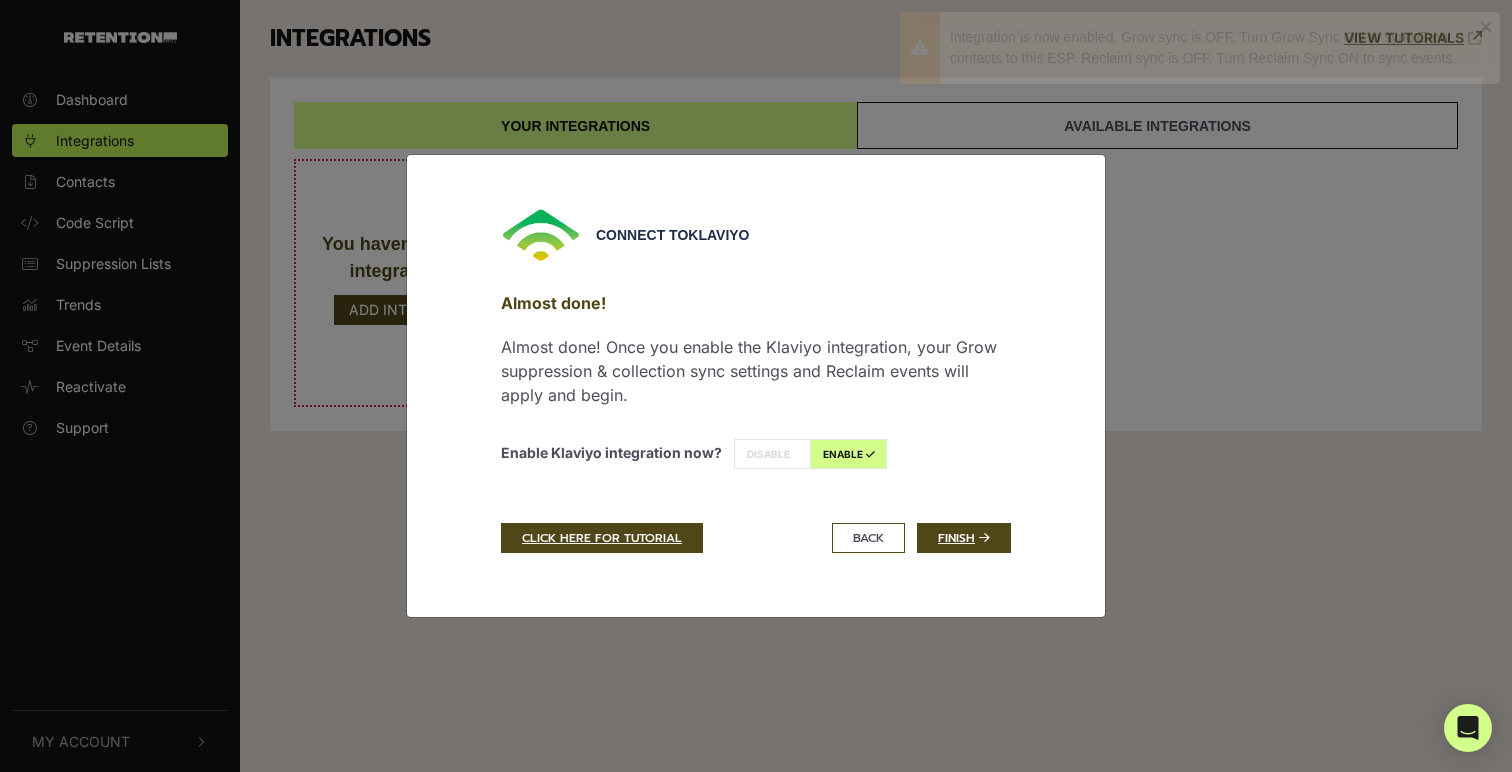 click on "DISABLE" at bounding box center [772, 454] 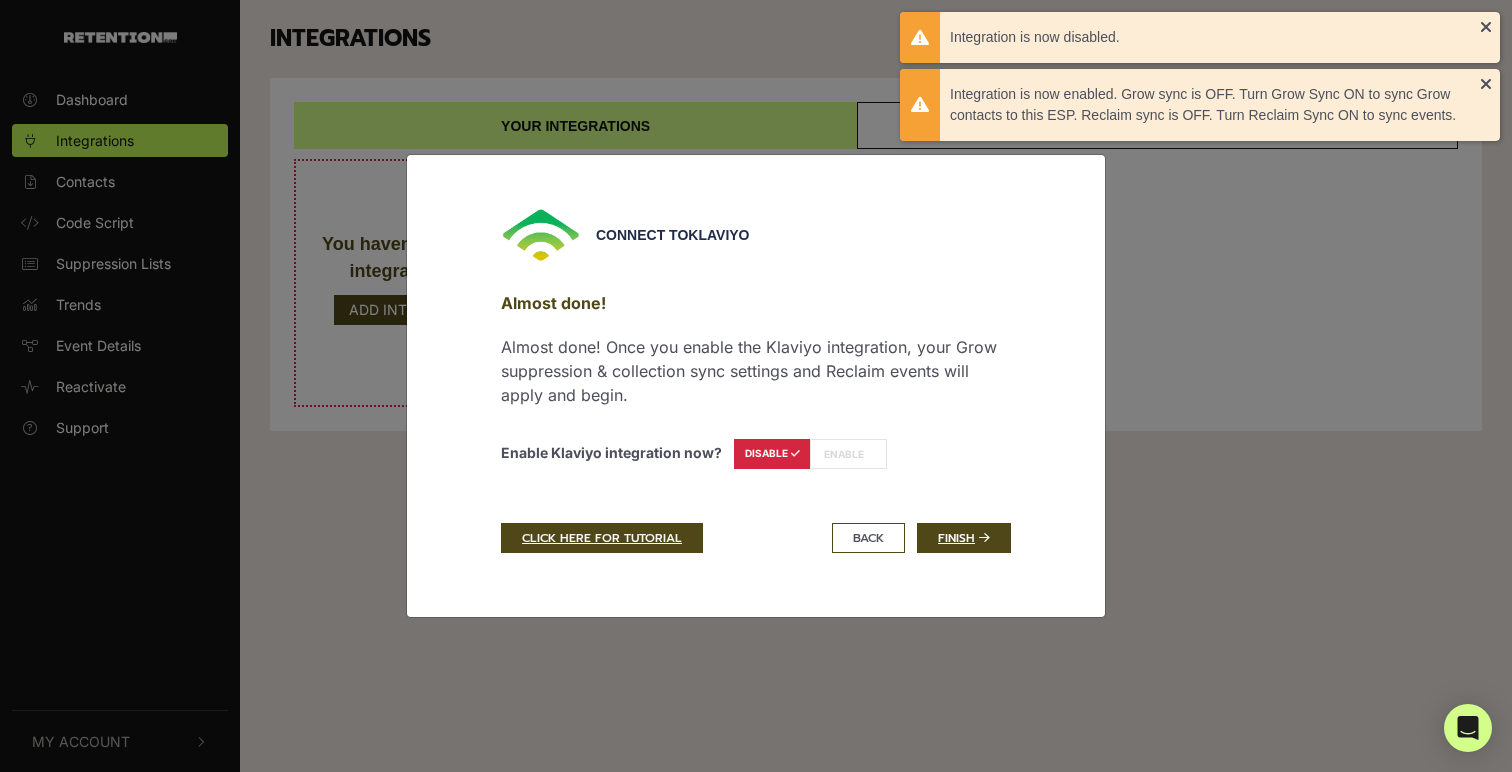 click on "ENABLE" at bounding box center [848, 454] 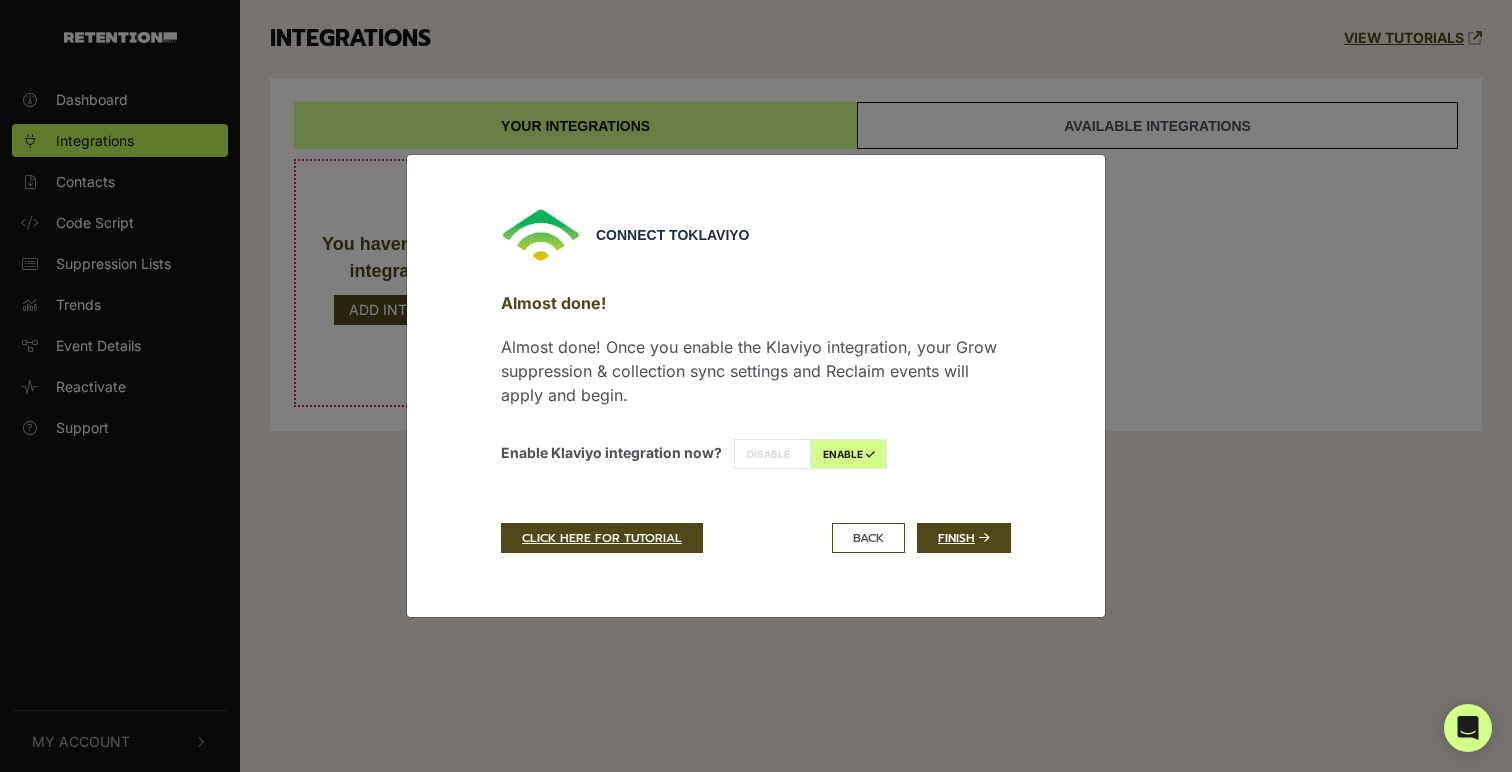 click on "DISABLE" at bounding box center (772, 454) 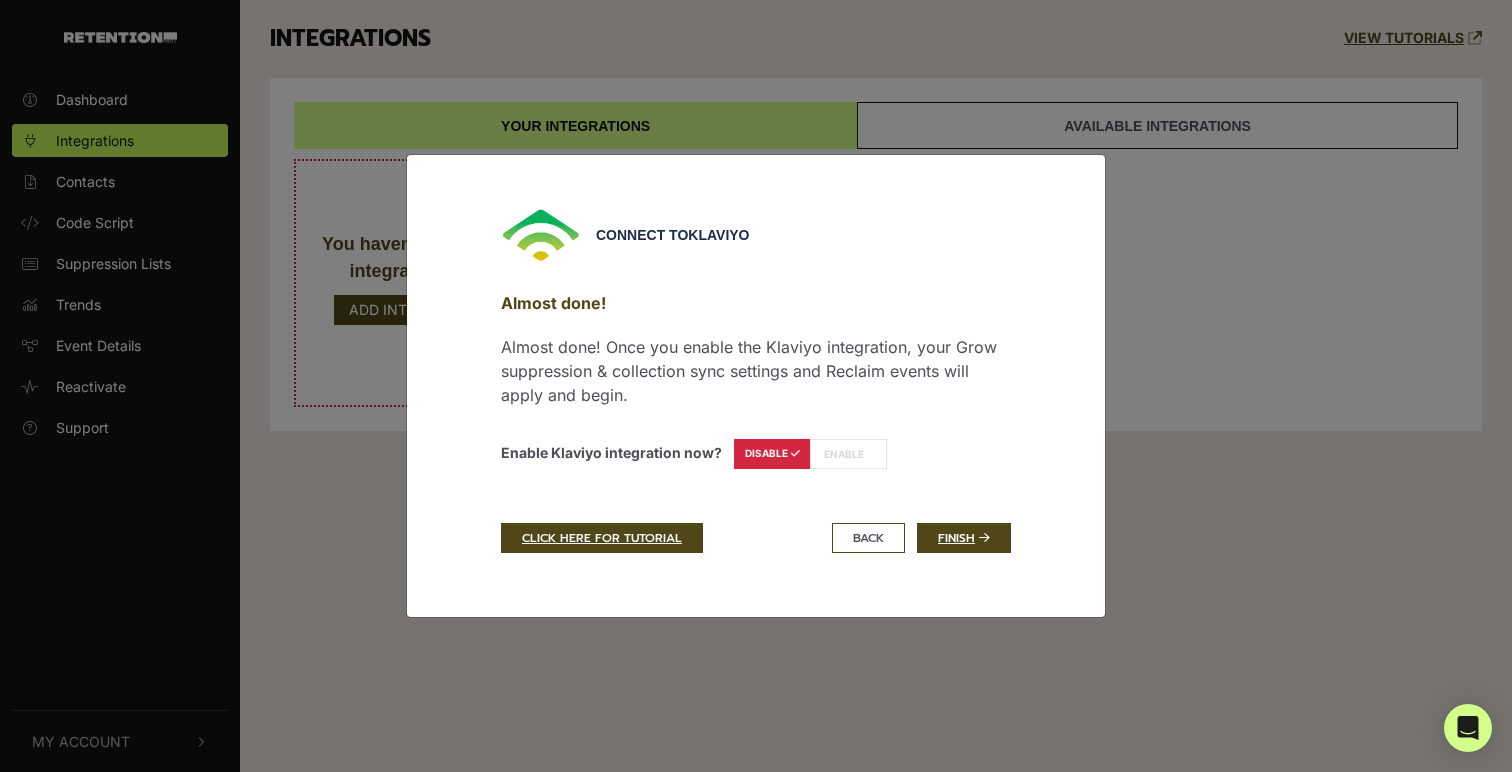 click on "ENABLE" at bounding box center [848, 454] 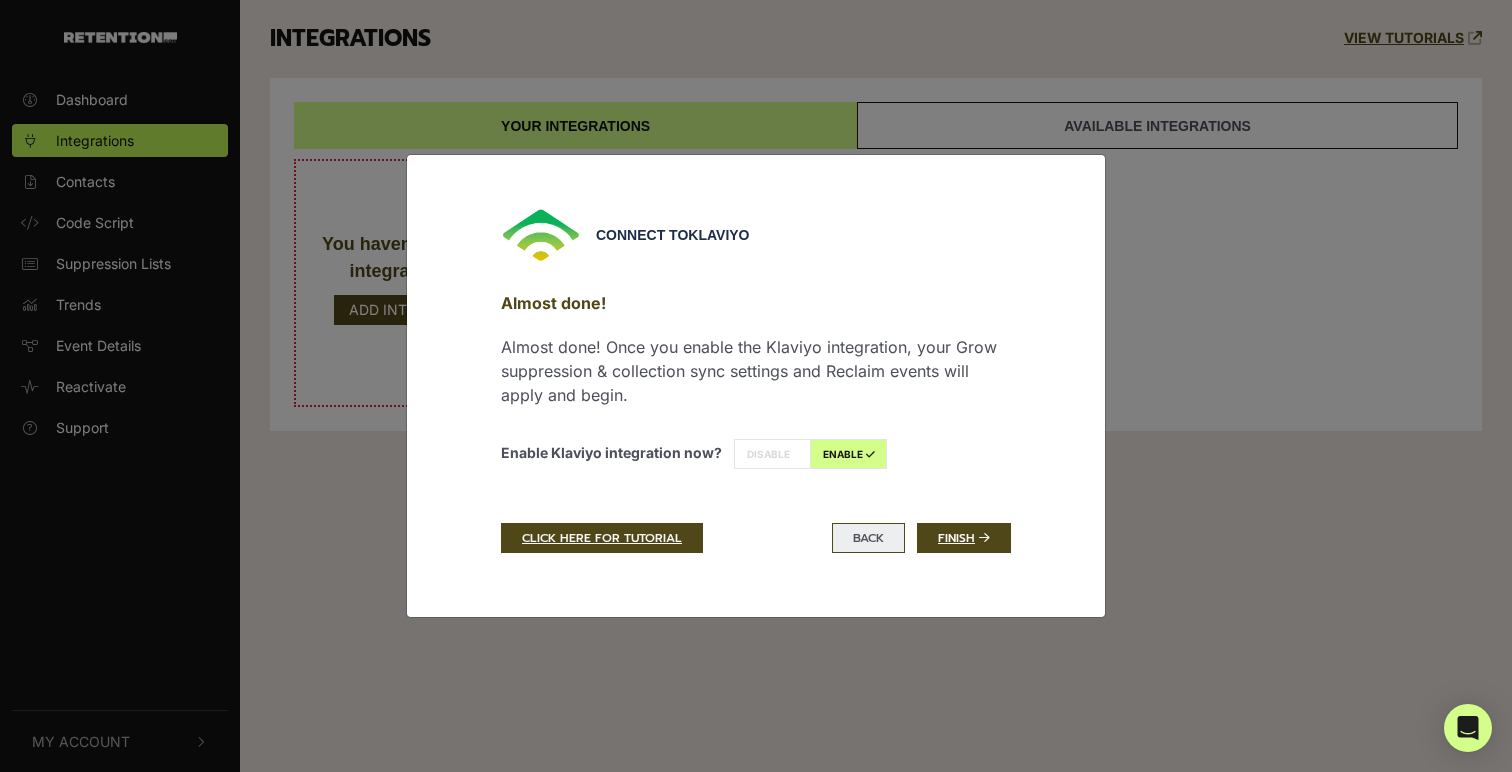 click on "BACK" at bounding box center (868, 538) 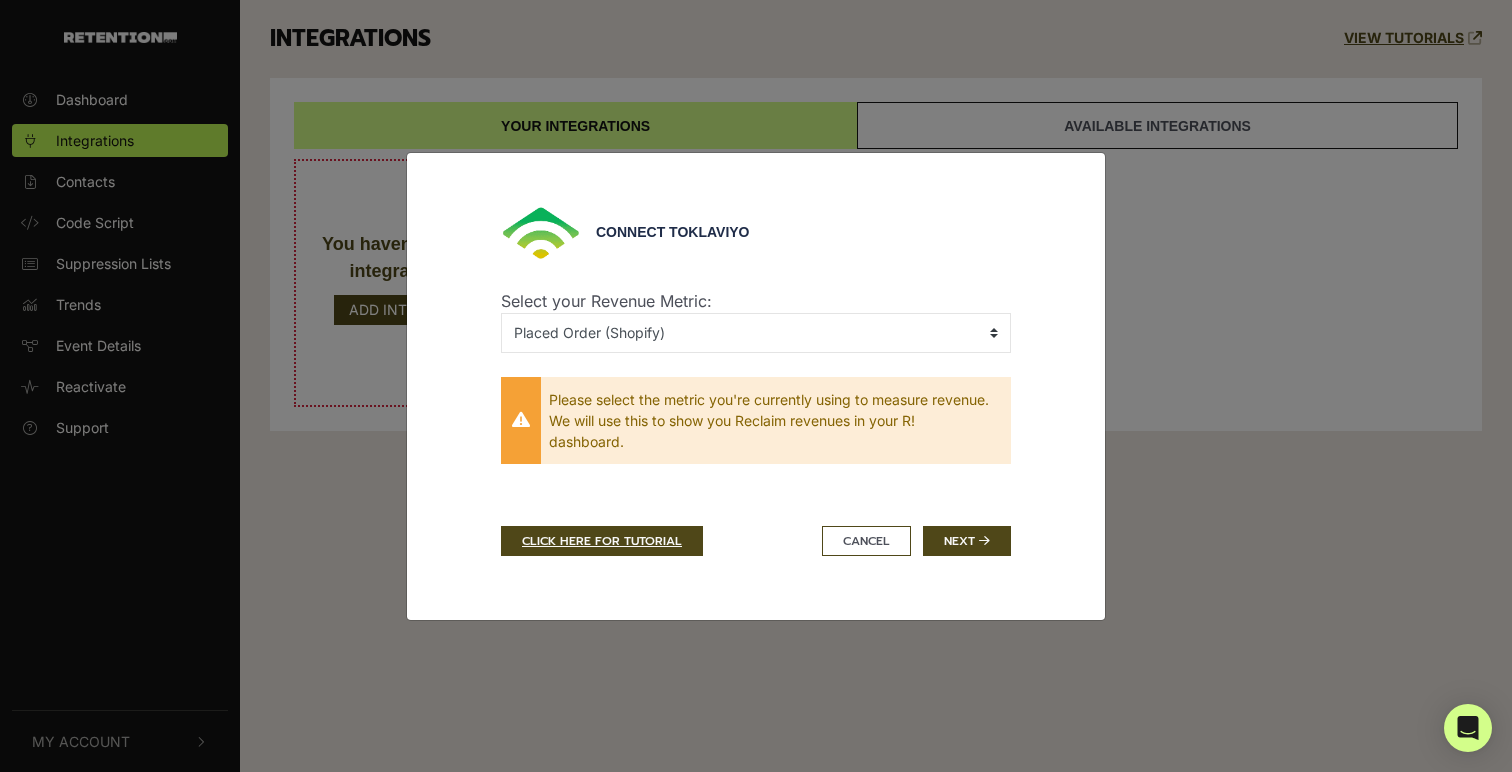 click on "Connect to
Klaviyo
Select your Revenue Metric:
No Metrics Added to Cart (Shopify)
Cancelled Order (Shopify)
Checkout Started (Shopify)
Confirmed Shipment (Shopify)
Delivered Shipment (Shopify)
Fulfilled Order (Shopify)
Fulfilled Partial Order (Shopify)
Marked Out for Delivery (Shopify)
Ordered Product (Shopify)
Placed Order (Shopify)
Refunded Order (Shopify)
Submitted Search (Shopify)
Viewed Collection (Shopify)
Please select the metric you're currently using to measure revenue. We will use this to show you Reclaim revenues in your R! dashboard.
CLICK HERE FOR TUTORIAL
Cancel
Next" at bounding box center (756, 386) 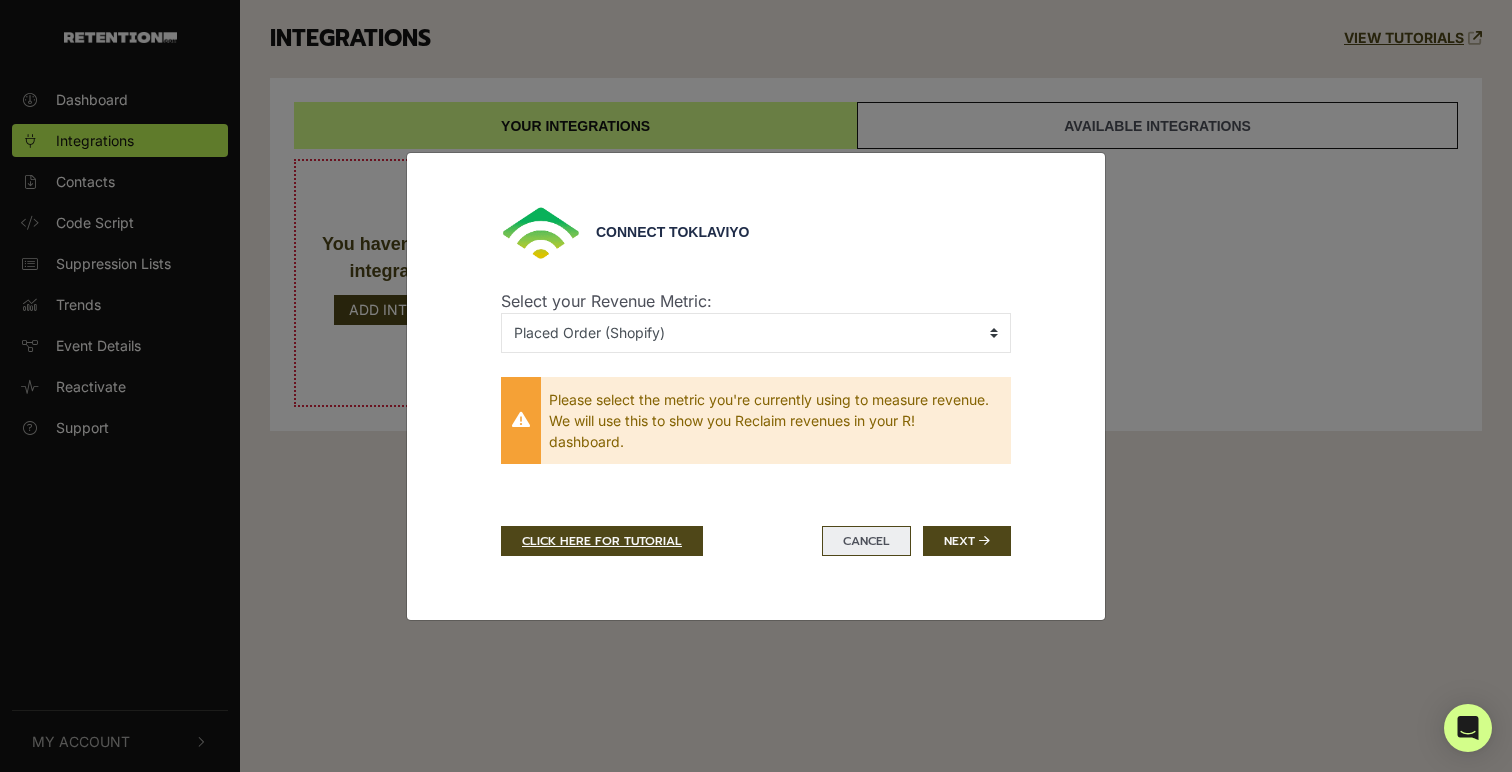 click on "Cancel" at bounding box center (866, 541) 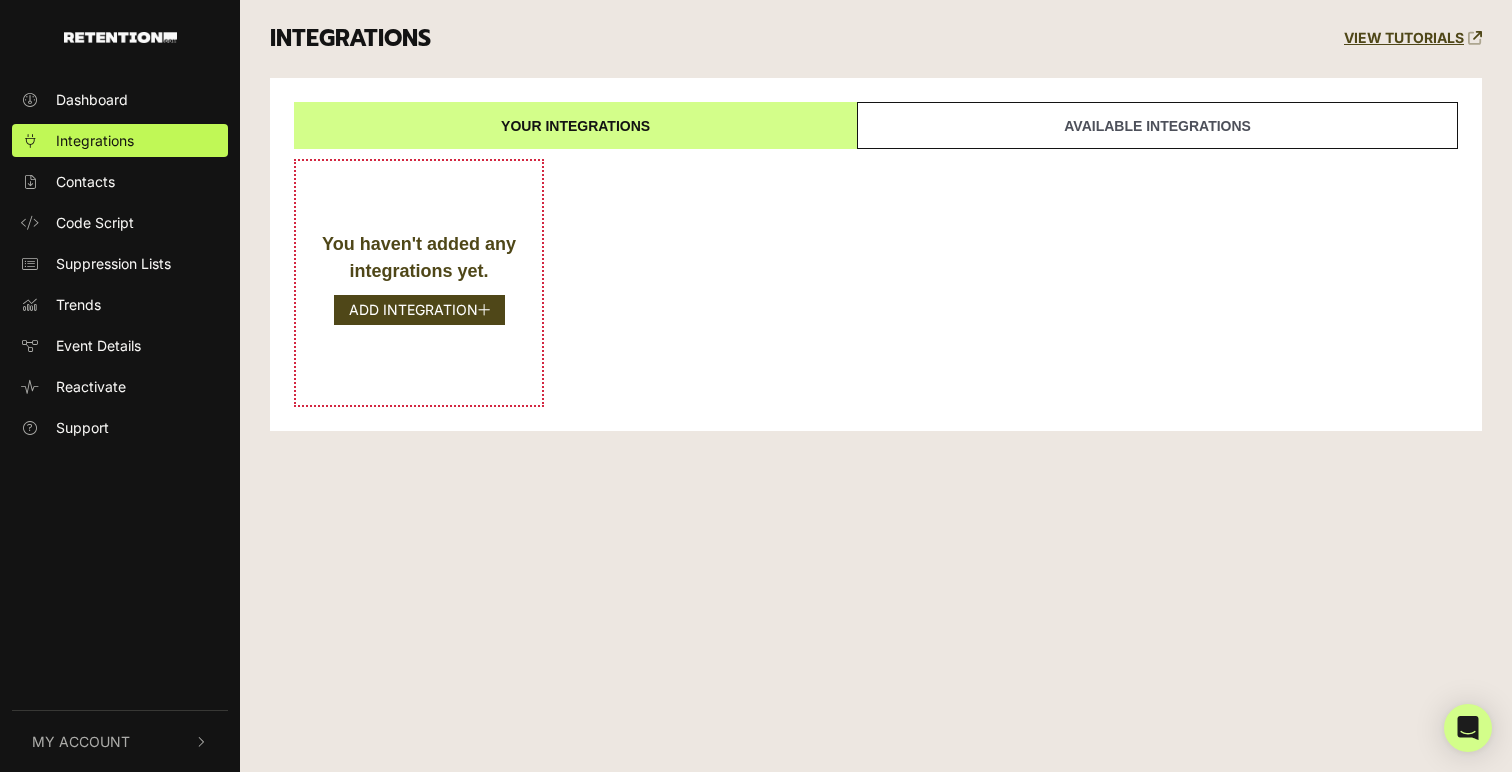 click on "Available integrations" at bounding box center (1157, 125) 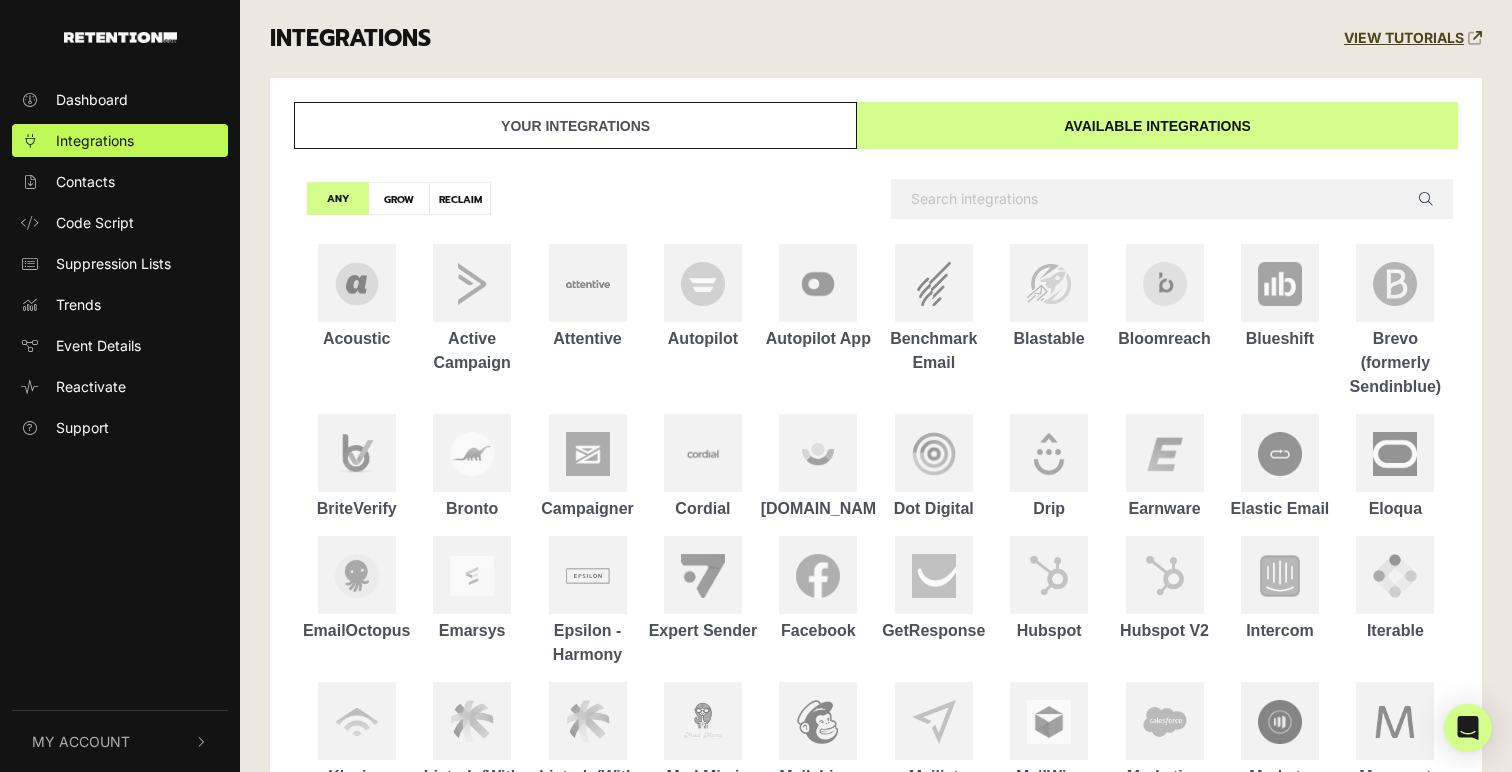 click on "Your integrations" at bounding box center (575, 125) 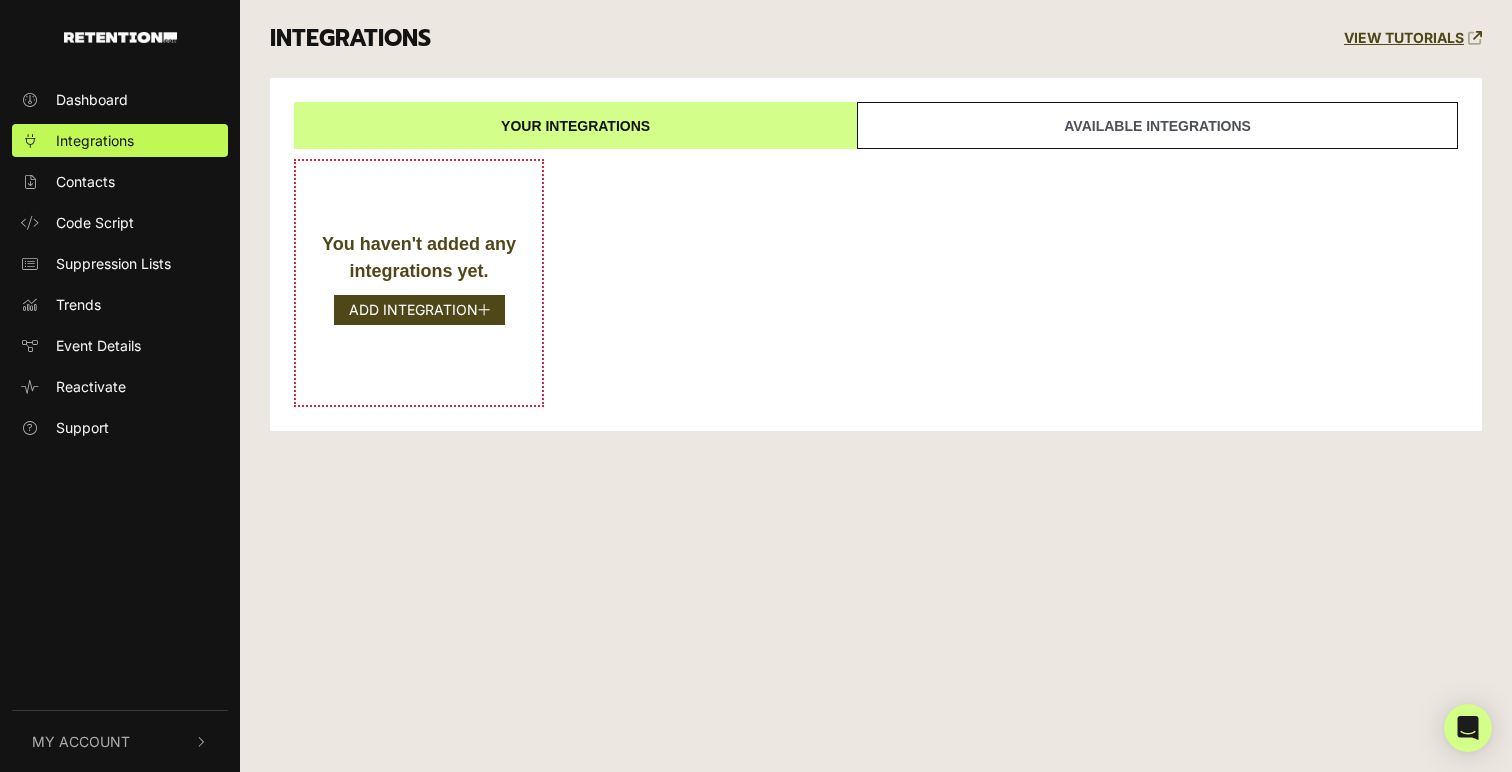 click on "Available integrations" at bounding box center [1157, 125] 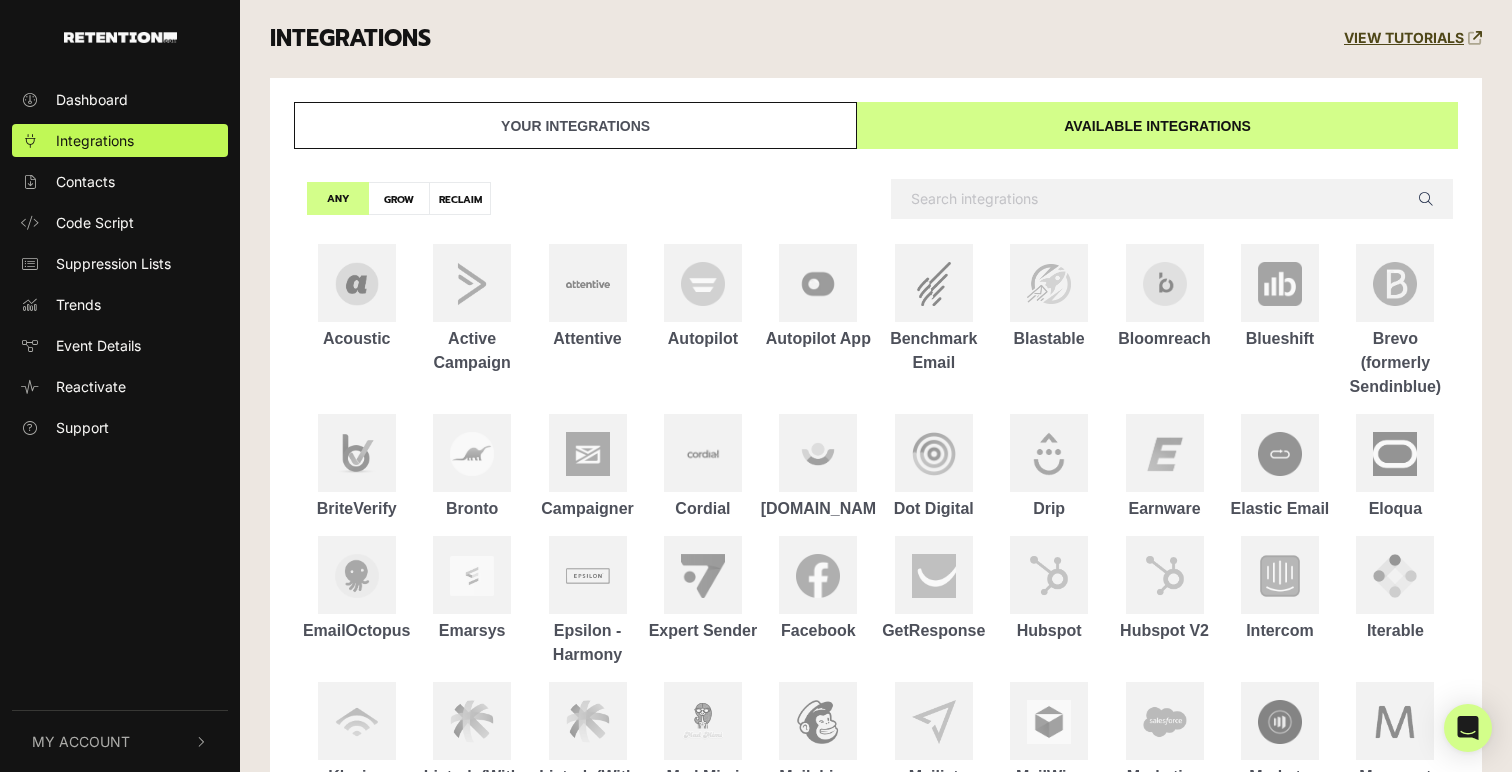 click at bounding box center [1172, 199] 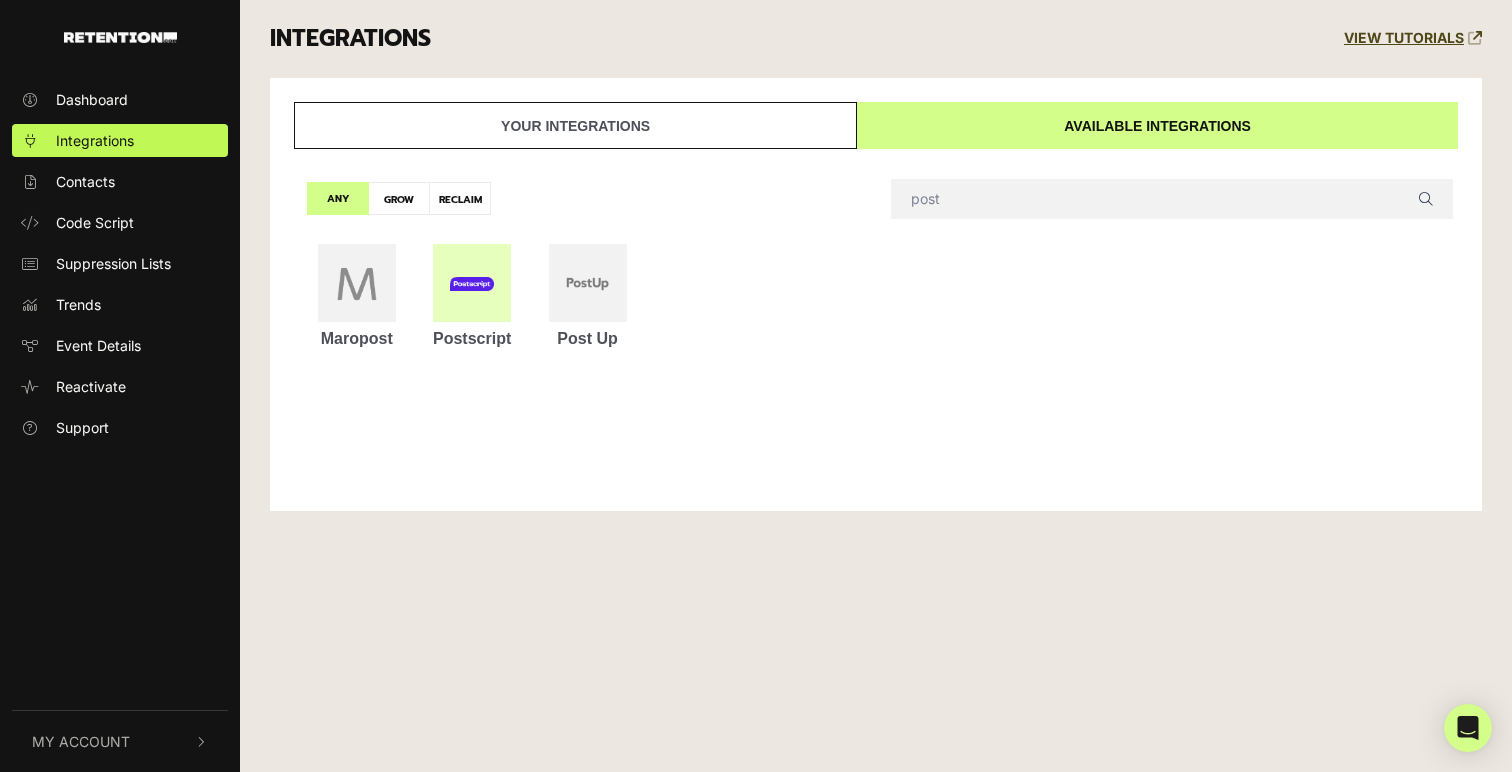 type on "post" 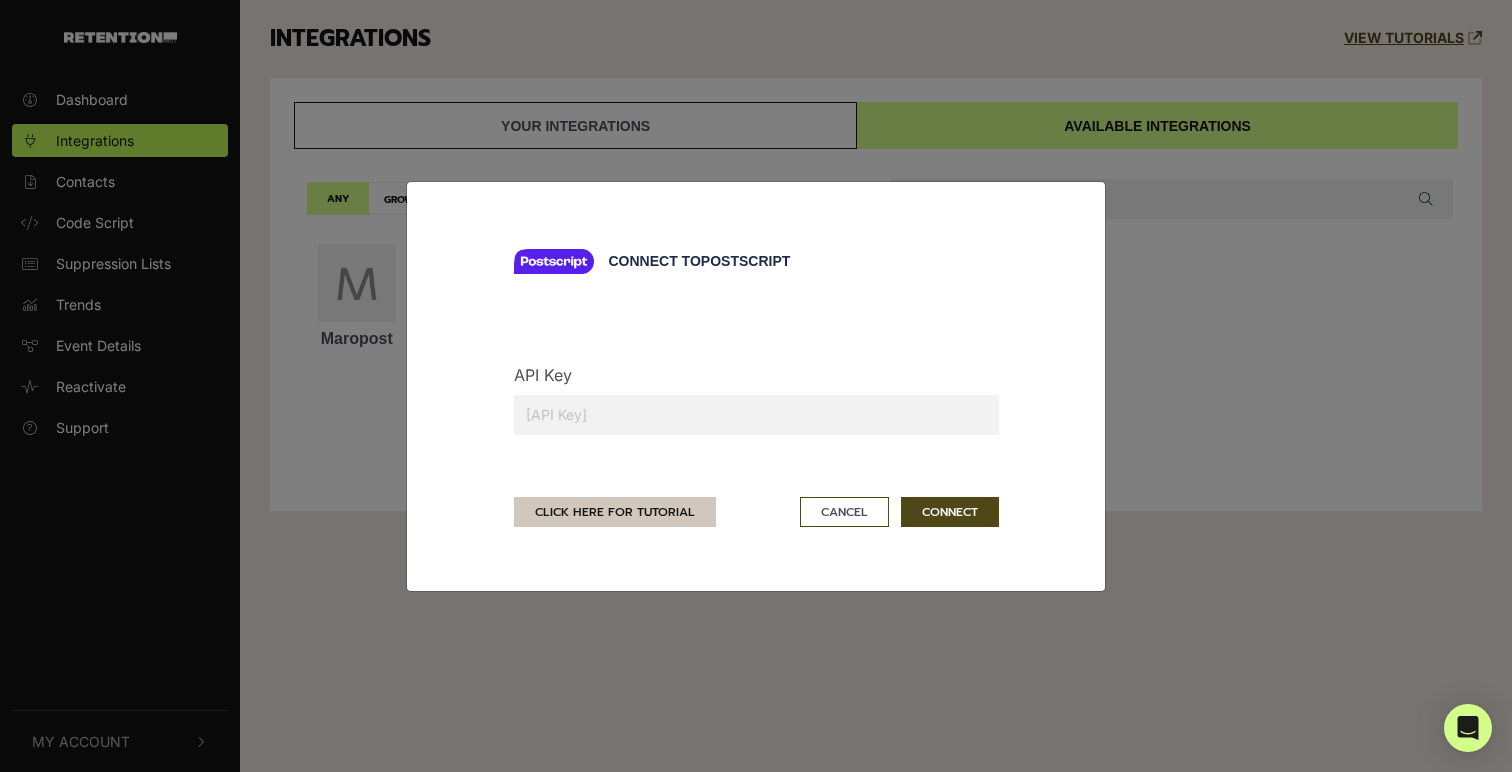 click on "CLICK HERE FOR TUTORIAL" at bounding box center (615, 512) 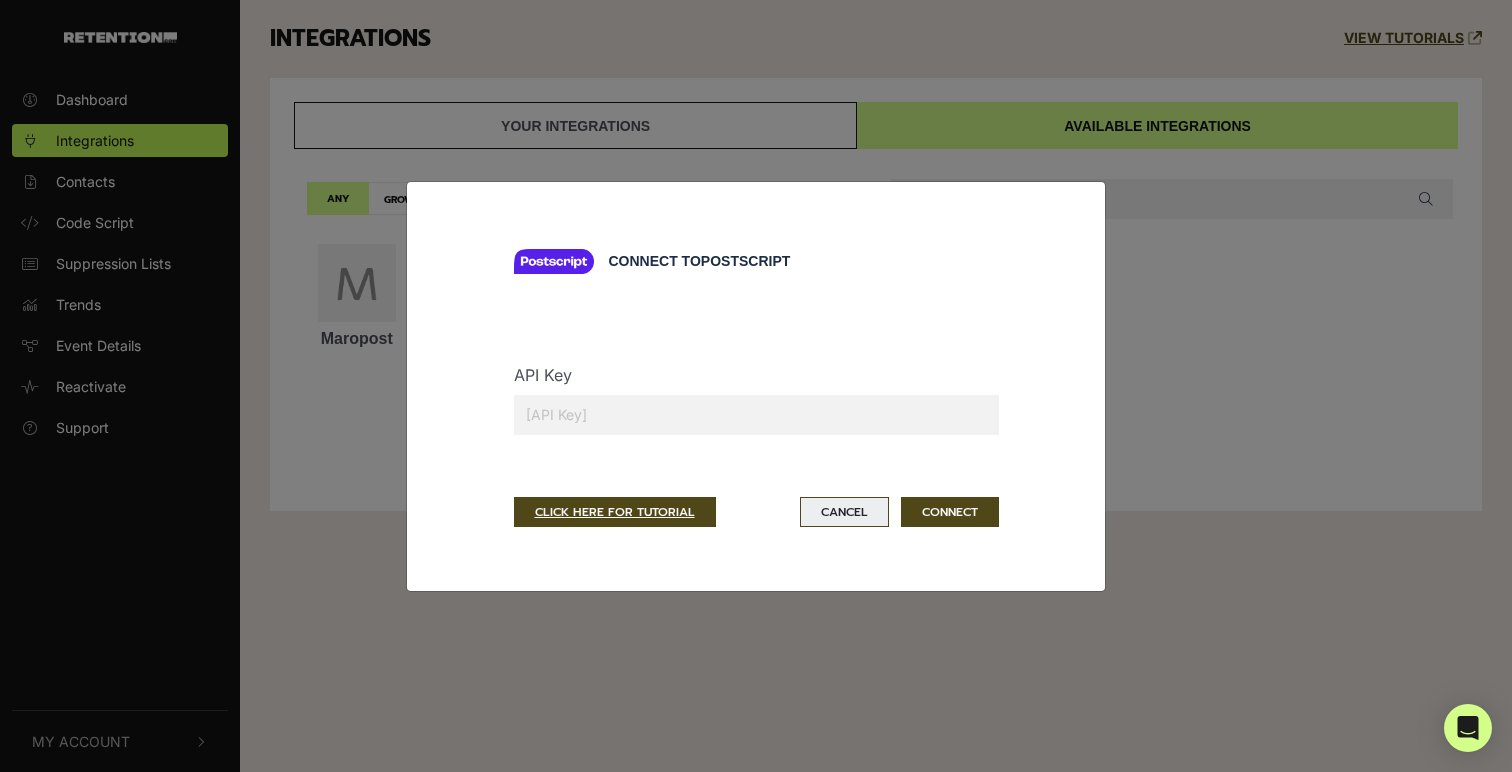click on "Cancel" at bounding box center (844, 512) 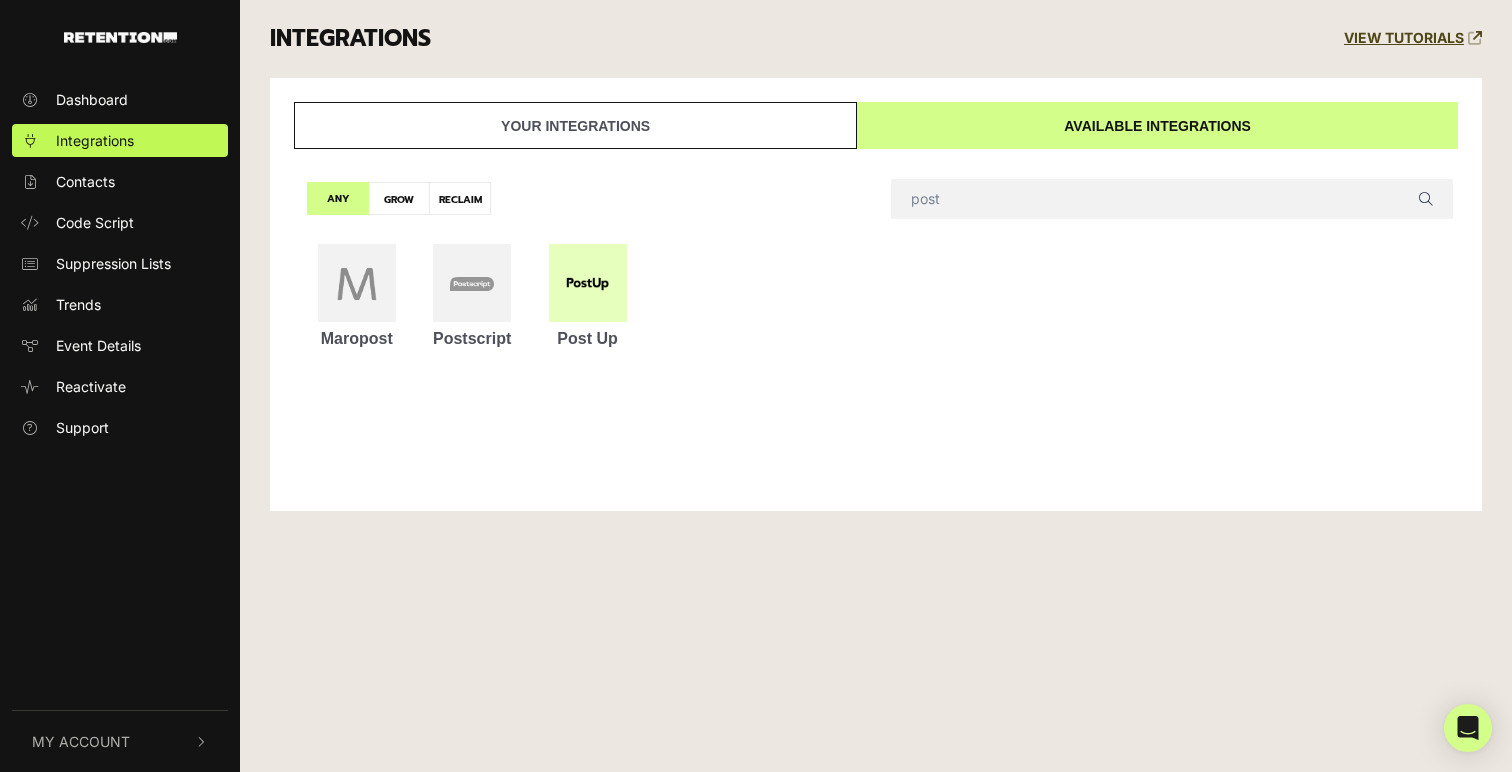 click at bounding box center (588, 283) 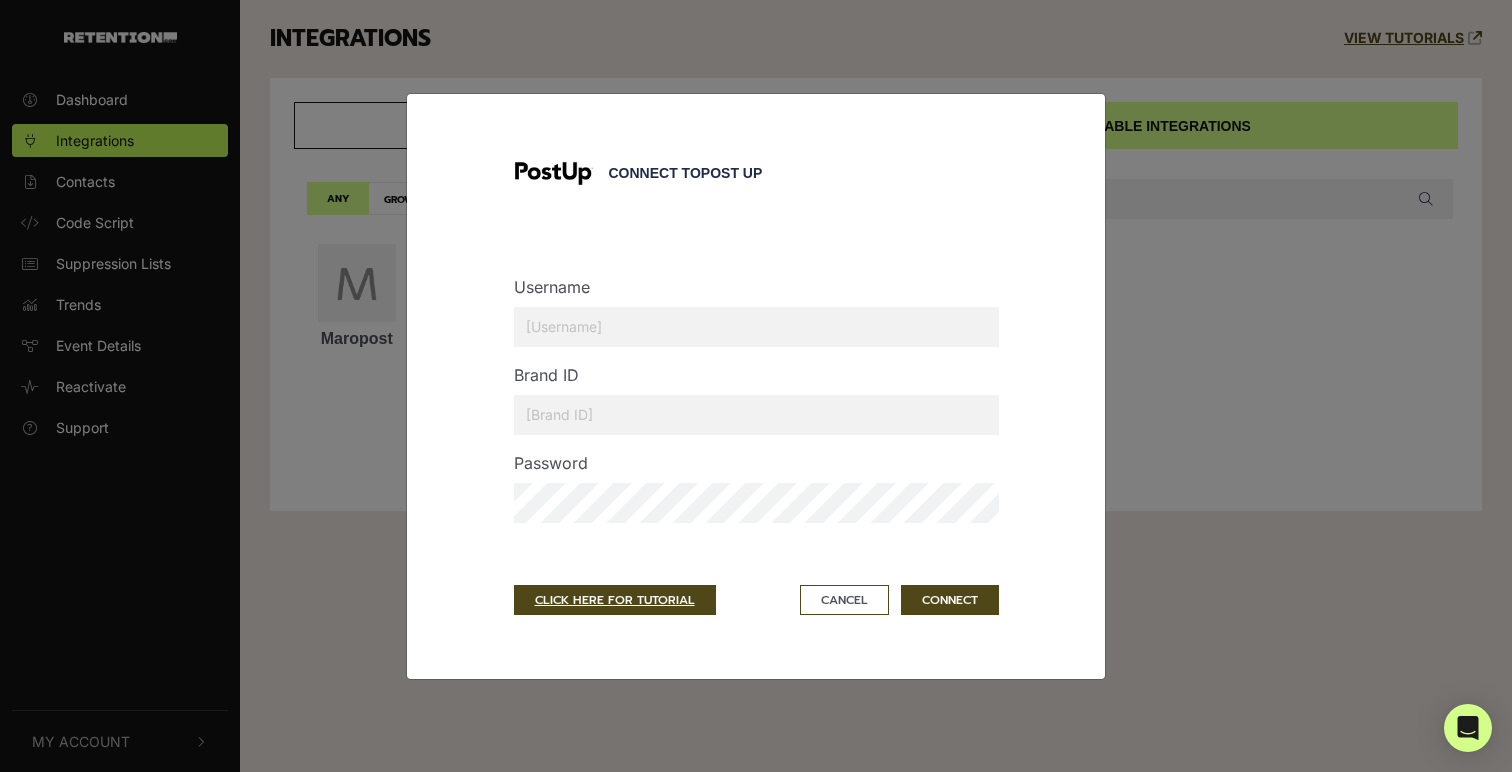 type on "jonathan@huegahouse.com" 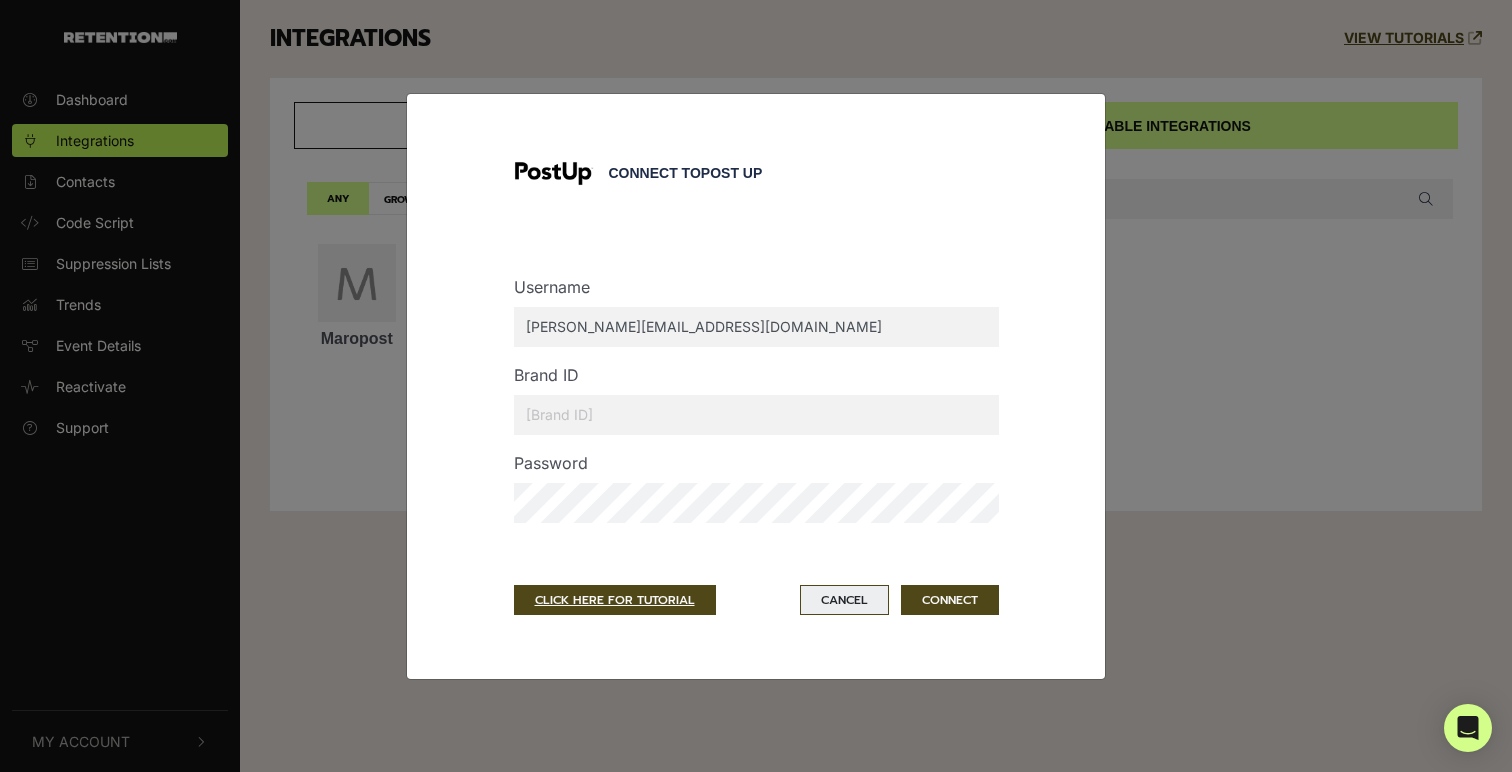 click on "Cancel" at bounding box center [844, 600] 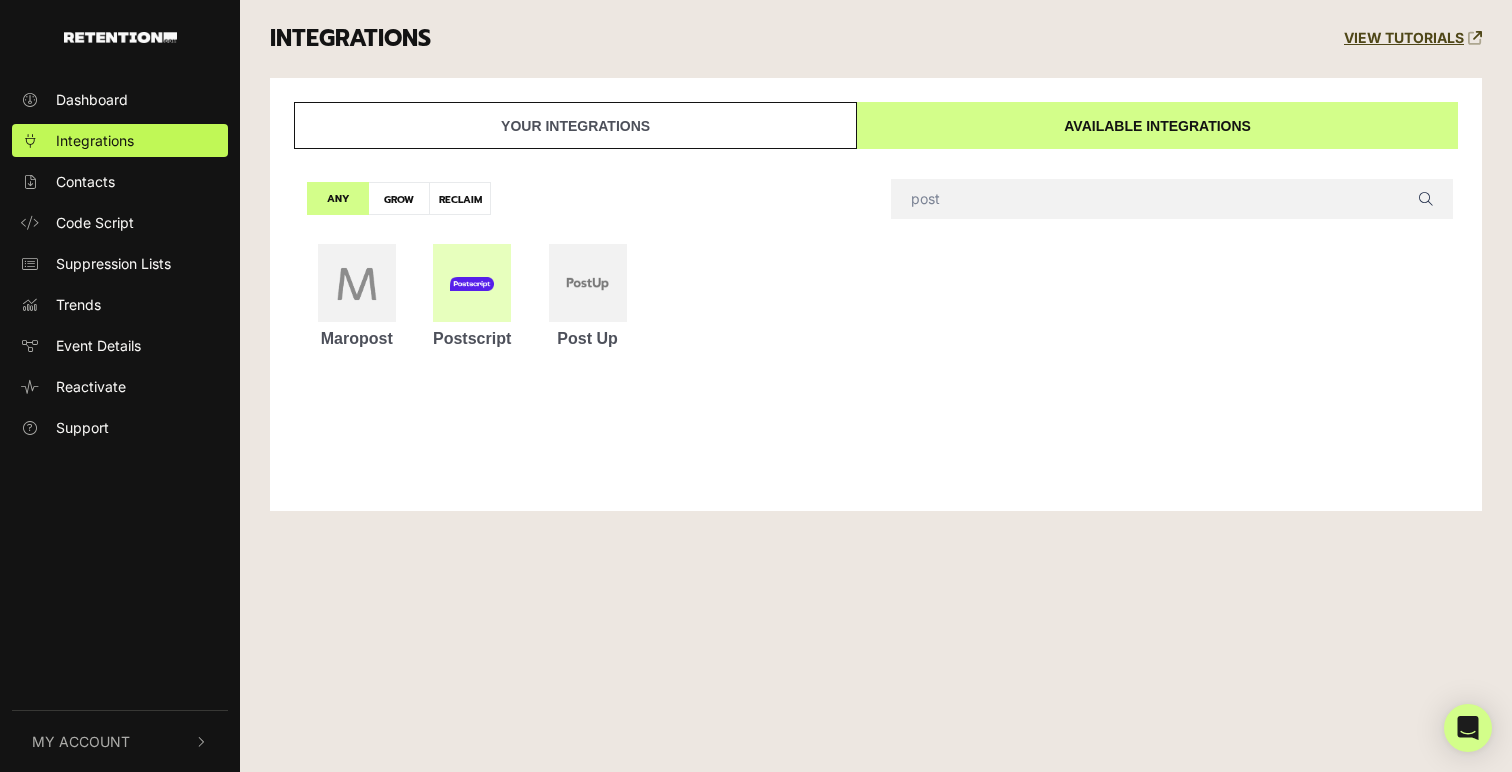 click at bounding box center (472, 284) 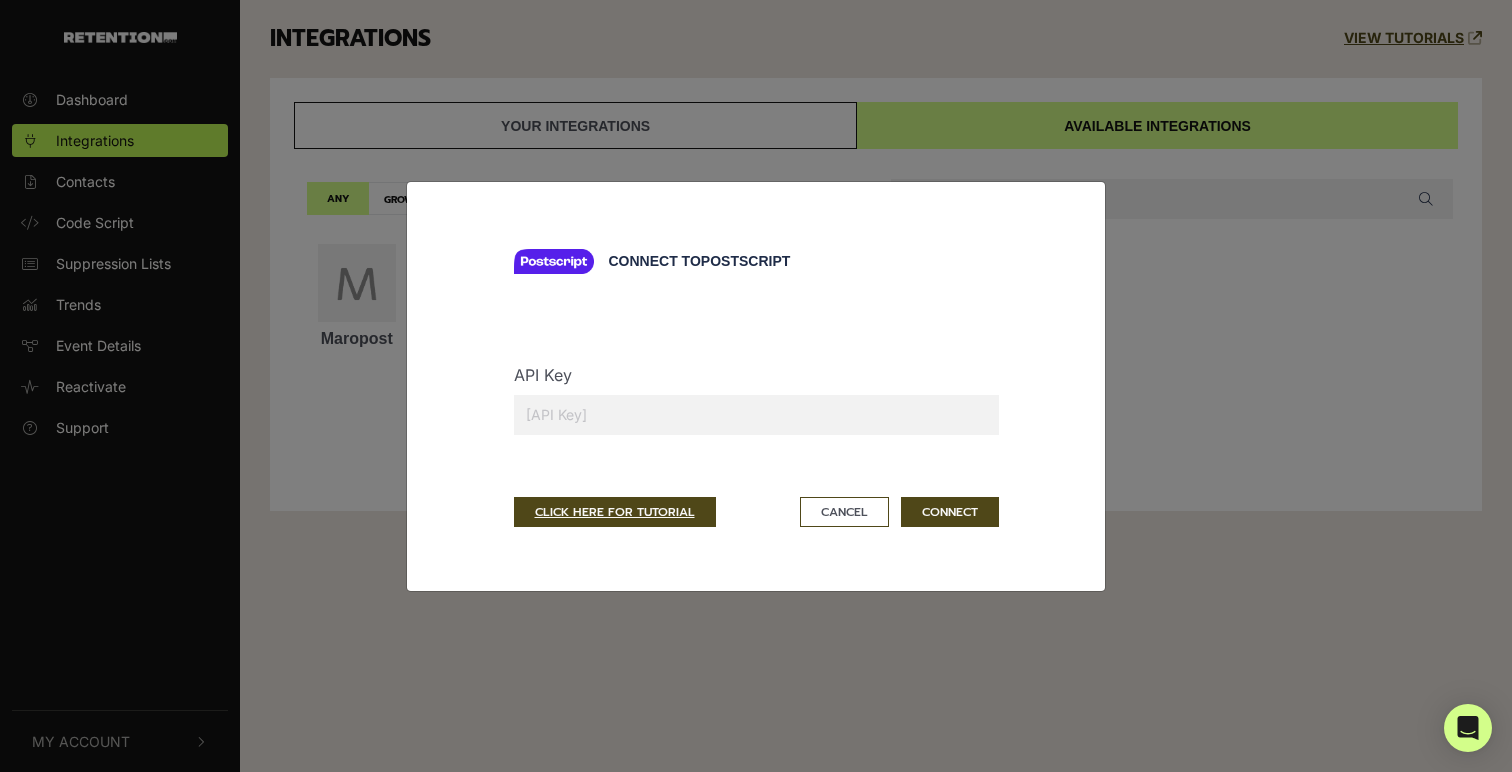 click at bounding box center [756, 415] 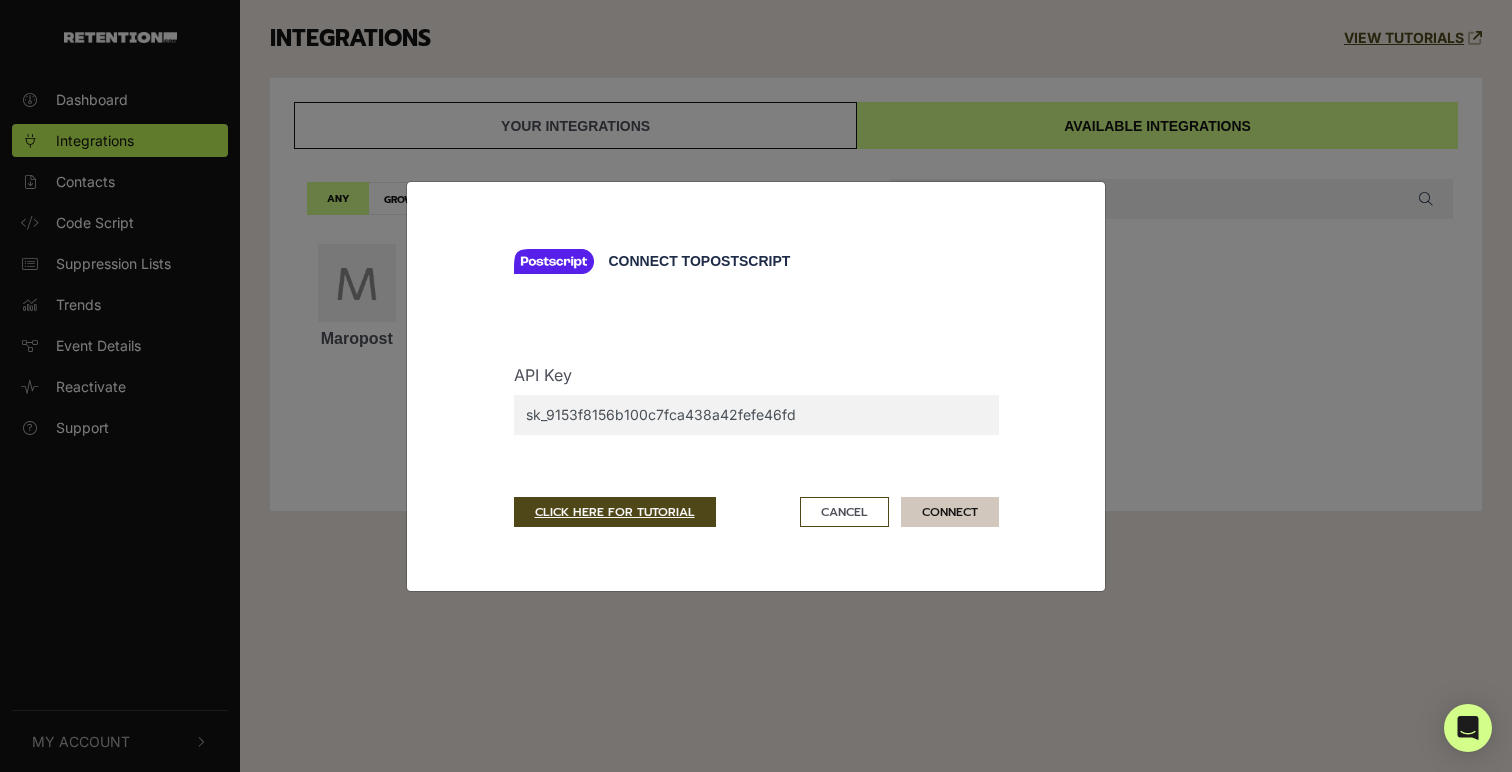 type on "sk_9153f8156b100c7fca438a42fefe46fd" 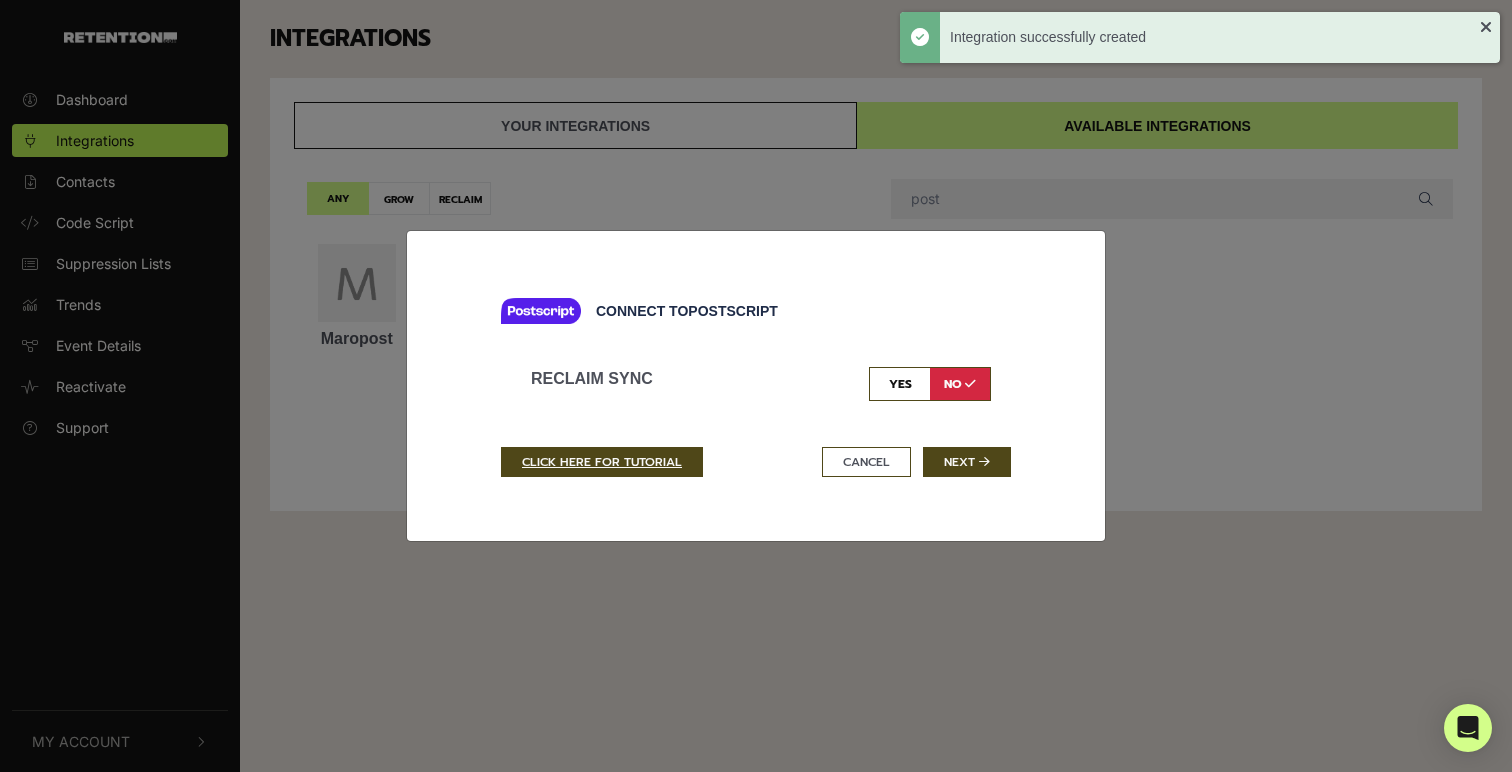 click on "Reclaim Sync" 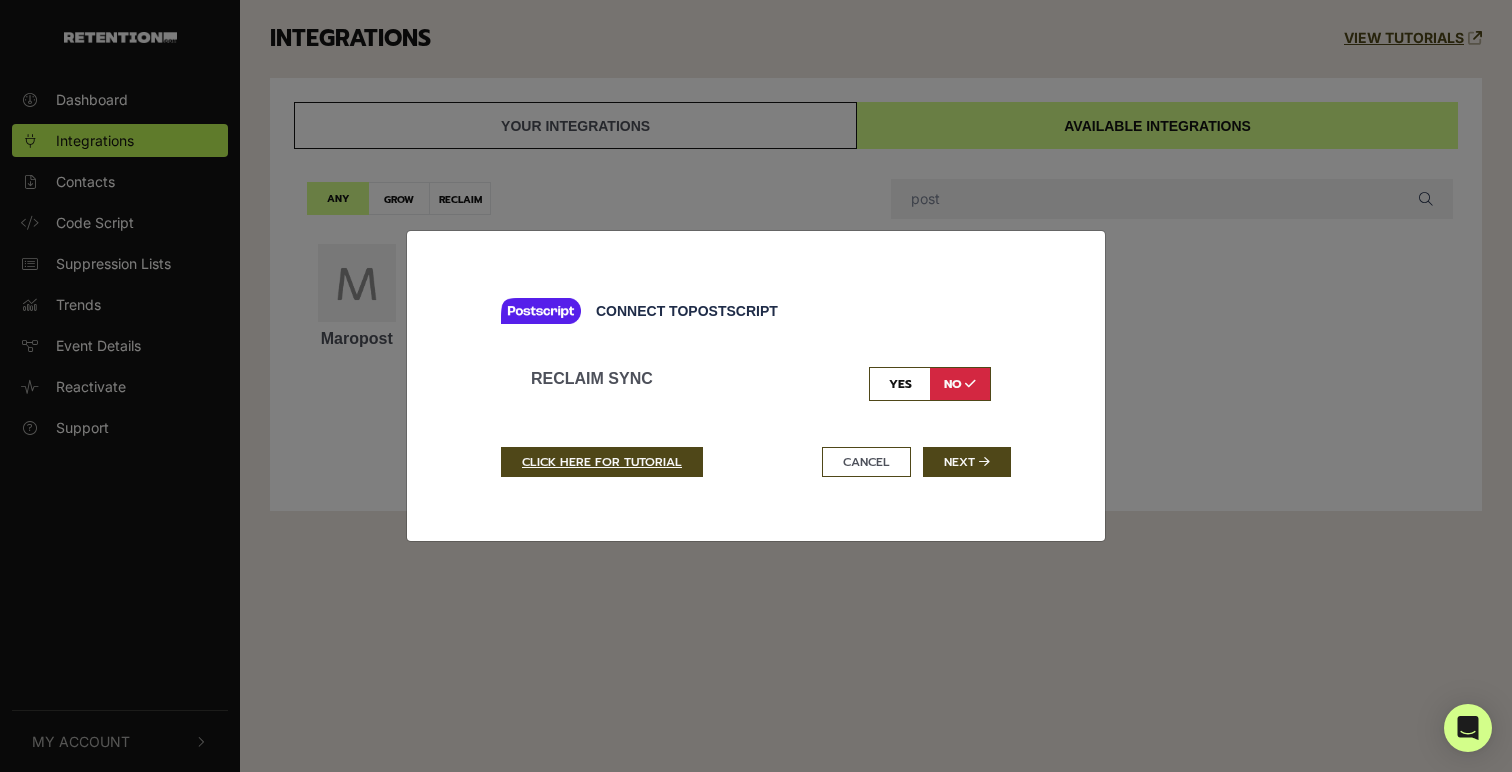 click 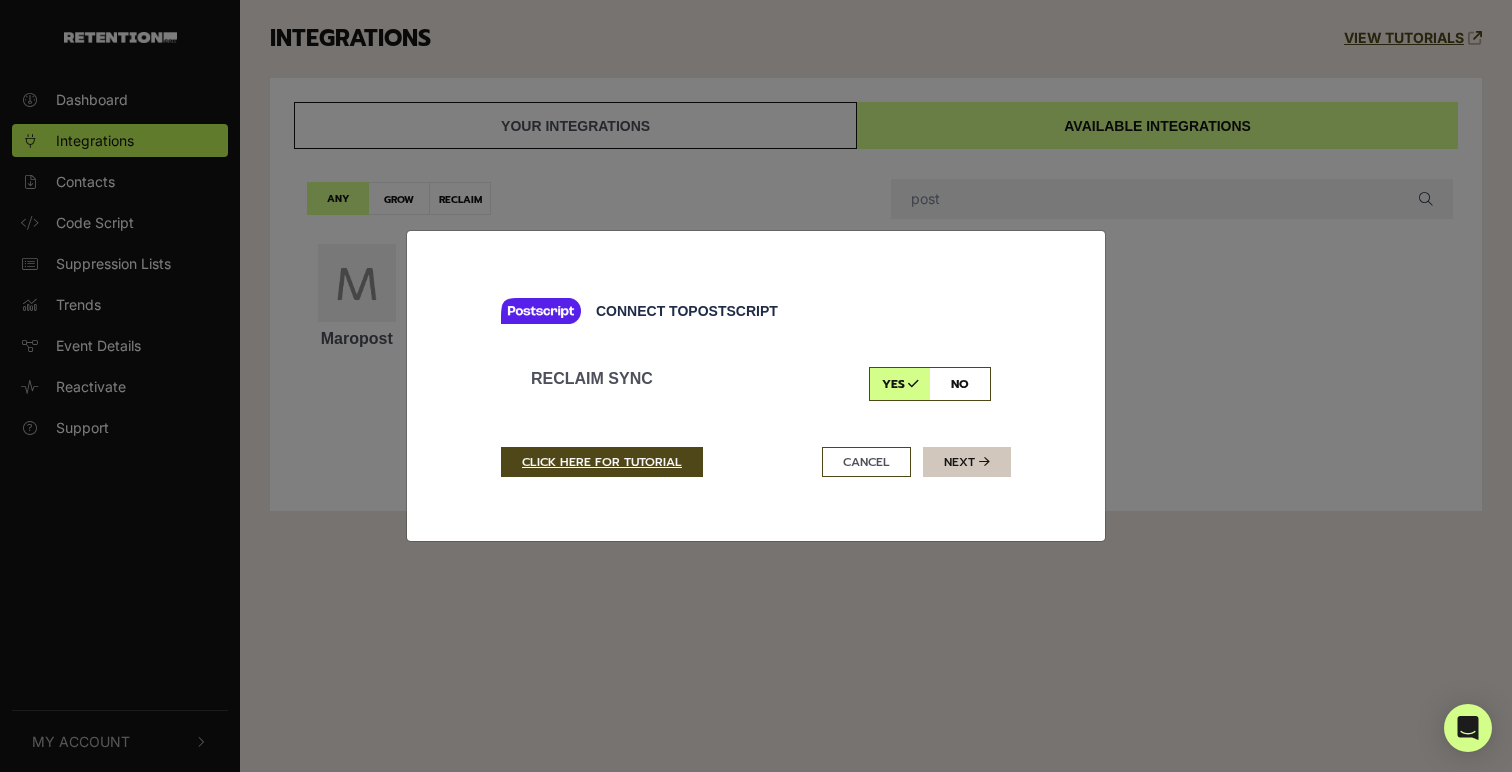 click on "Next" 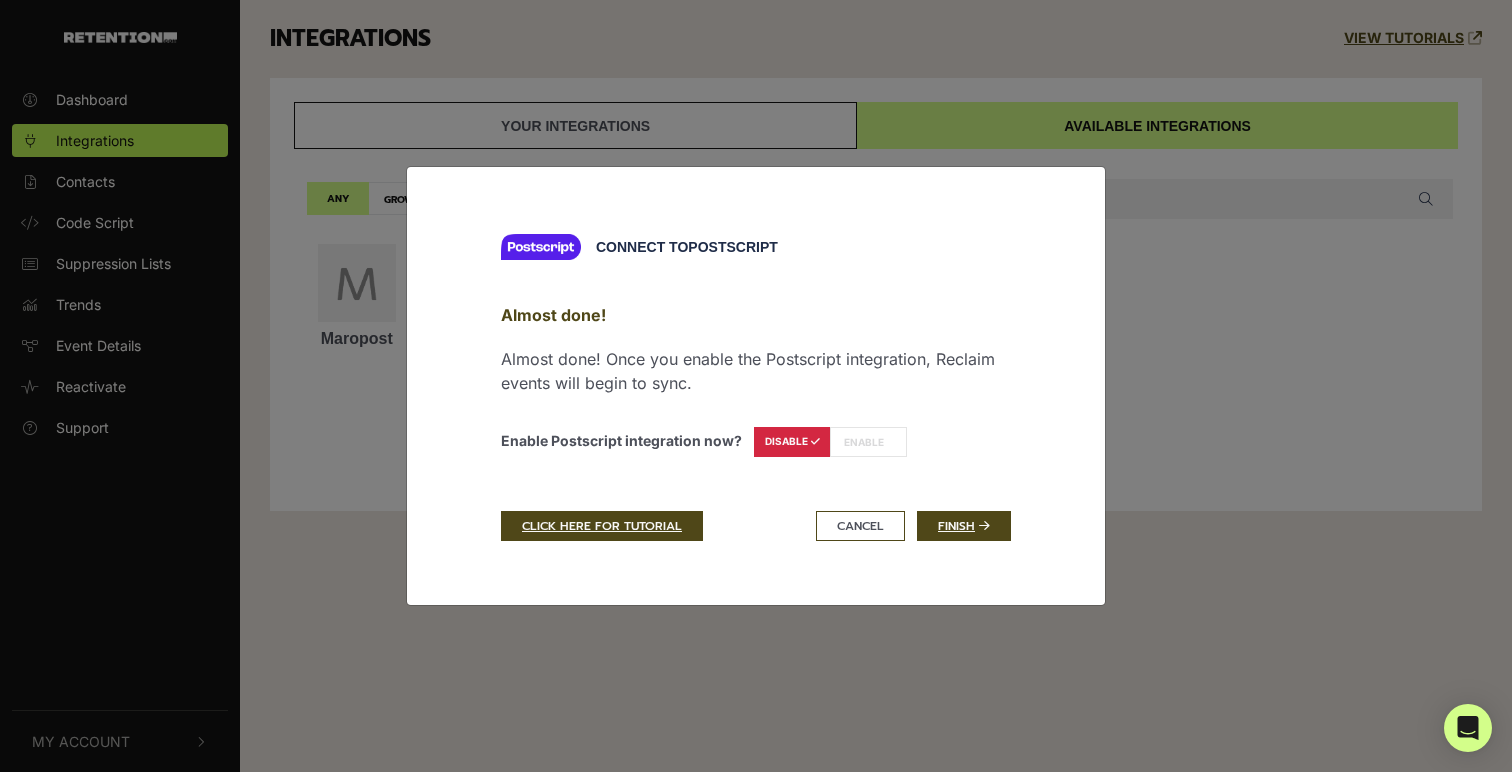 click on "ENABLE" 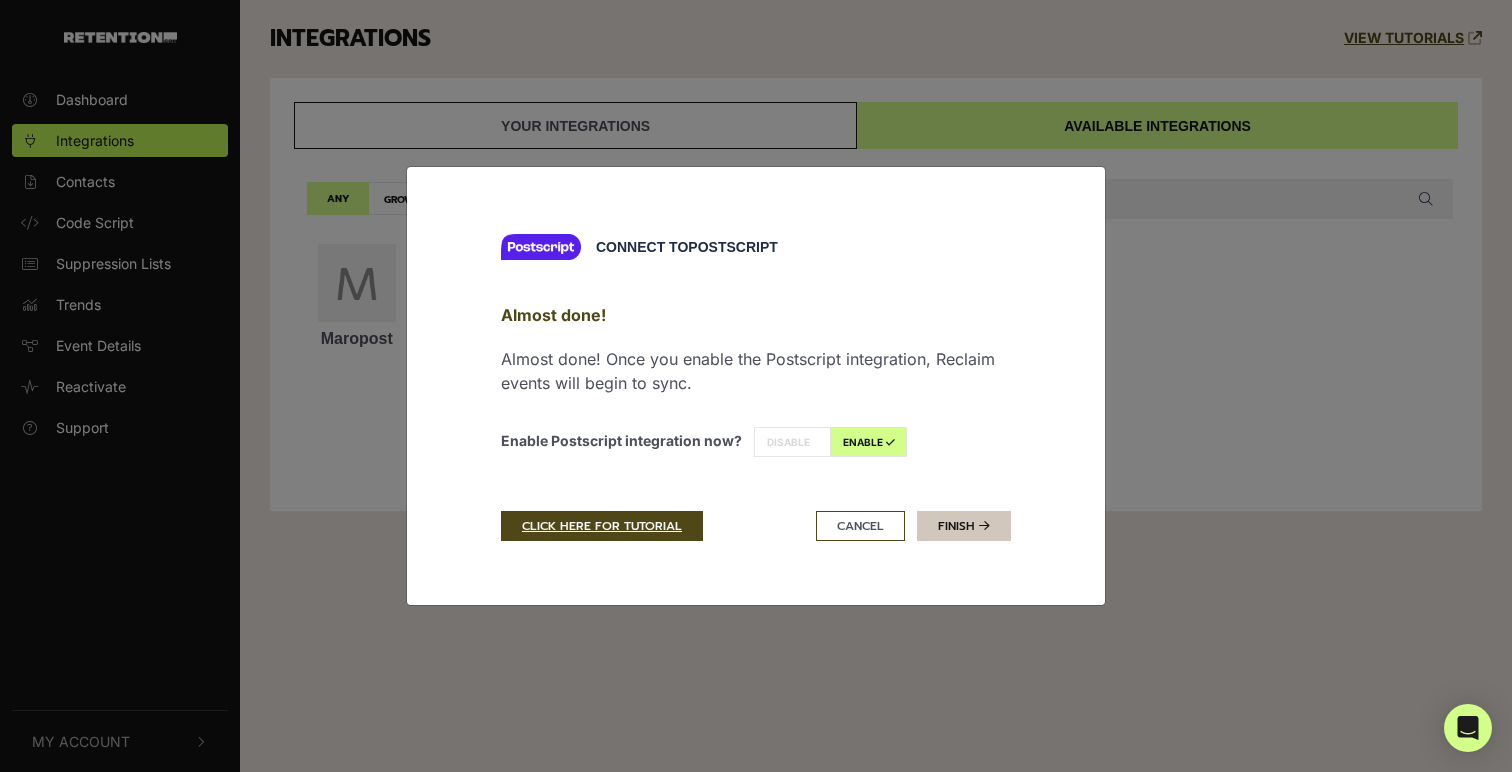 click on "Finish" 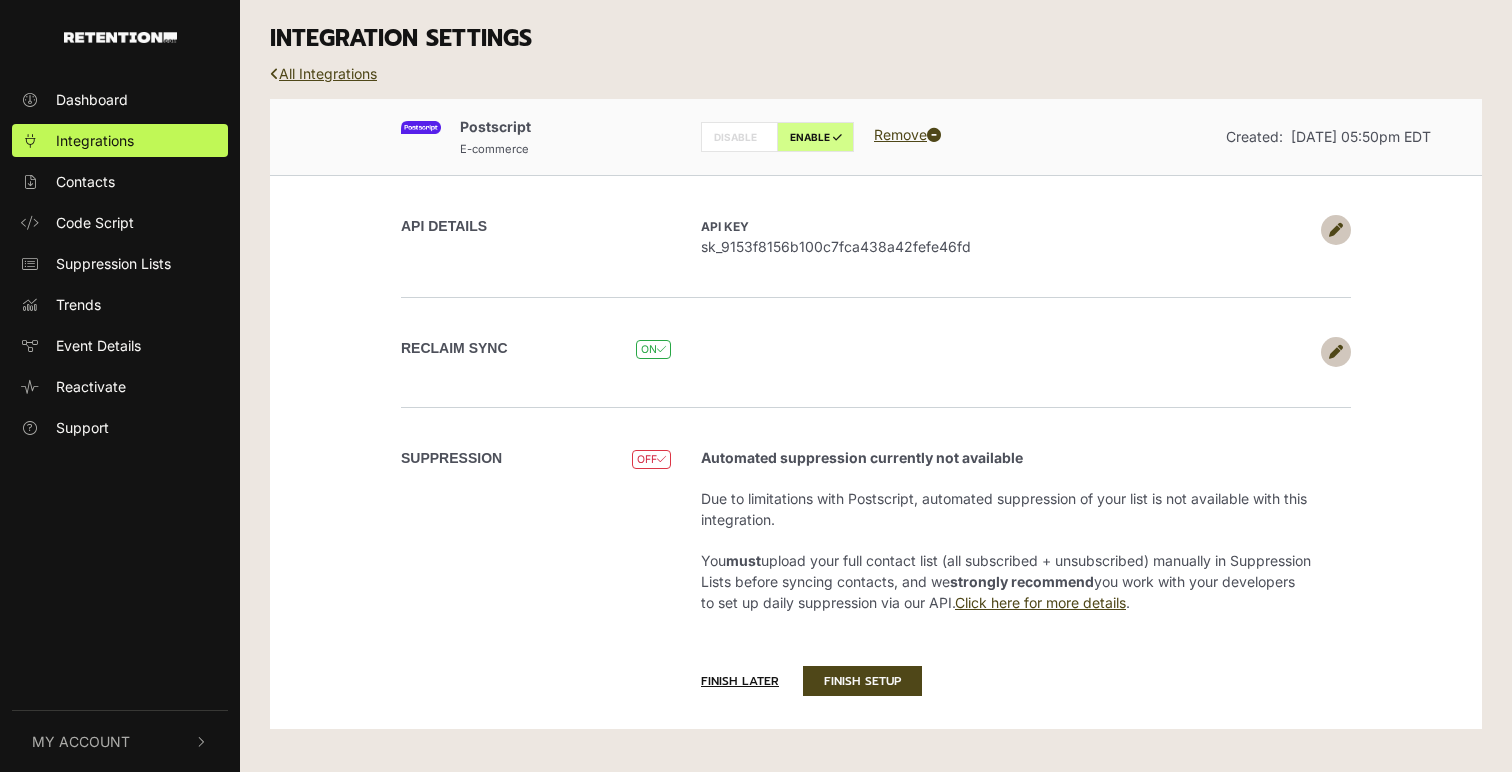 scroll, scrollTop: 0, scrollLeft: 0, axis: both 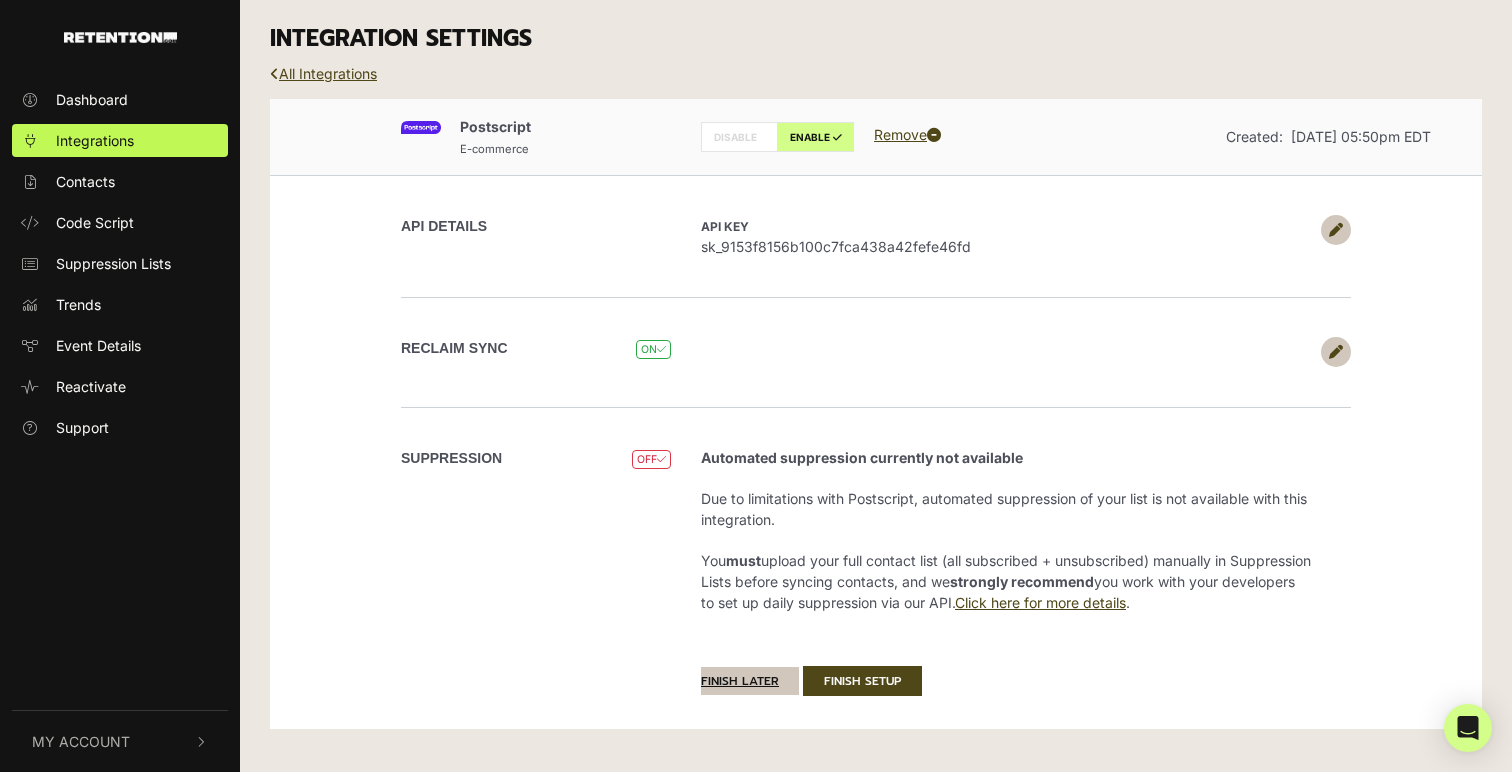 click on "Finish later" at bounding box center (750, 681) 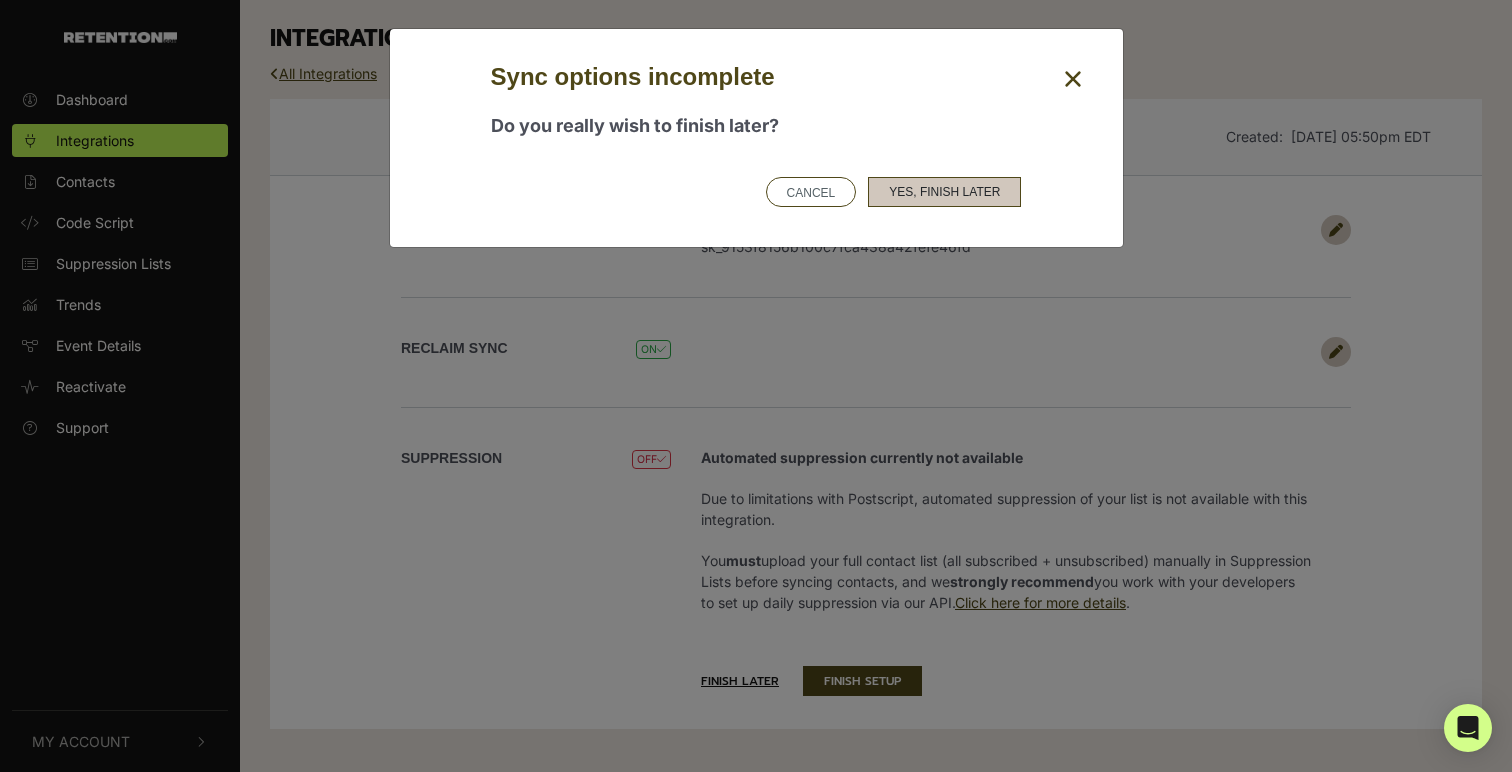 click on "Yes, finish later" at bounding box center (944, 192) 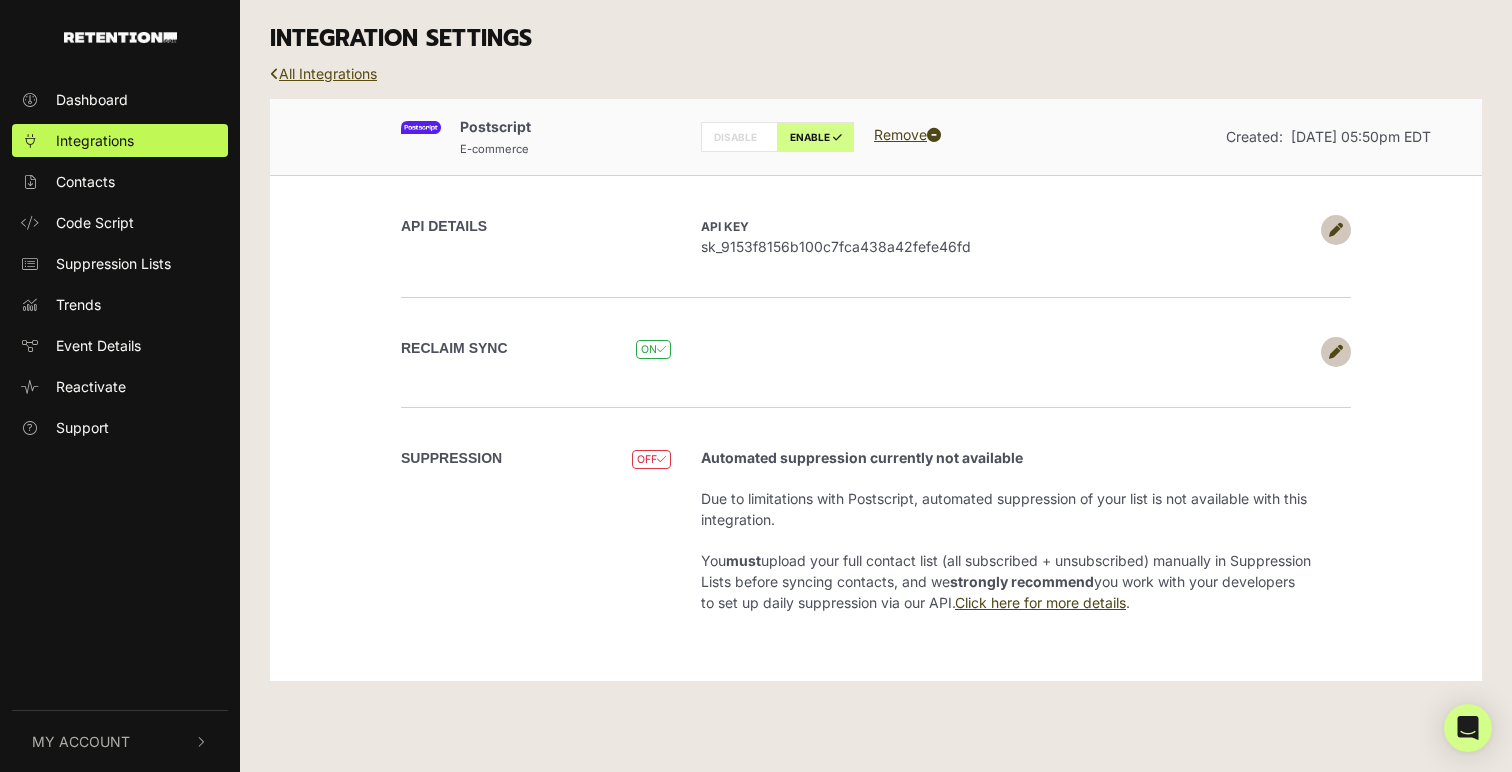 click on "All Integrations" at bounding box center (323, 73) 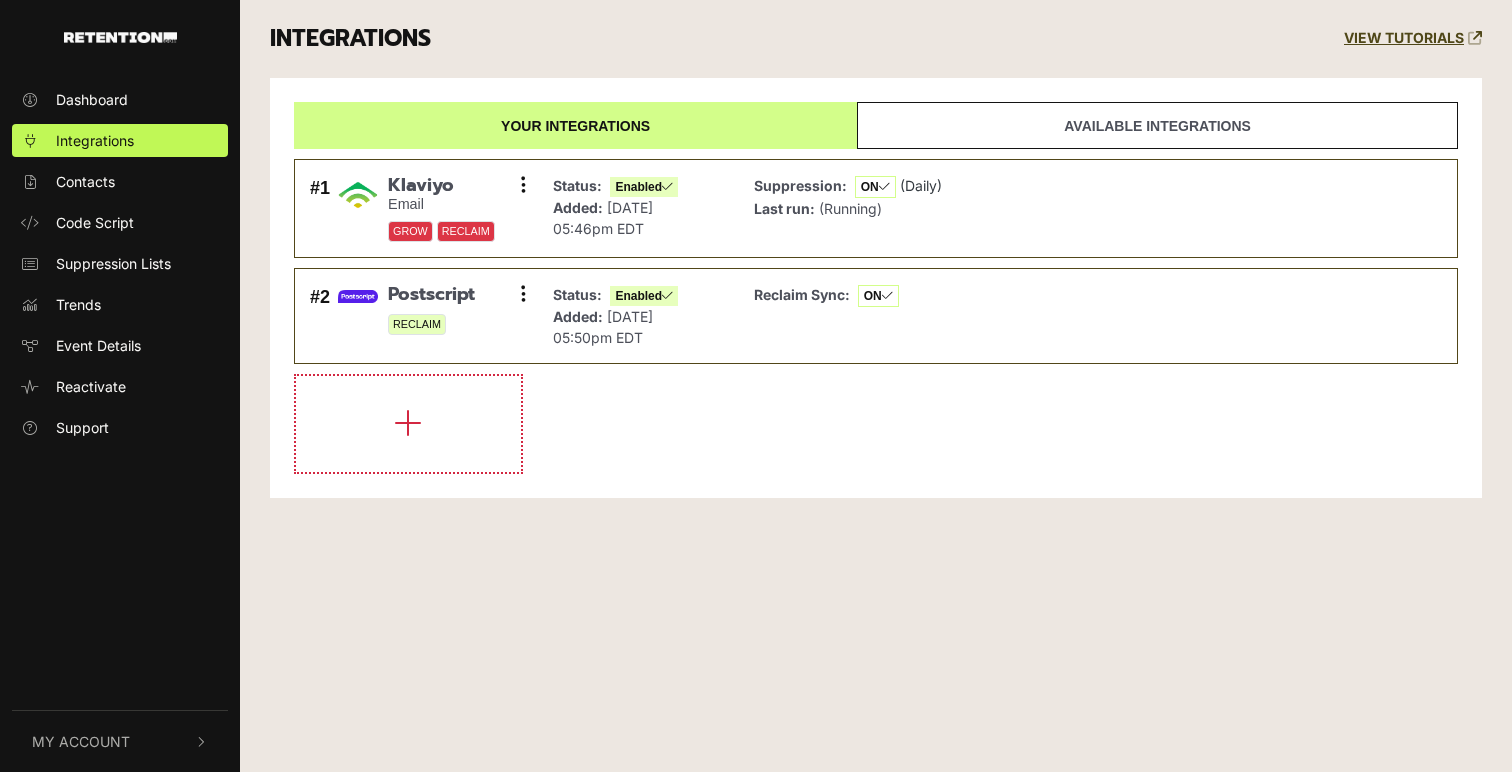 scroll, scrollTop: 0, scrollLeft: 0, axis: both 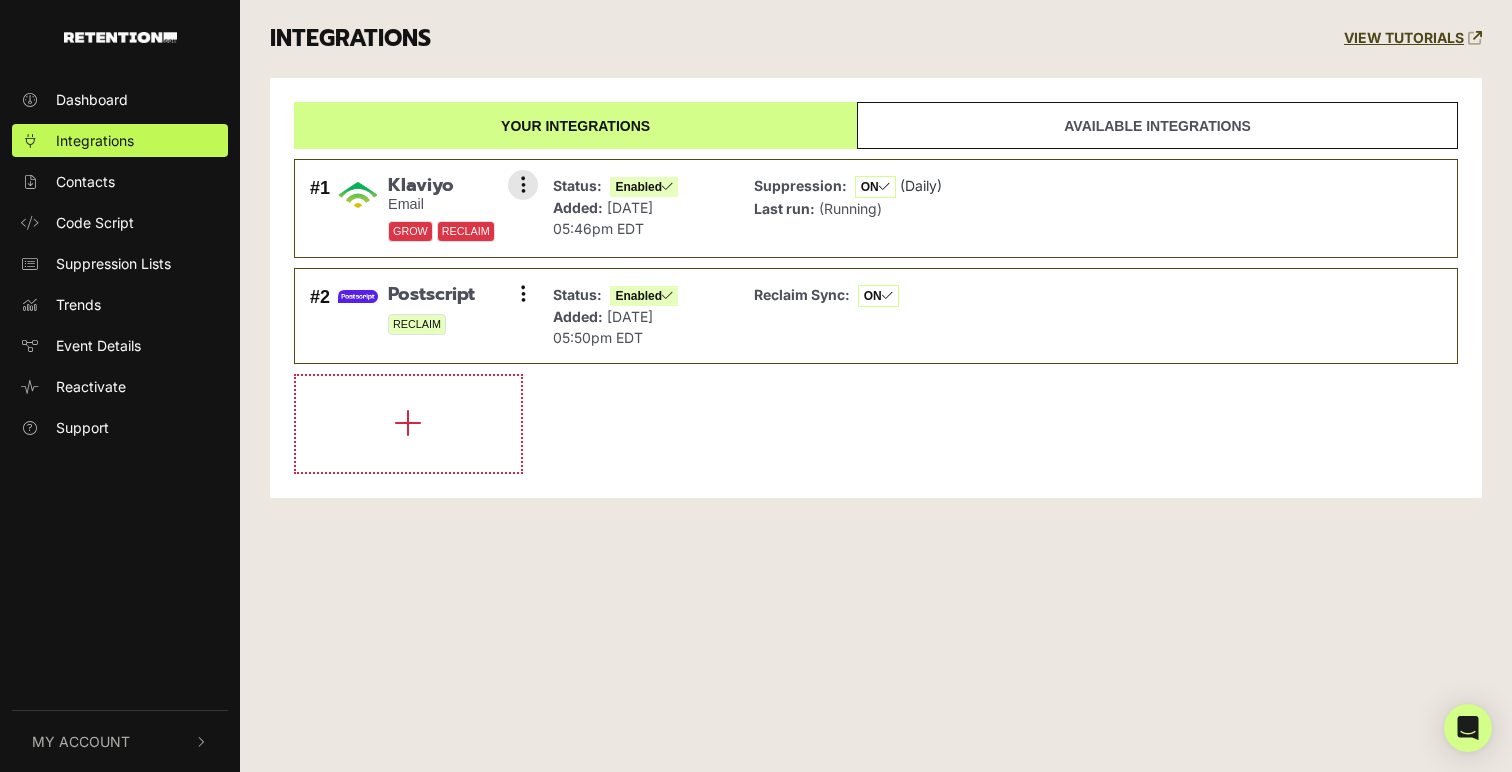 click on "Suppression:
ON
(Daily)
Last run:
(Running)" at bounding box center [1095, 209] 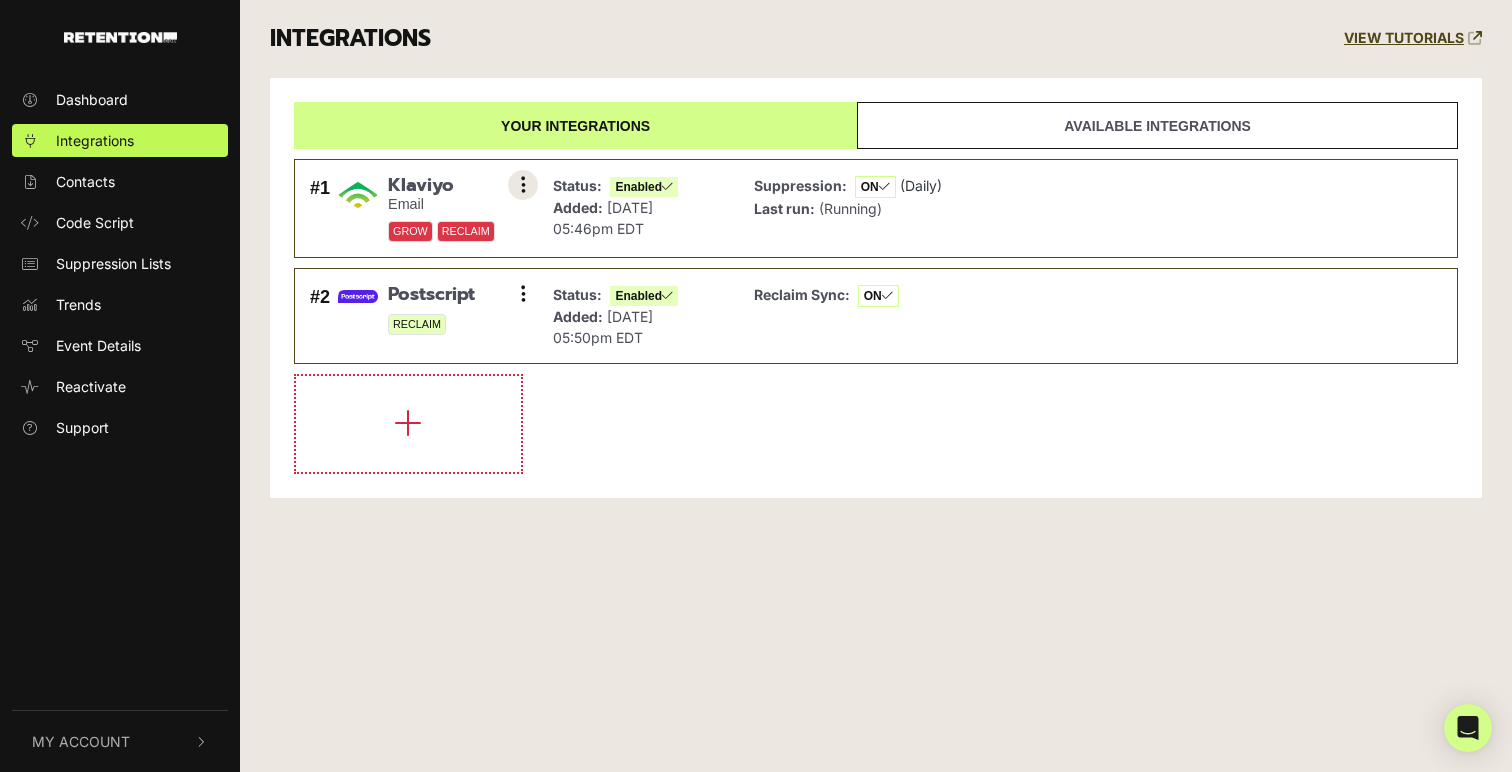 click at bounding box center [523, 185] 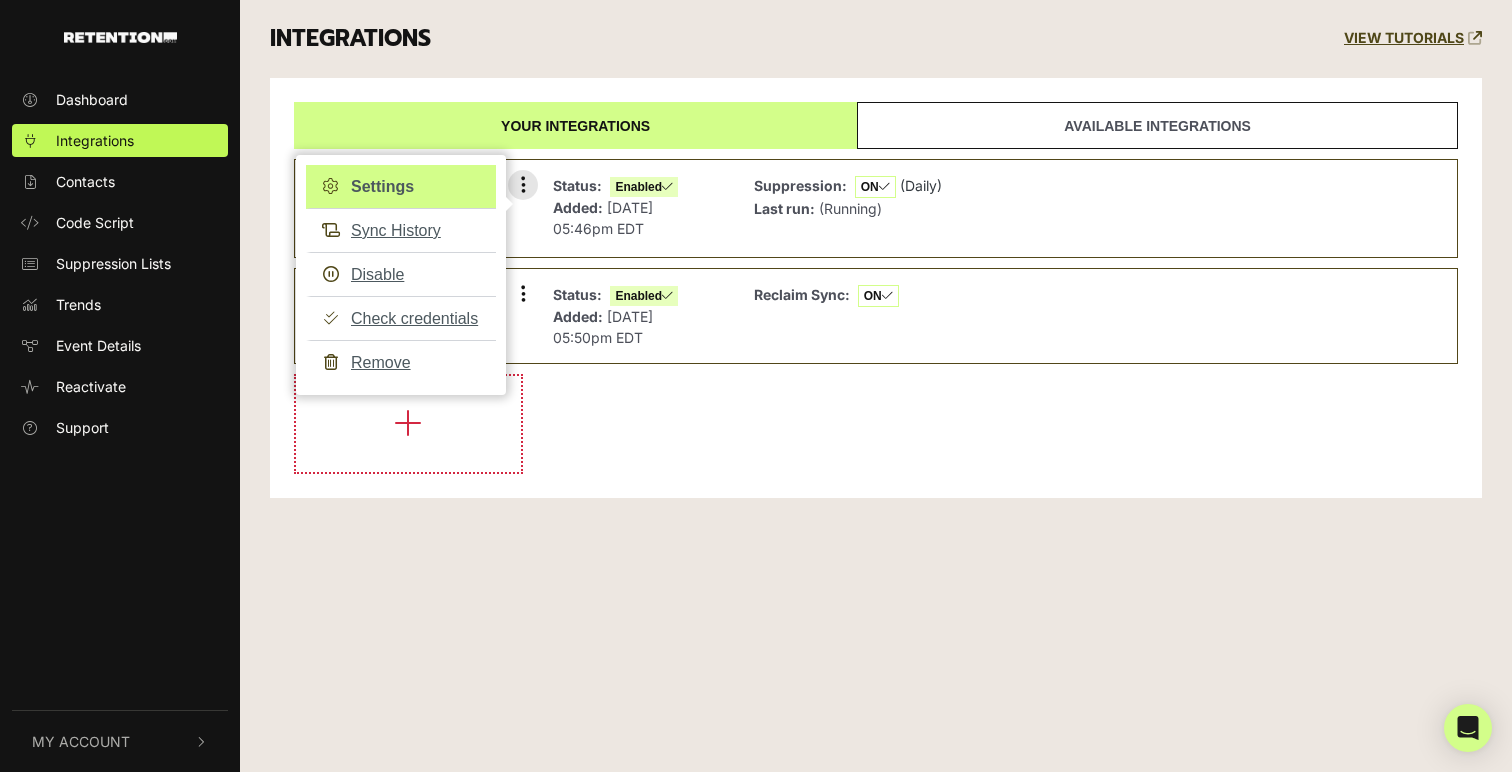 click on "Settings" at bounding box center [401, 187] 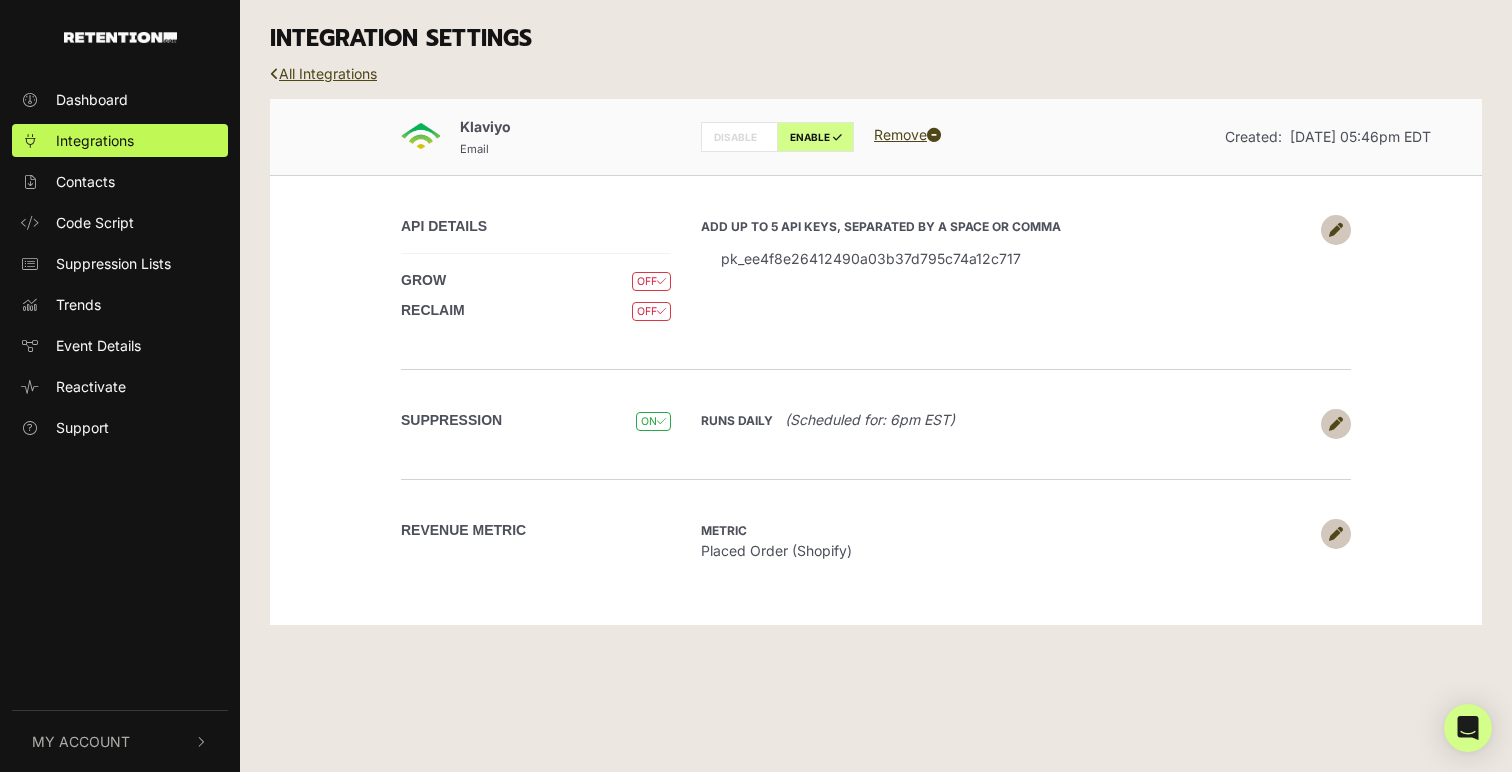 scroll, scrollTop: 0, scrollLeft: 0, axis: both 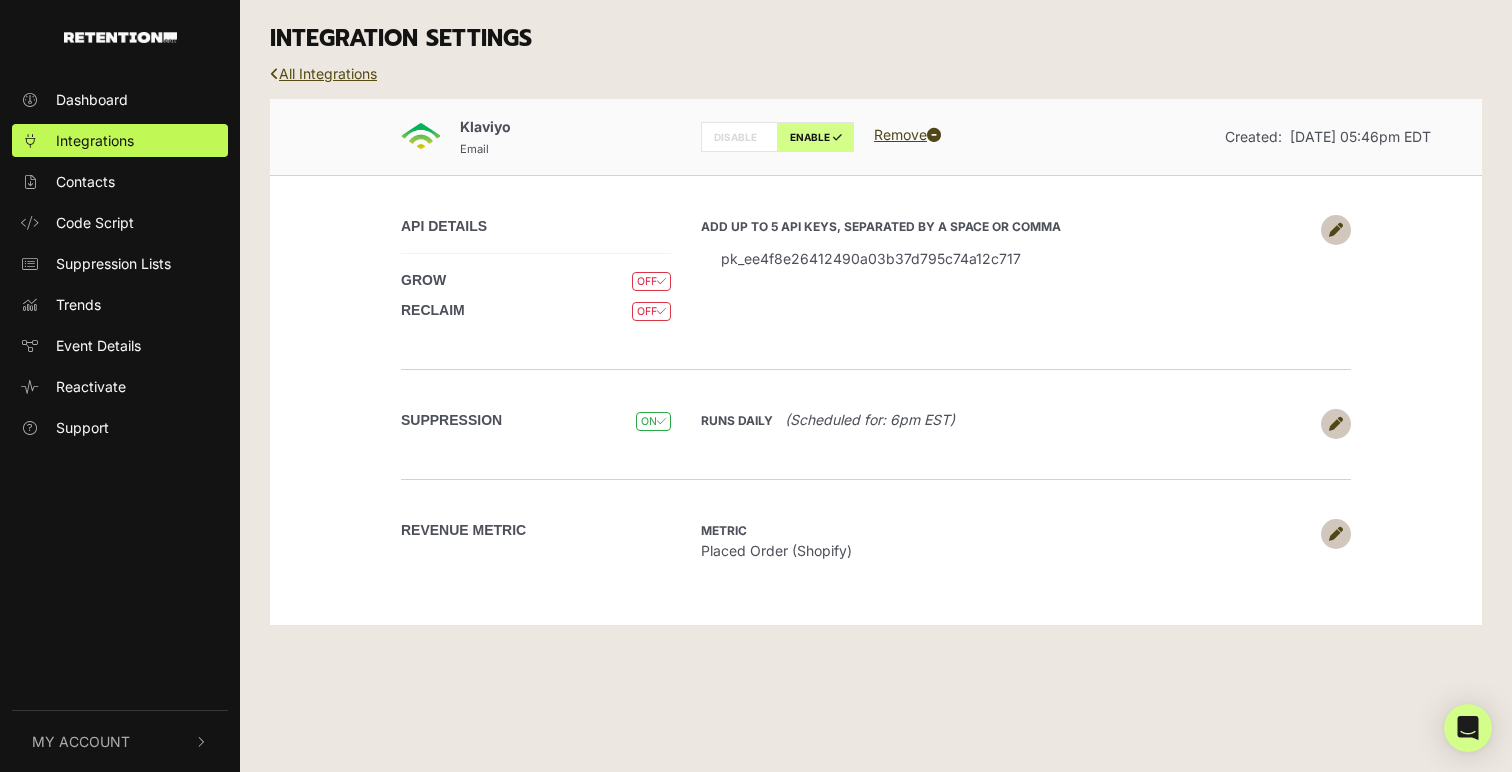 click on "All Integrations" at bounding box center (323, 73) 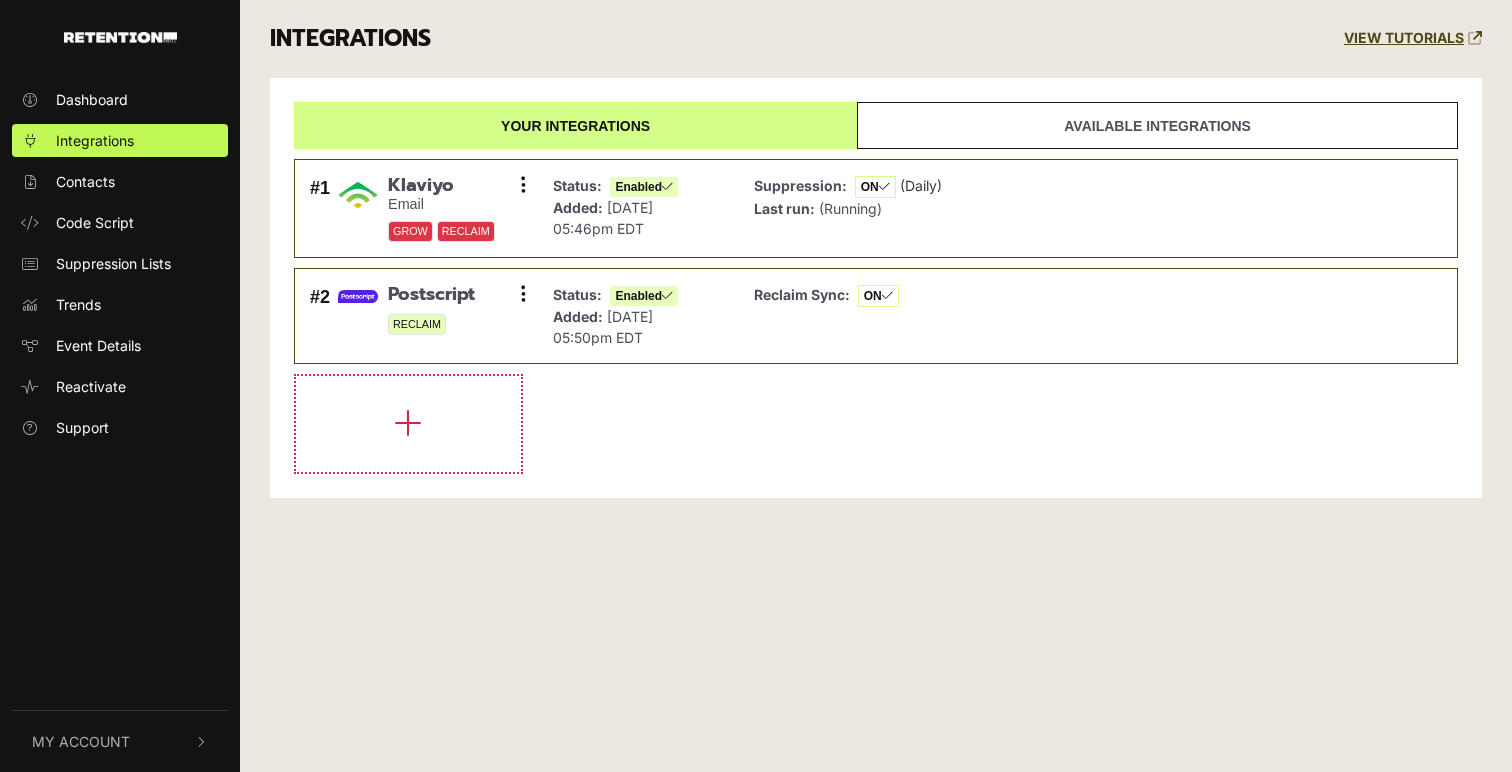 scroll, scrollTop: 0, scrollLeft: 0, axis: both 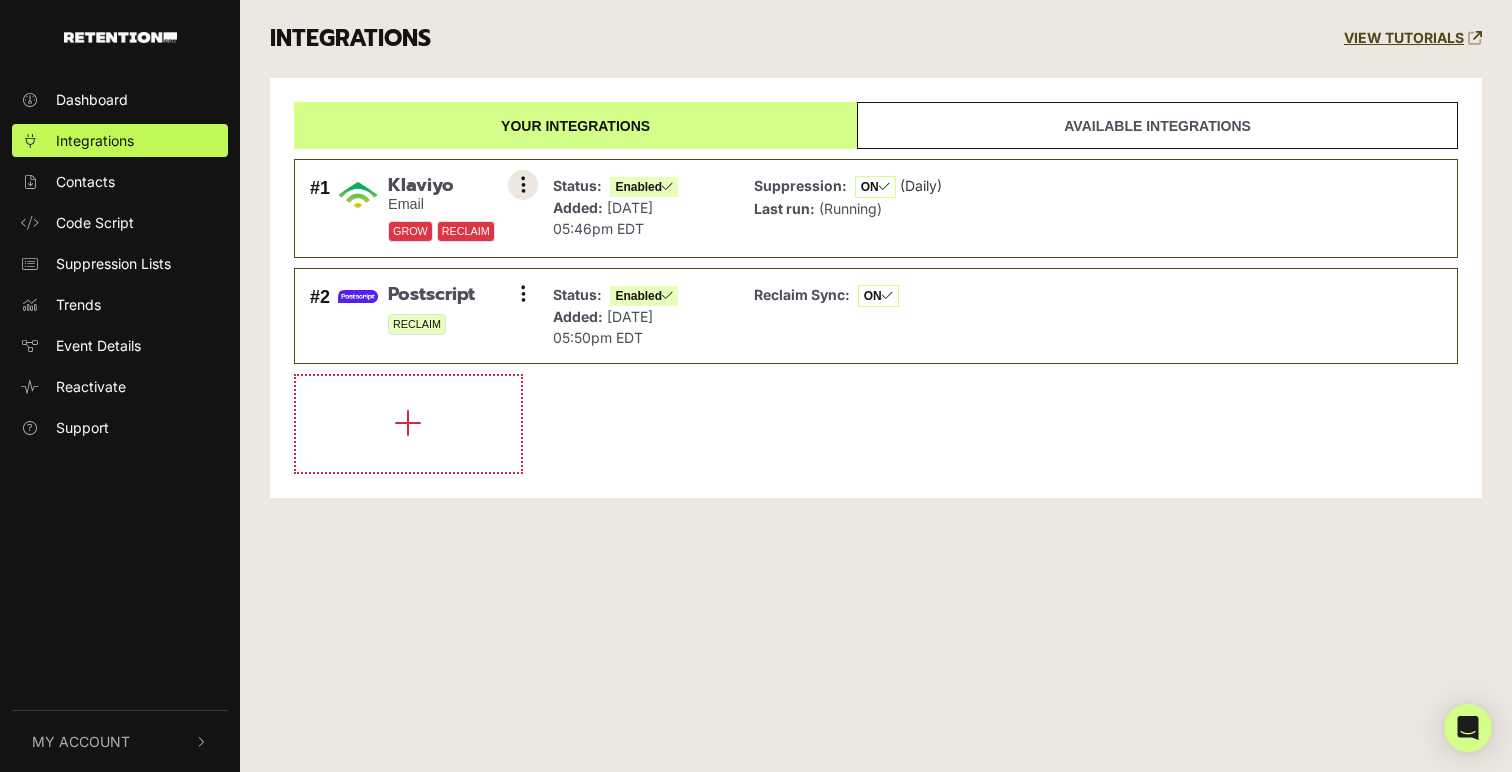 click at bounding box center [523, 185] 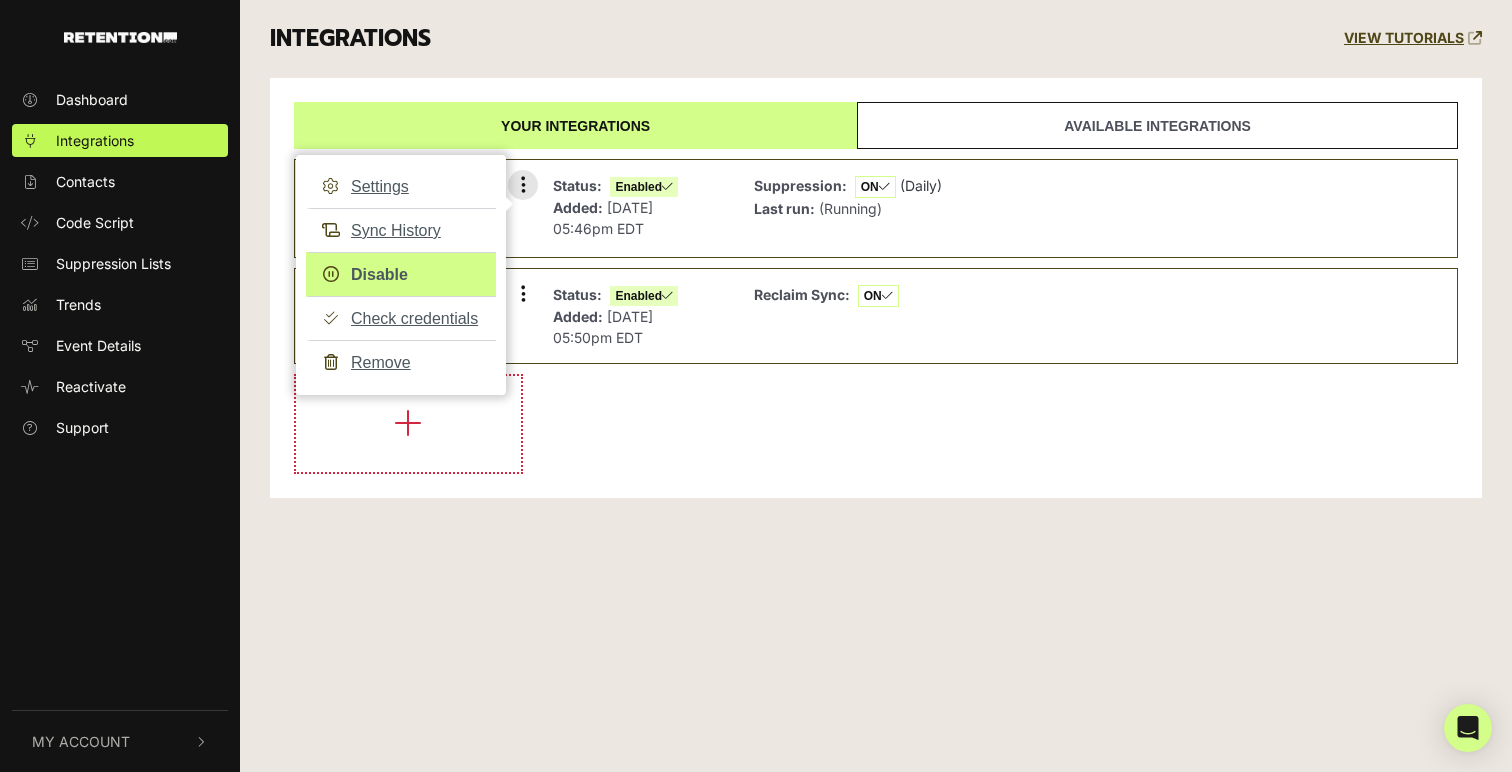 click on "Disable" at bounding box center [401, 274] 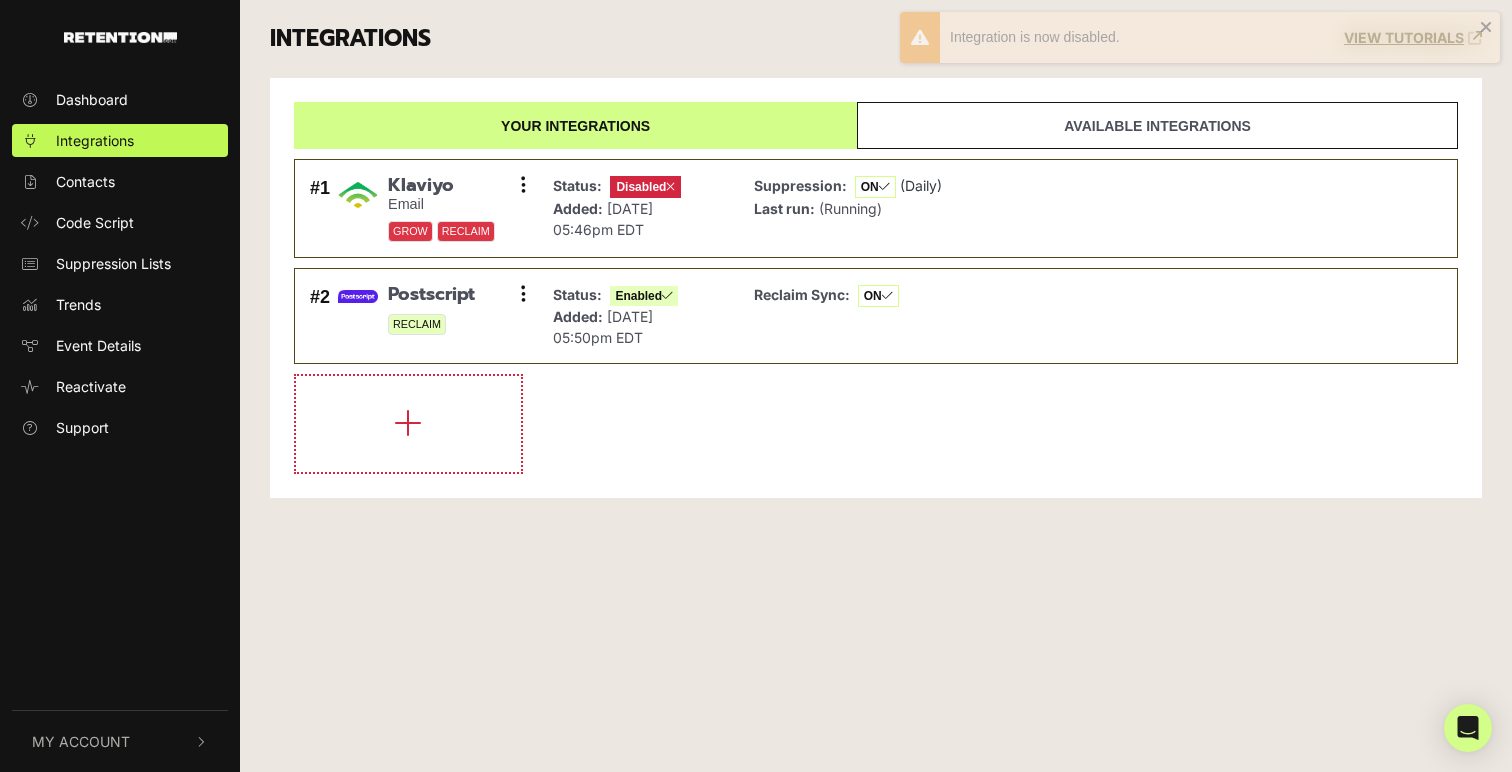 scroll, scrollTop: 0, scrollLeft: 0, axis: both 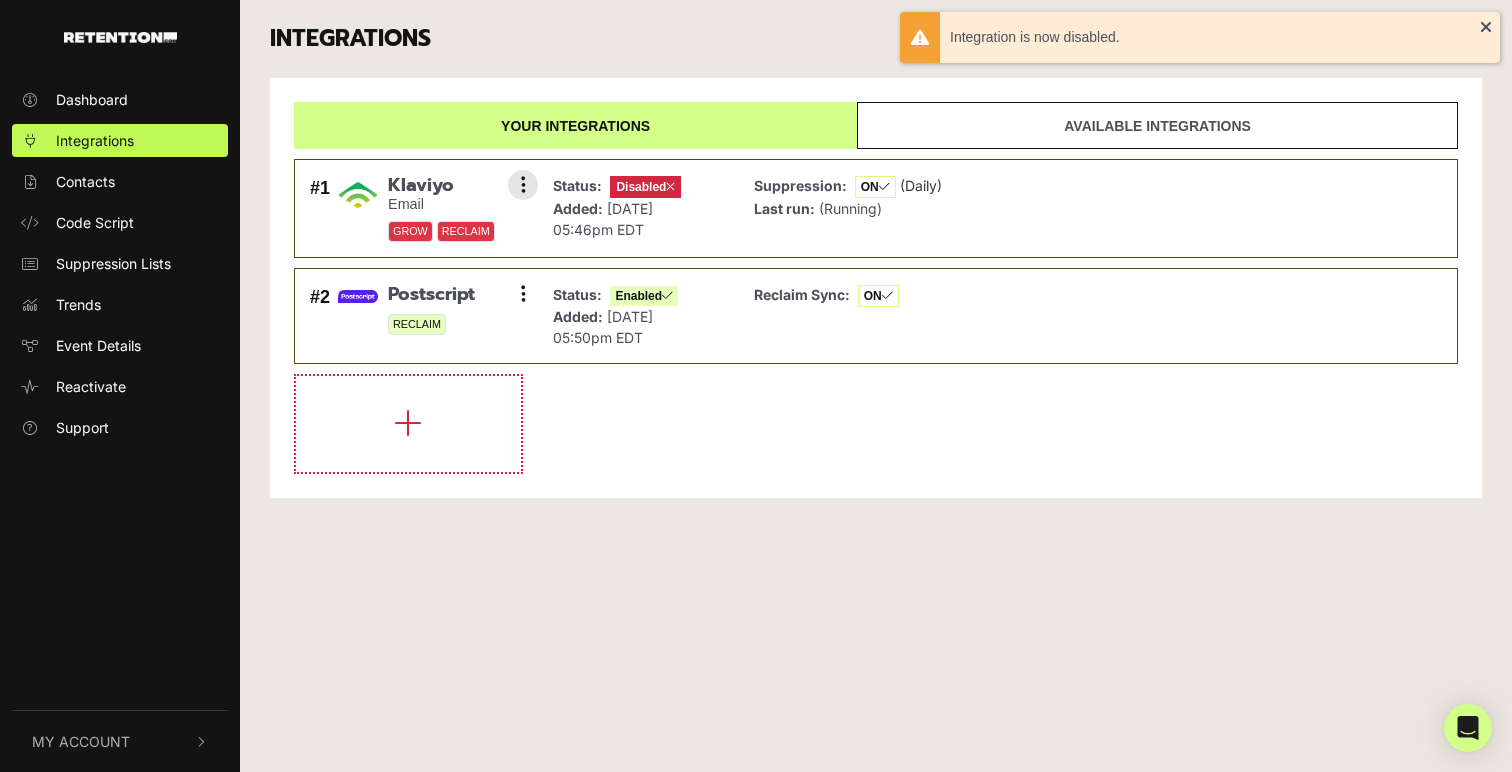 click on "#1
[GEOGRAPHIC_DATA]
Email
GROW
RECLAIM
Settings
Sync History
Enable
Check credentials
Remove
Status:
Disabled
Added:
[DATE] 05:46pm EDT" at bounding box center (876, 209) 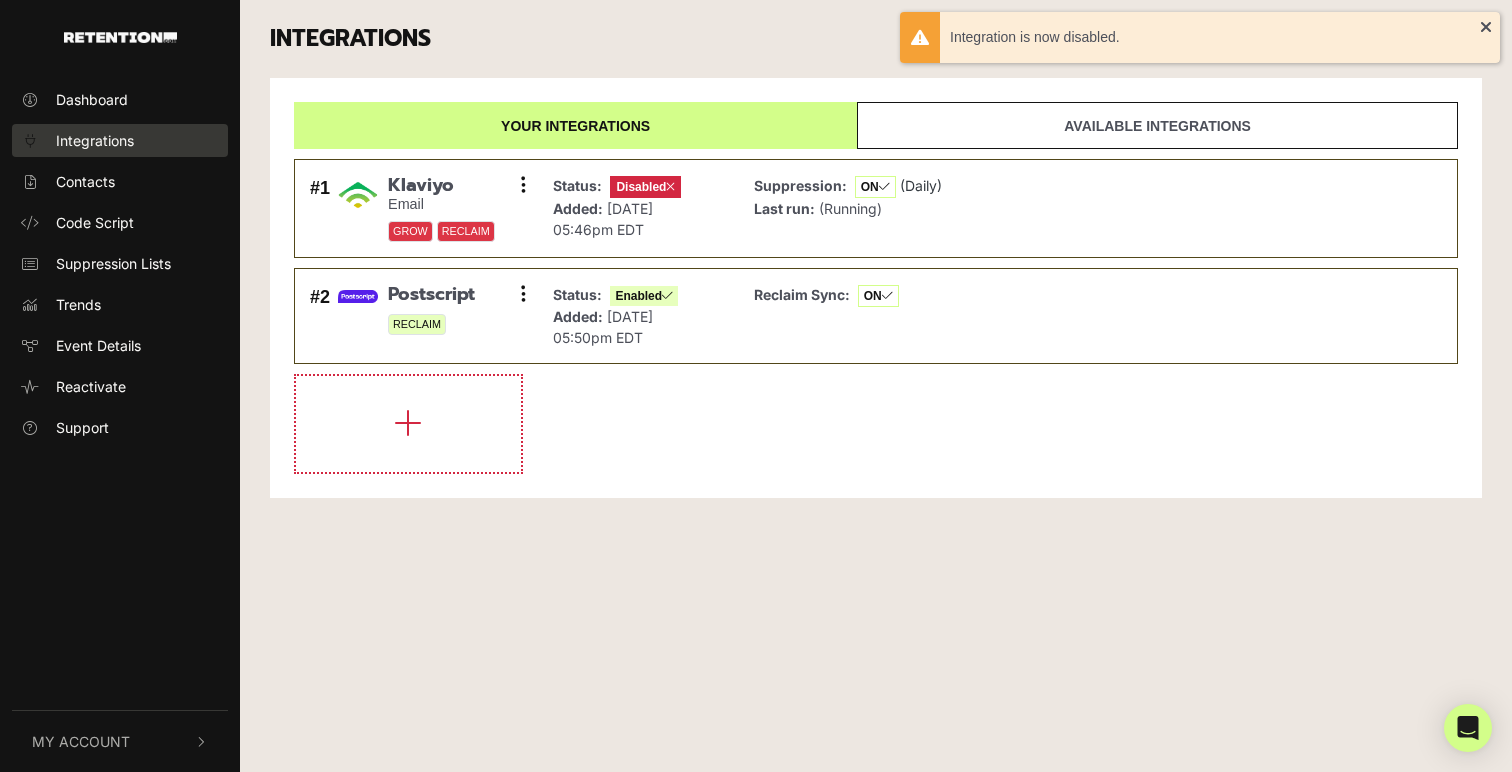 click on "Integrations" at bounding box center [95, 140] 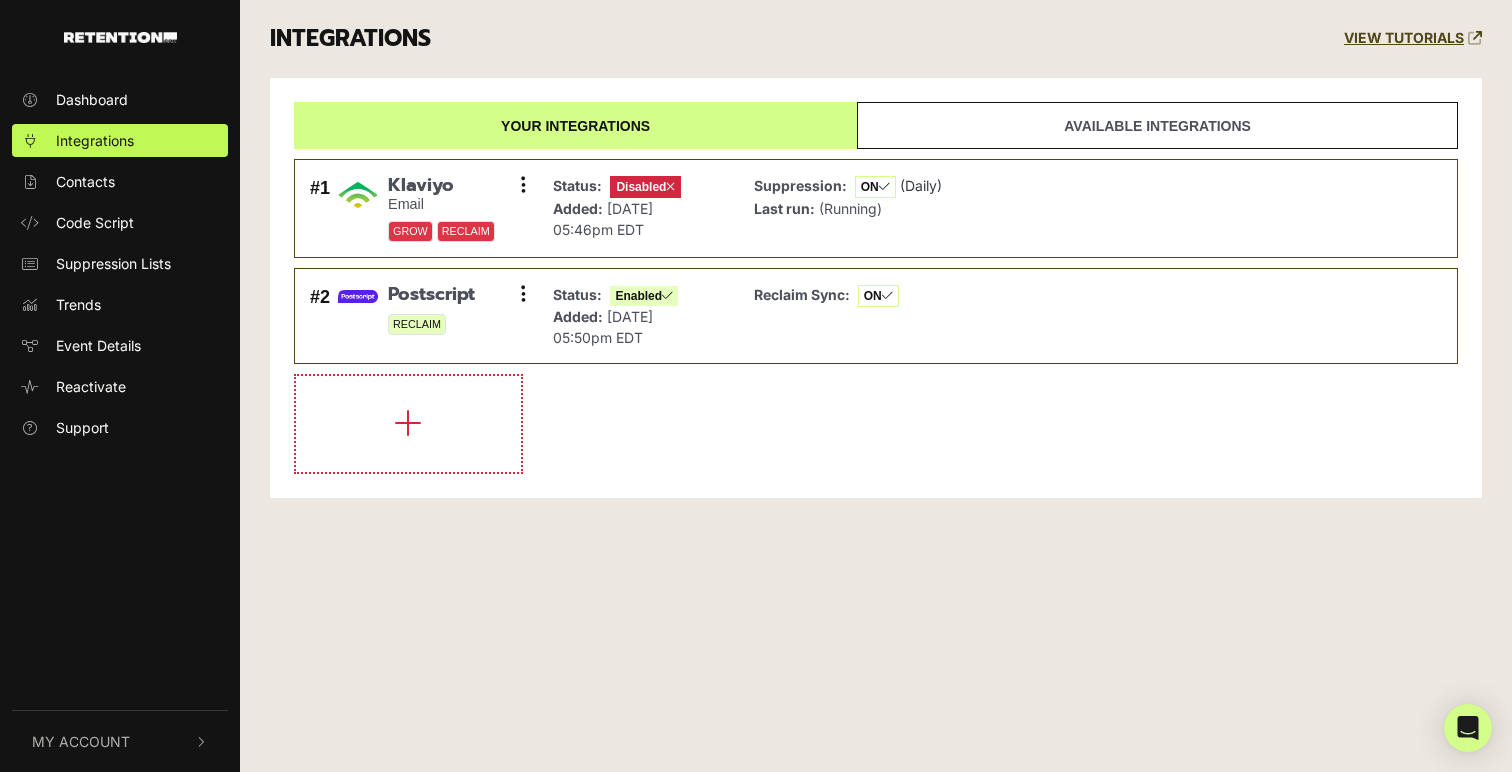 scroll, scrollTop: 0, scrollLeft: 0, axis: both 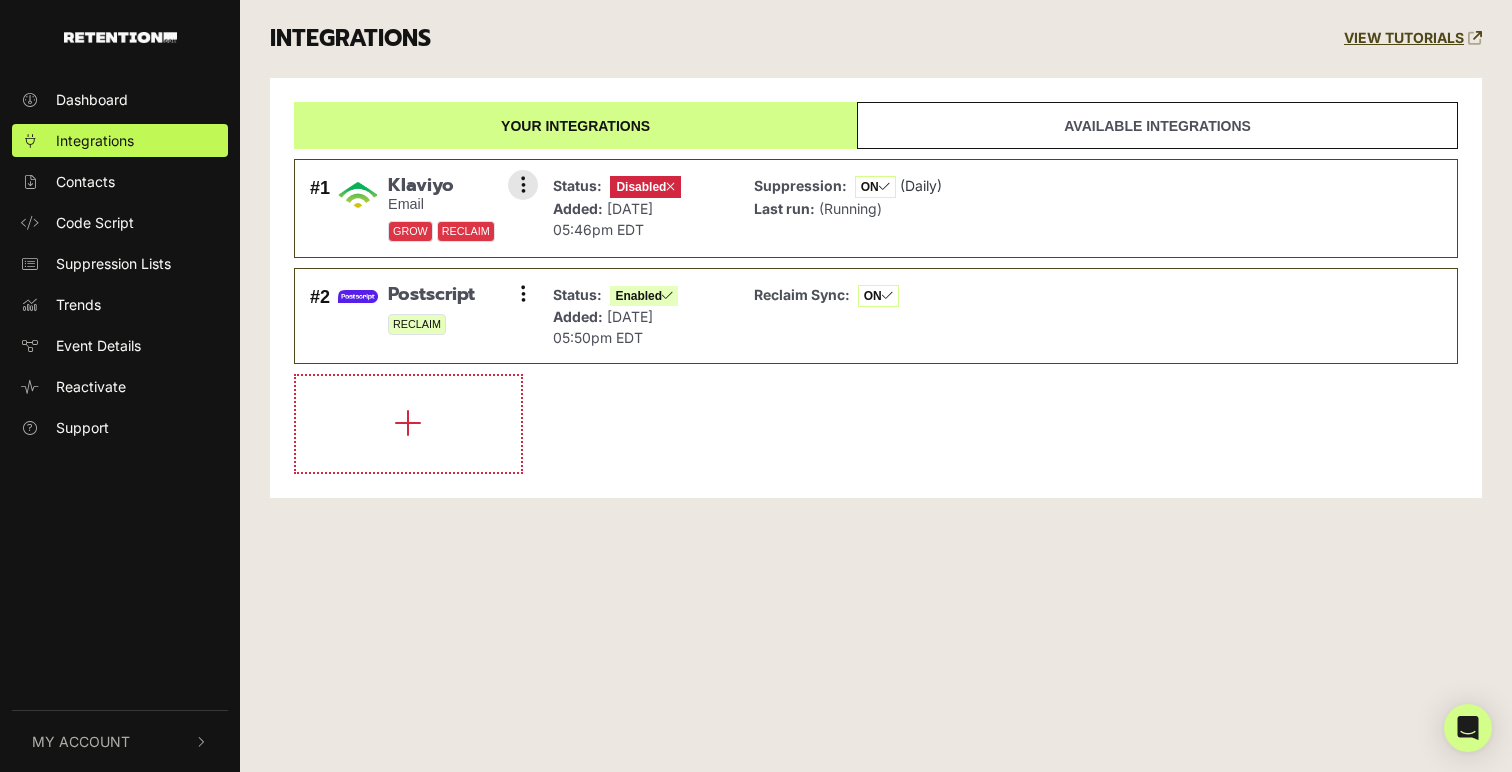 click at bounding box center (670, 187) 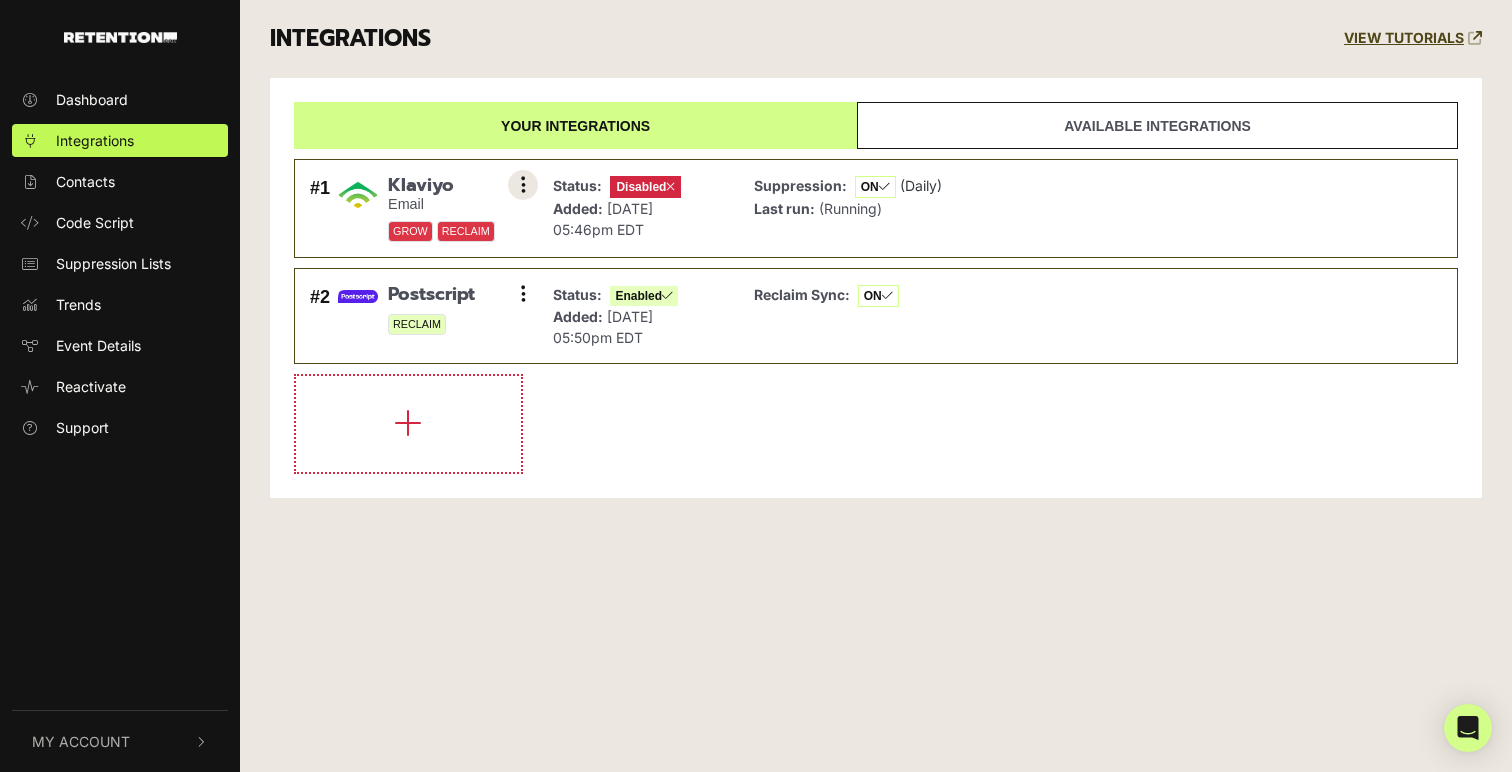 click at bounding box center [523, 185] 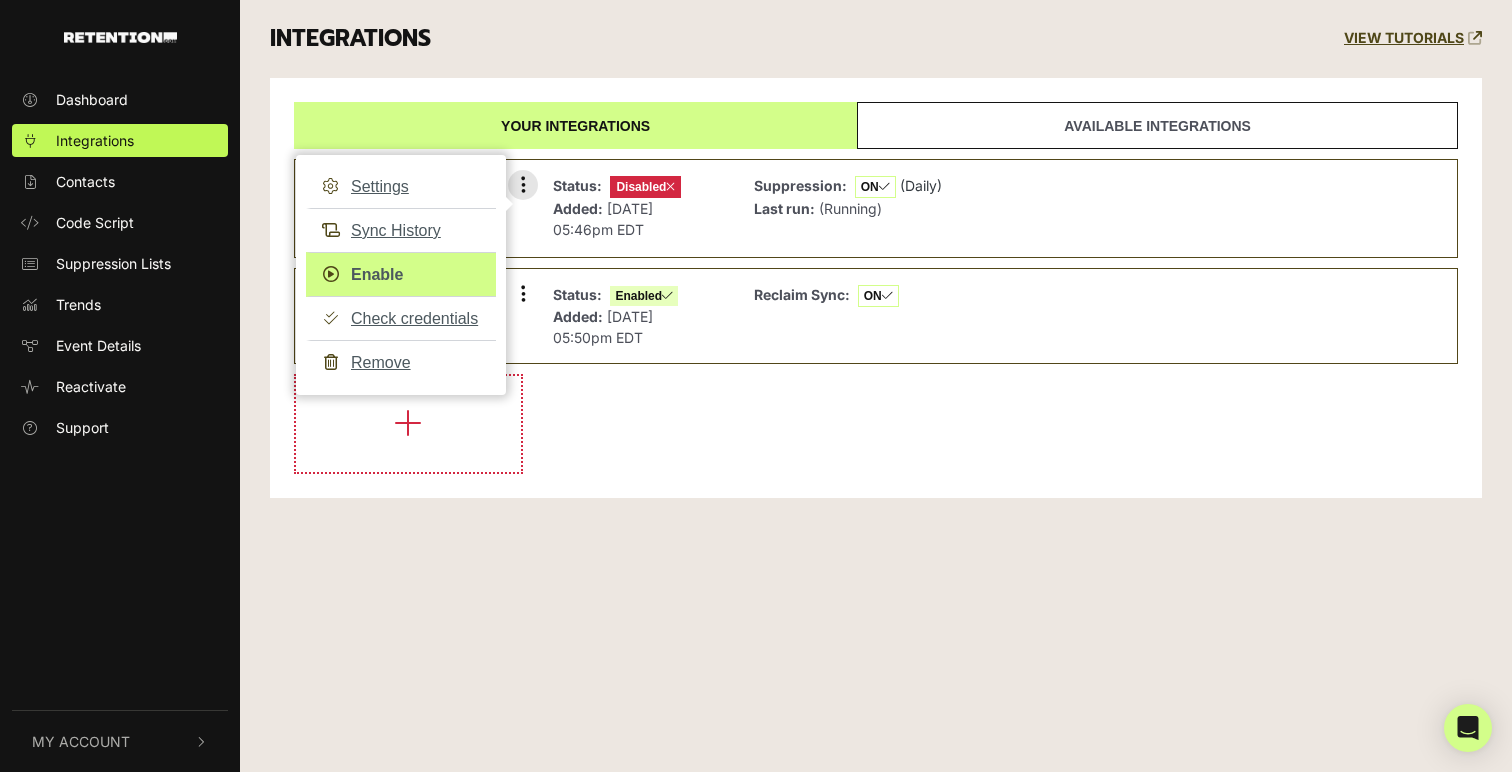 click on "Enable" at bounding box center [401, 274] 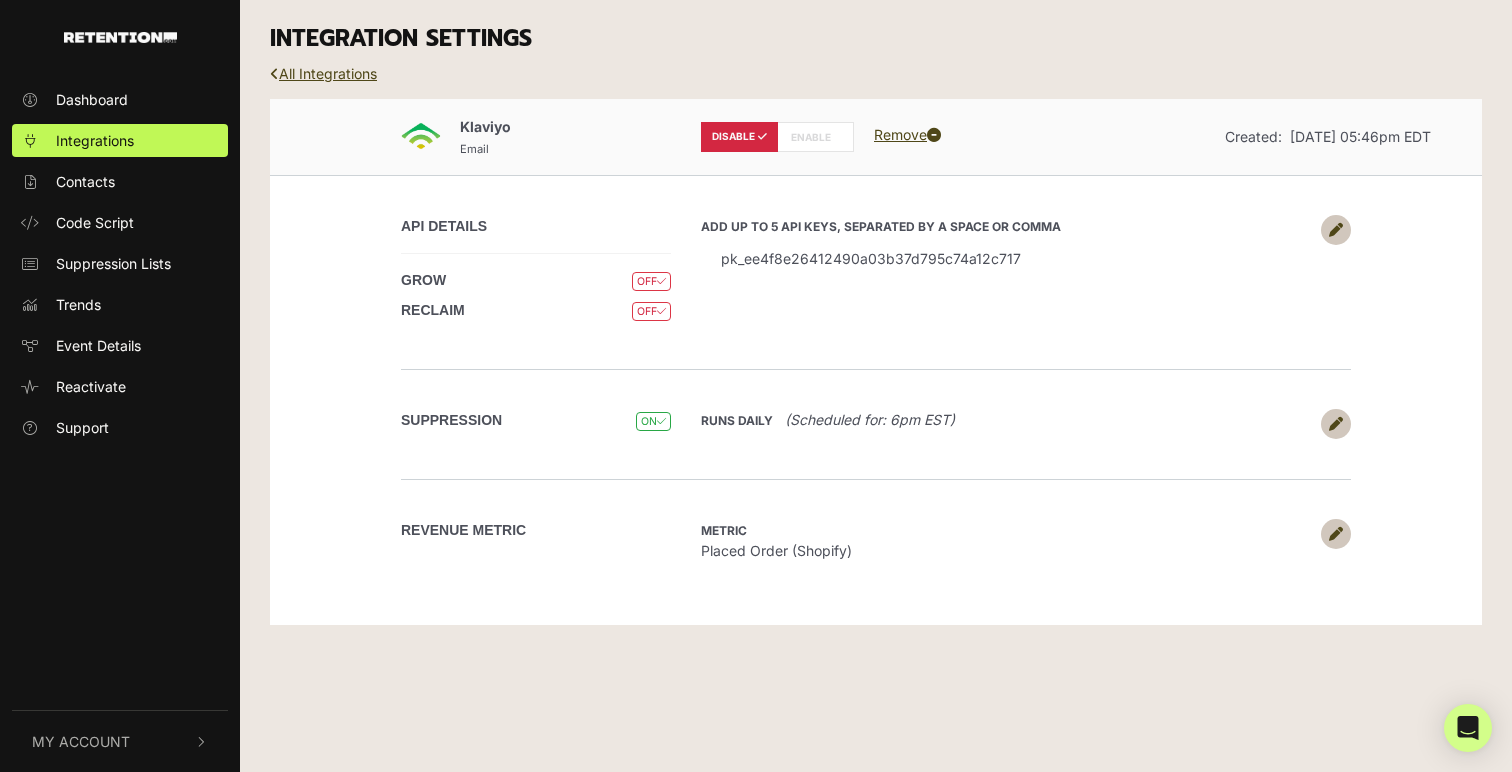scroll, scrollTop: 0, scrollLeft: 0, axis: both 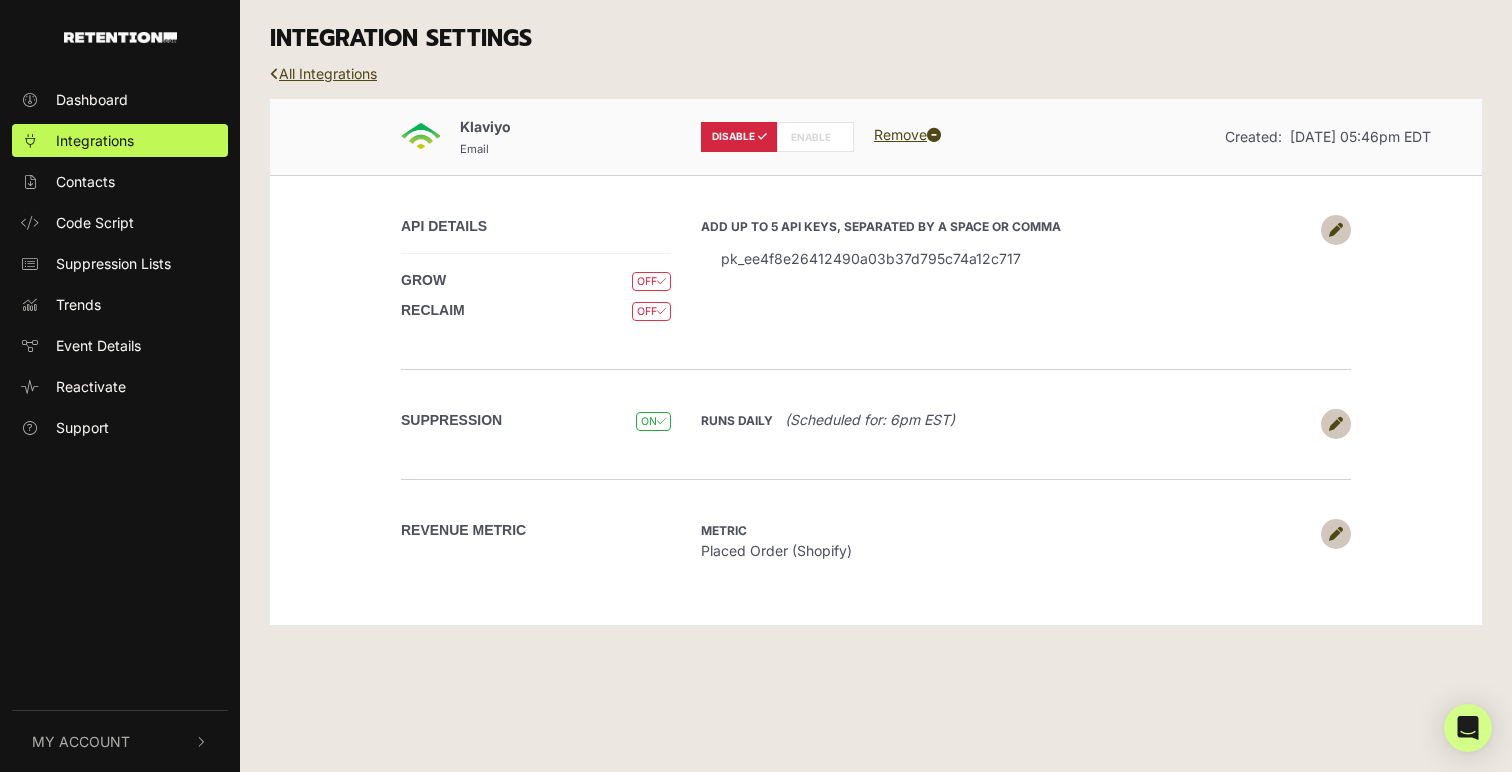 click on "ENABLE" at bounding box center (815, 137) 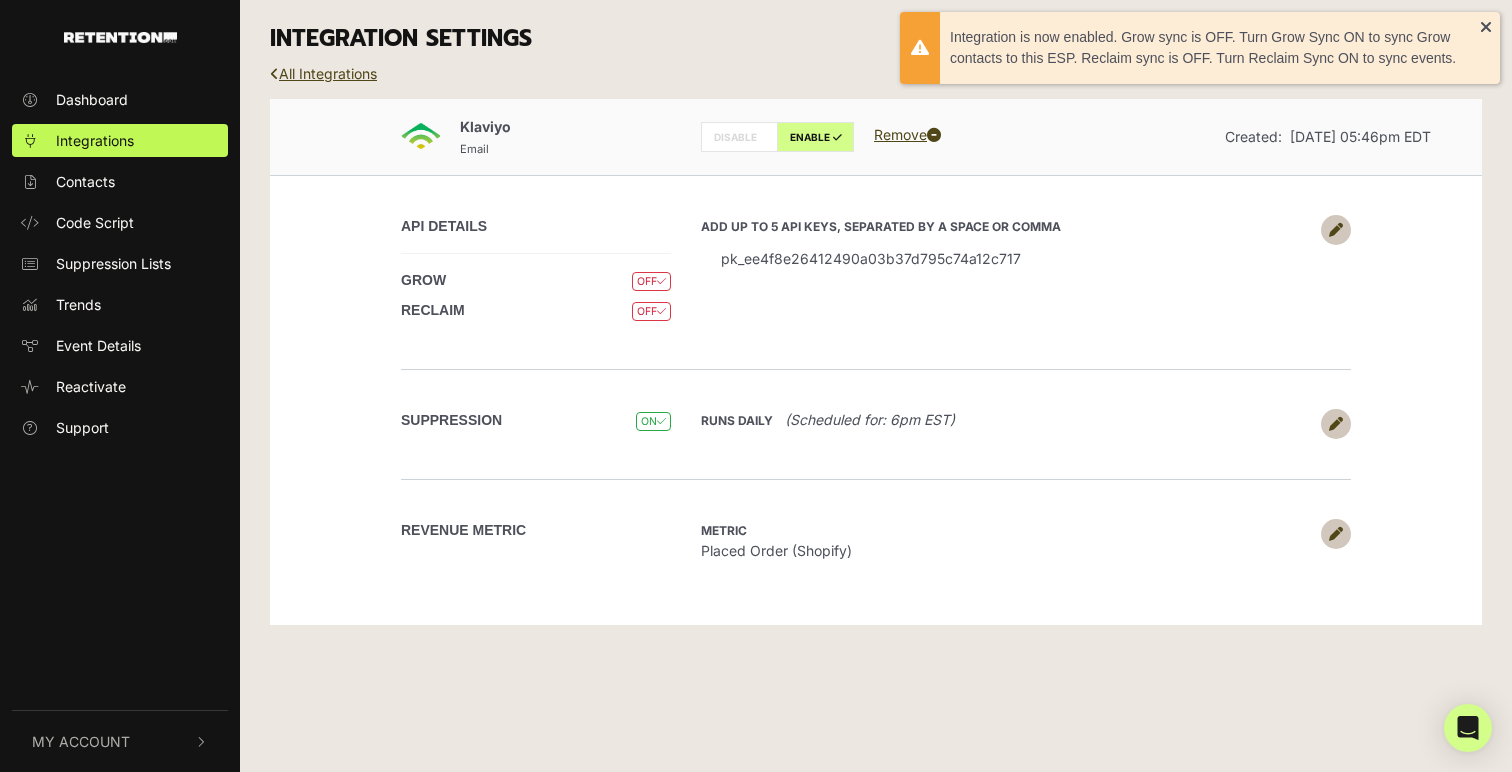 click on "OFF" at bounding box center (651, 281) 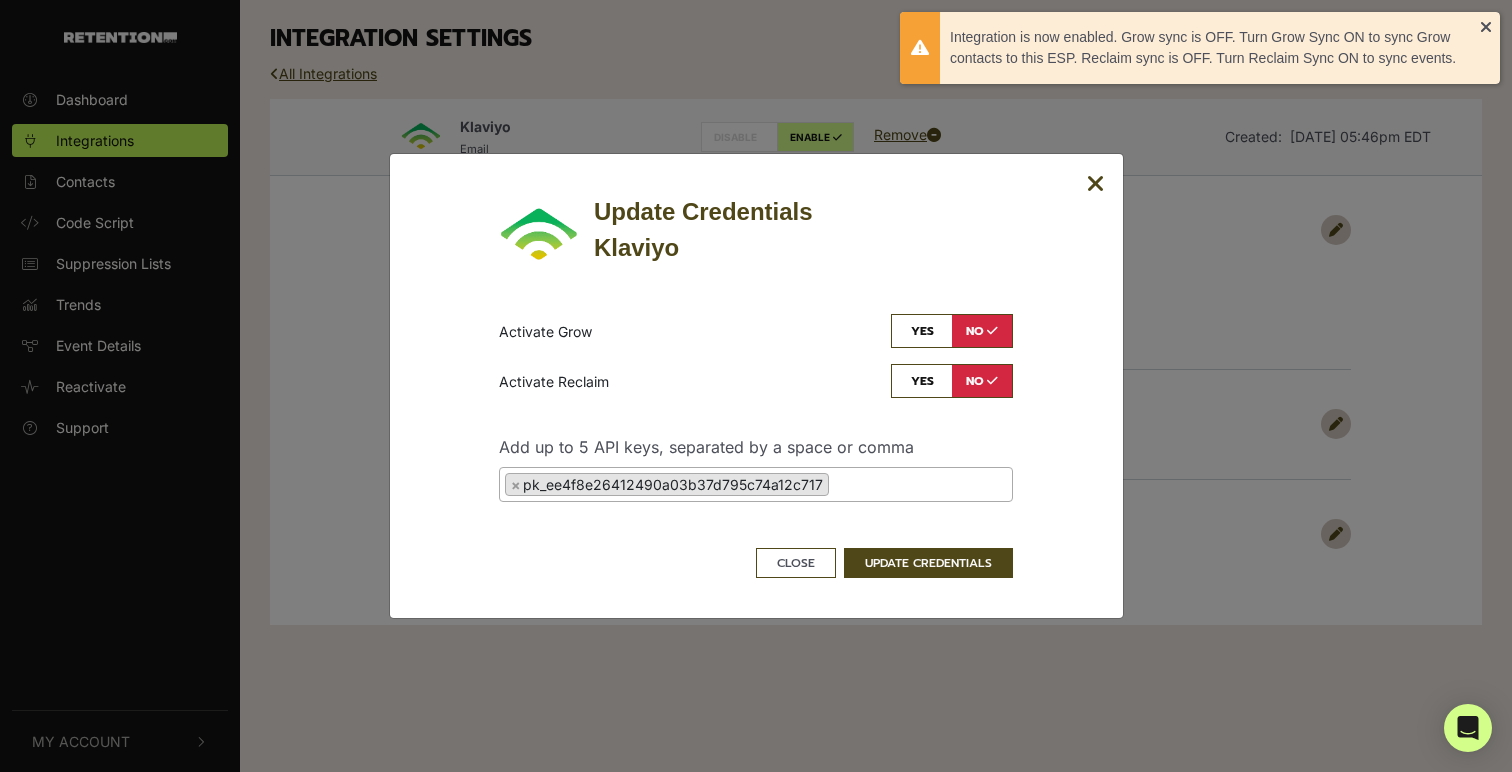 click at bounding box center [952, 331] 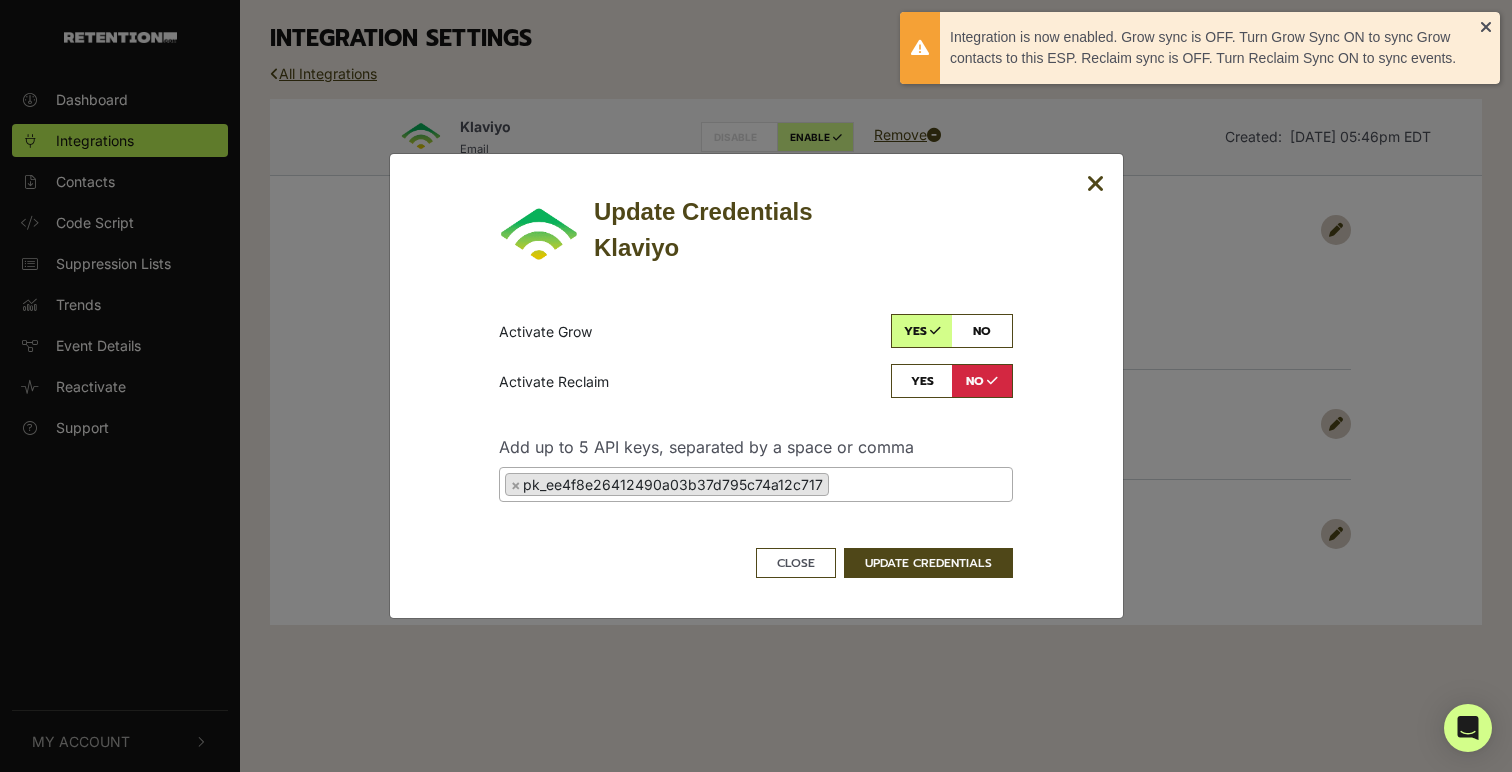 click at bounding box center (952, 381) 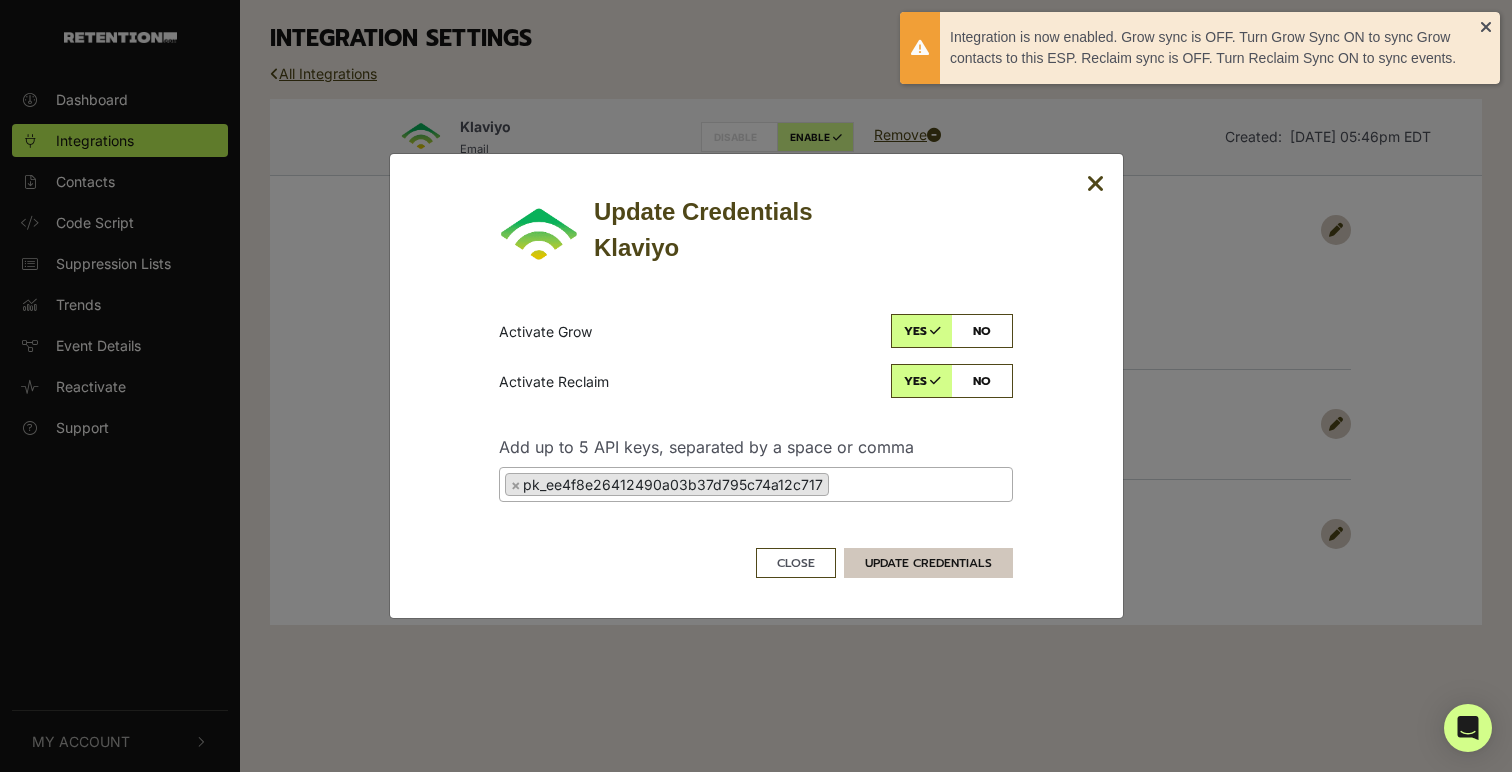 click on "UPDATE CREDENTIALS" at bounding box center (928, 563) 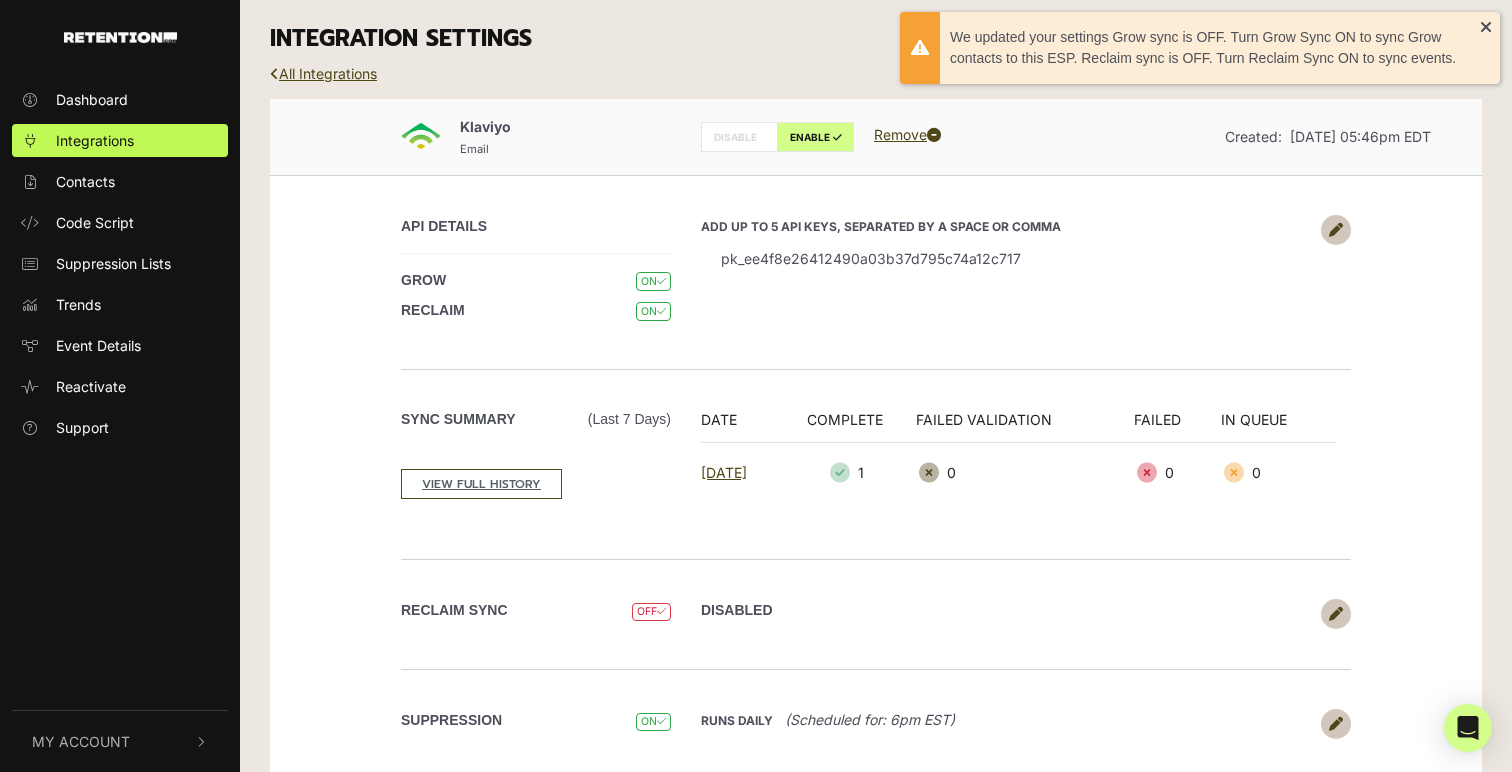 scroll, scrollTop: 65, scrollLeft: 0, axis: vertical 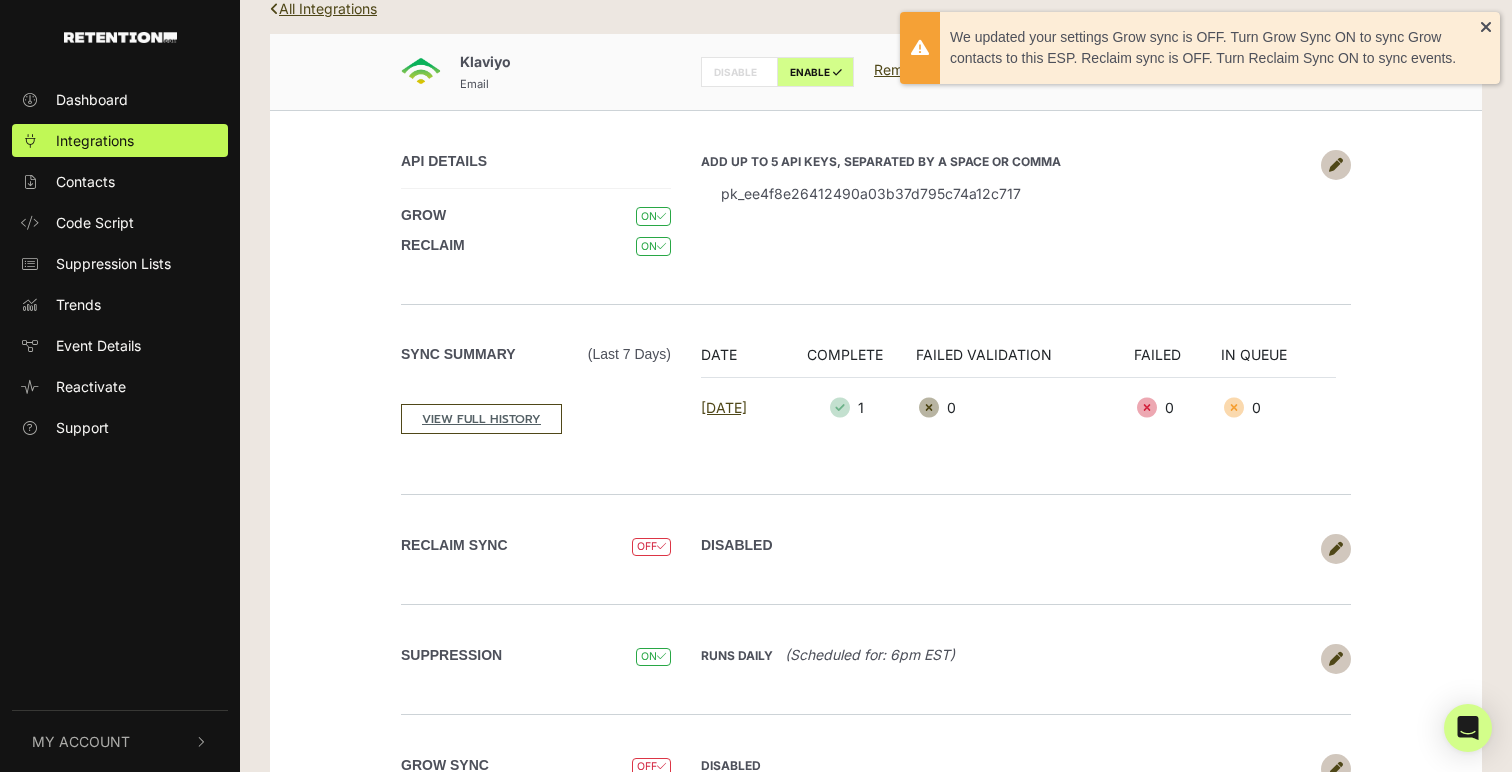 click at bounding box center [1336, 549] 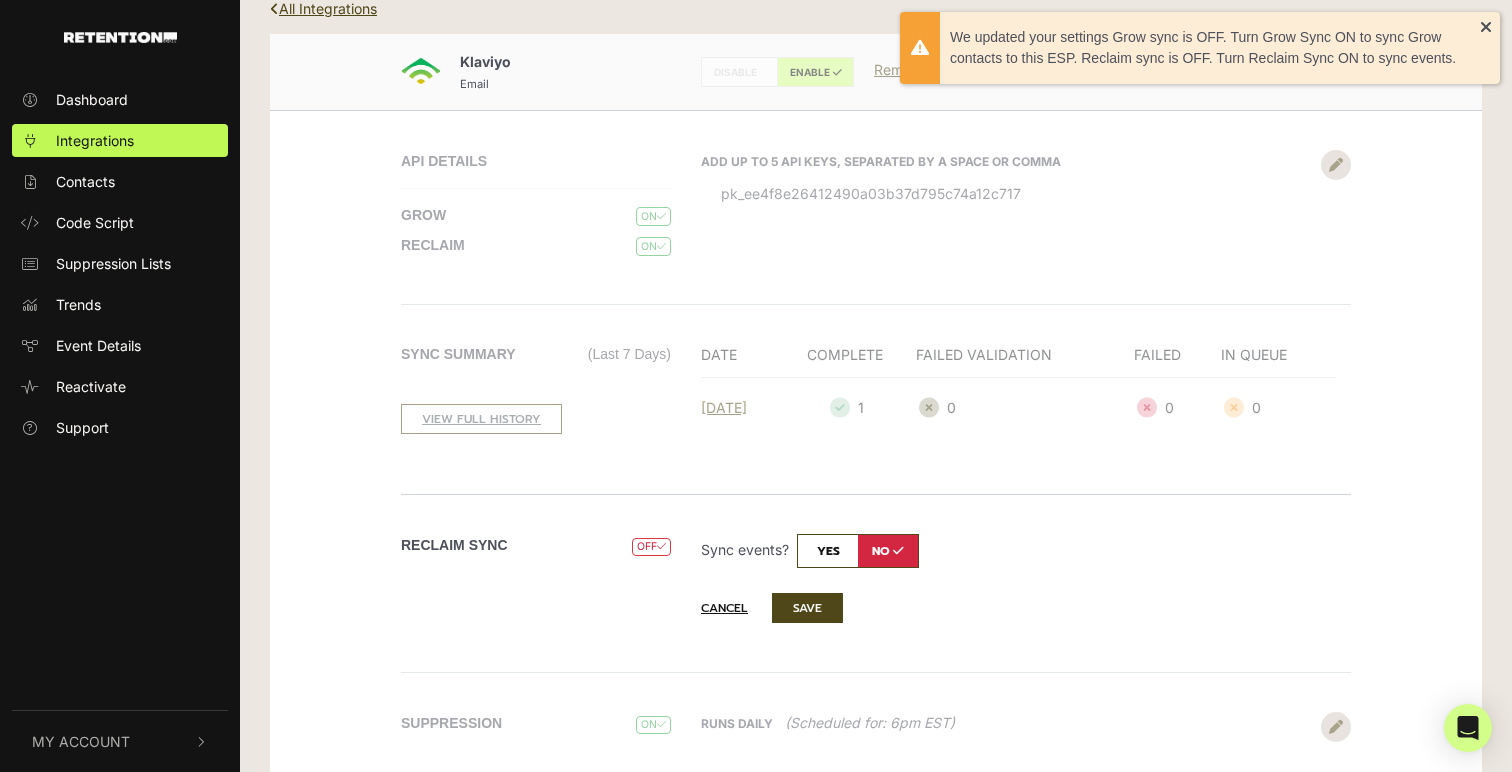 scroll, scrollTop: 0, scrollLeft: 0, axis: both 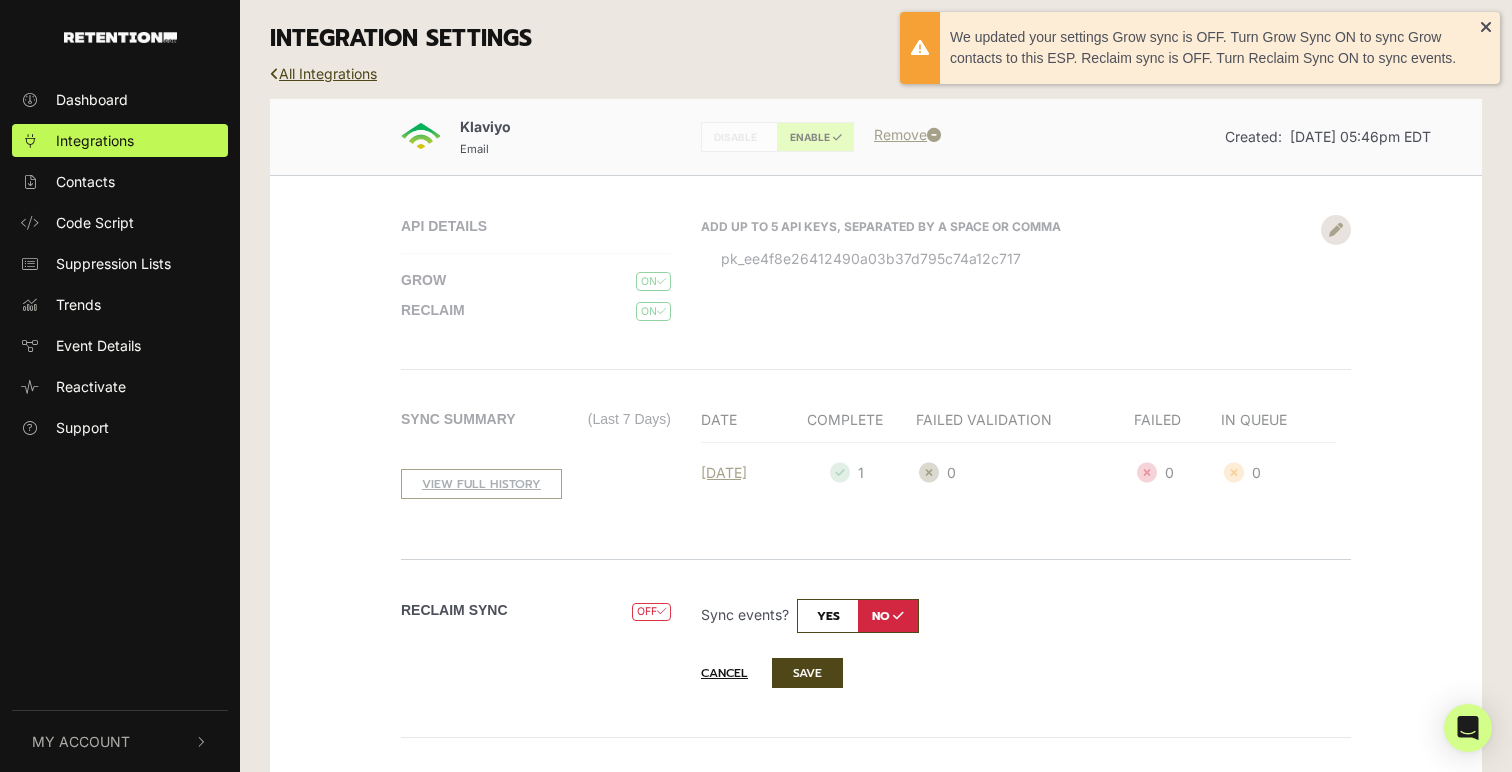 click at bounding box center (858, 616) 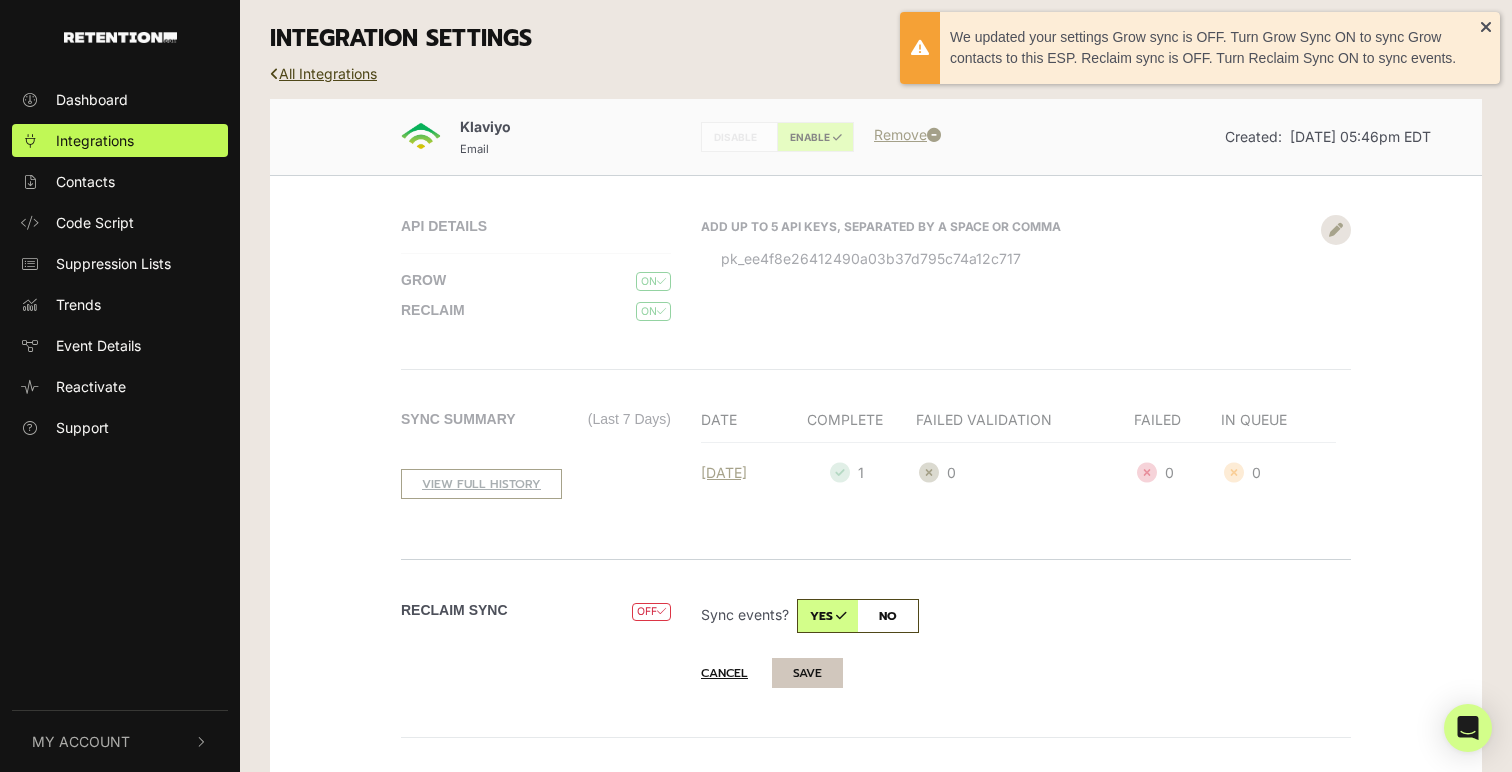 click on "SAVE" at bounding box center (807, 673) 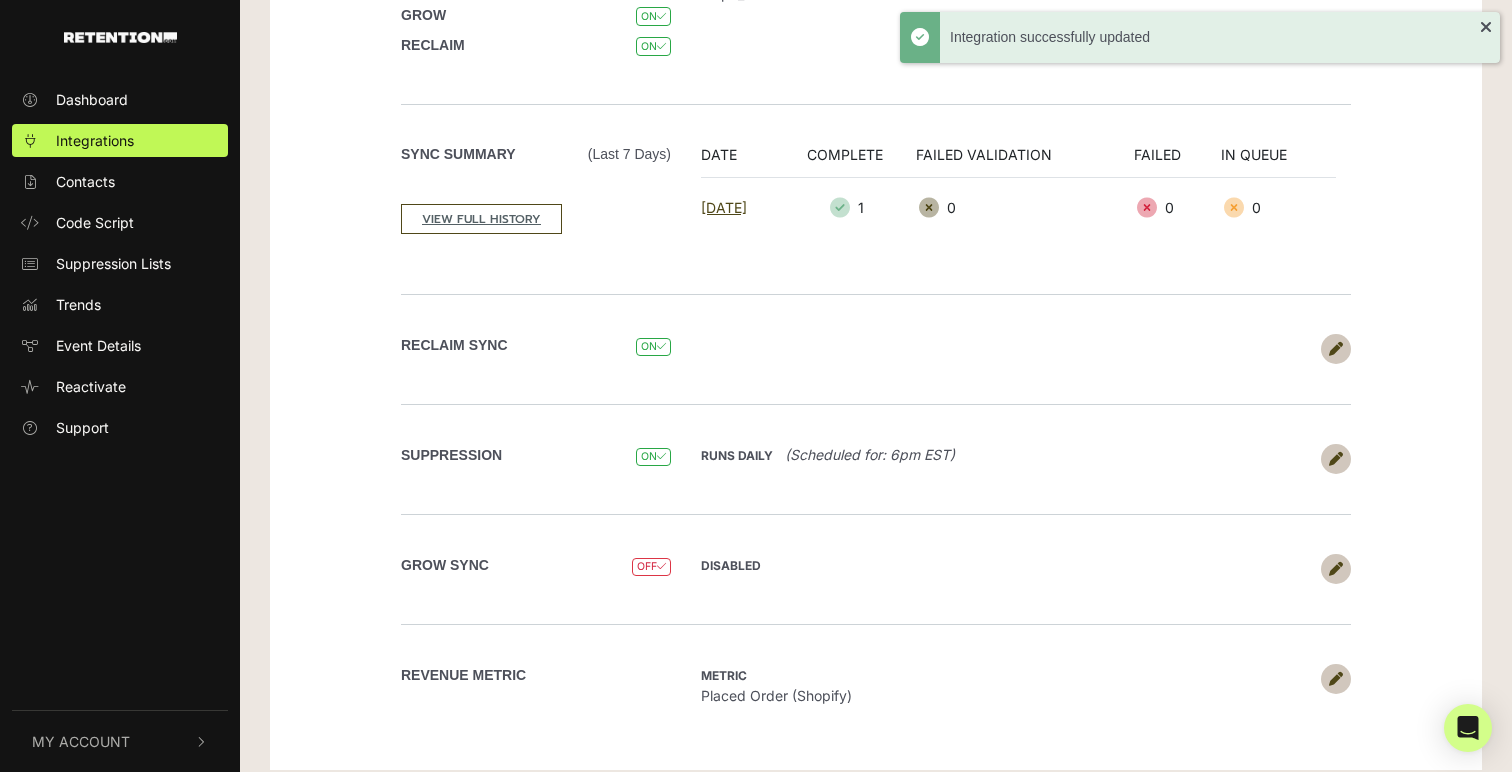 scroll, scrollTop: 277, scrollLeft: 0, axis: vertical 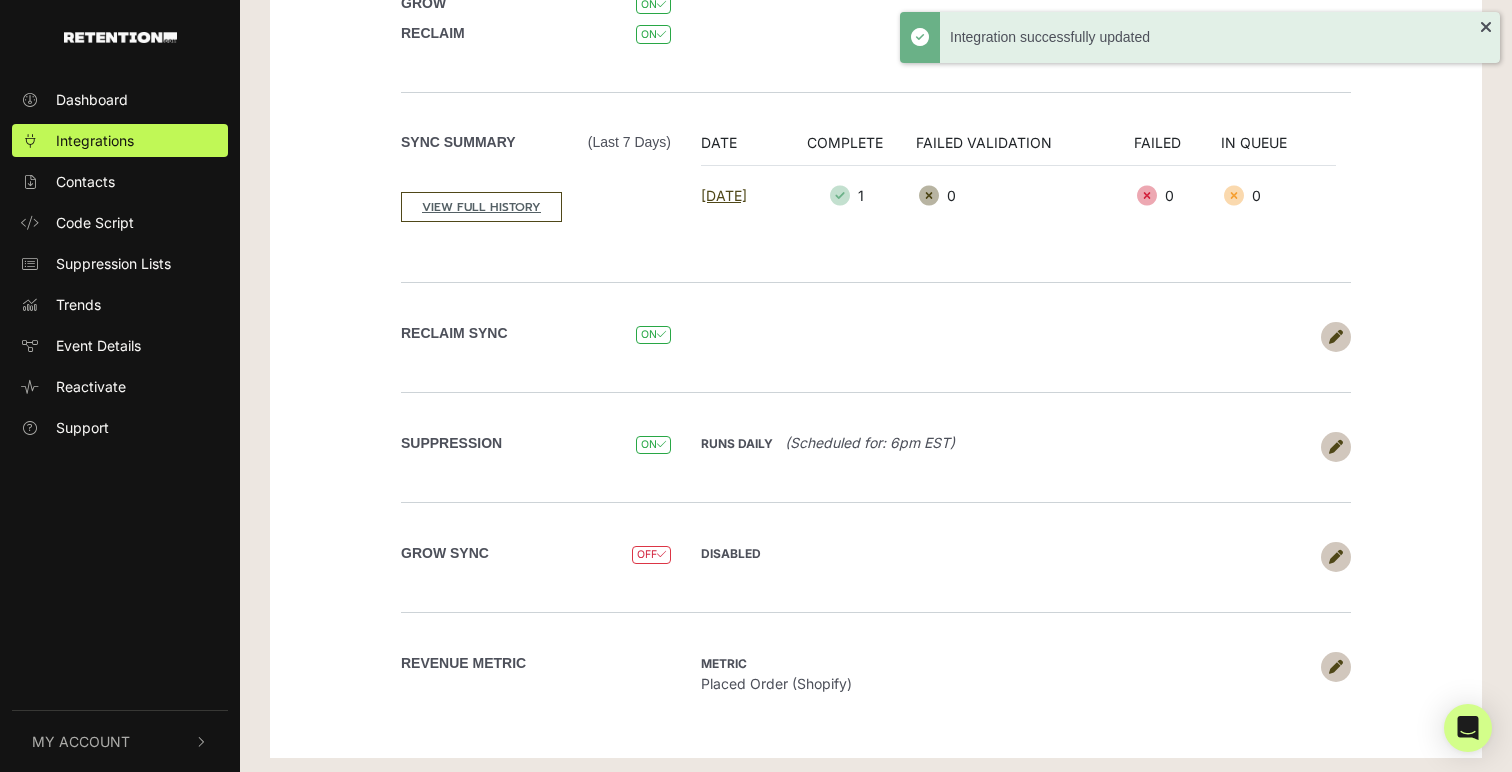 click at bounding box center [1336, 557] 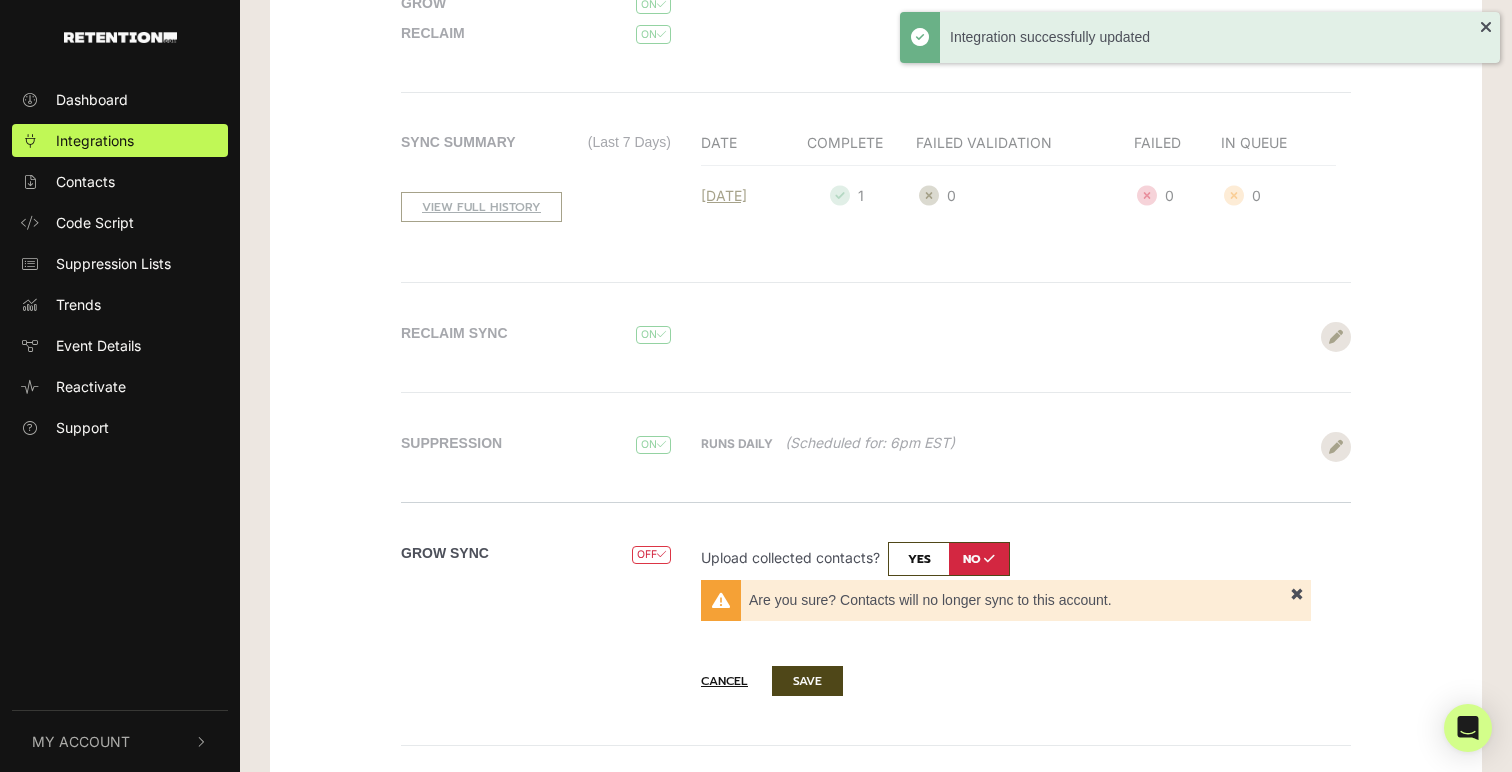 click at bounding box center (949, 559) 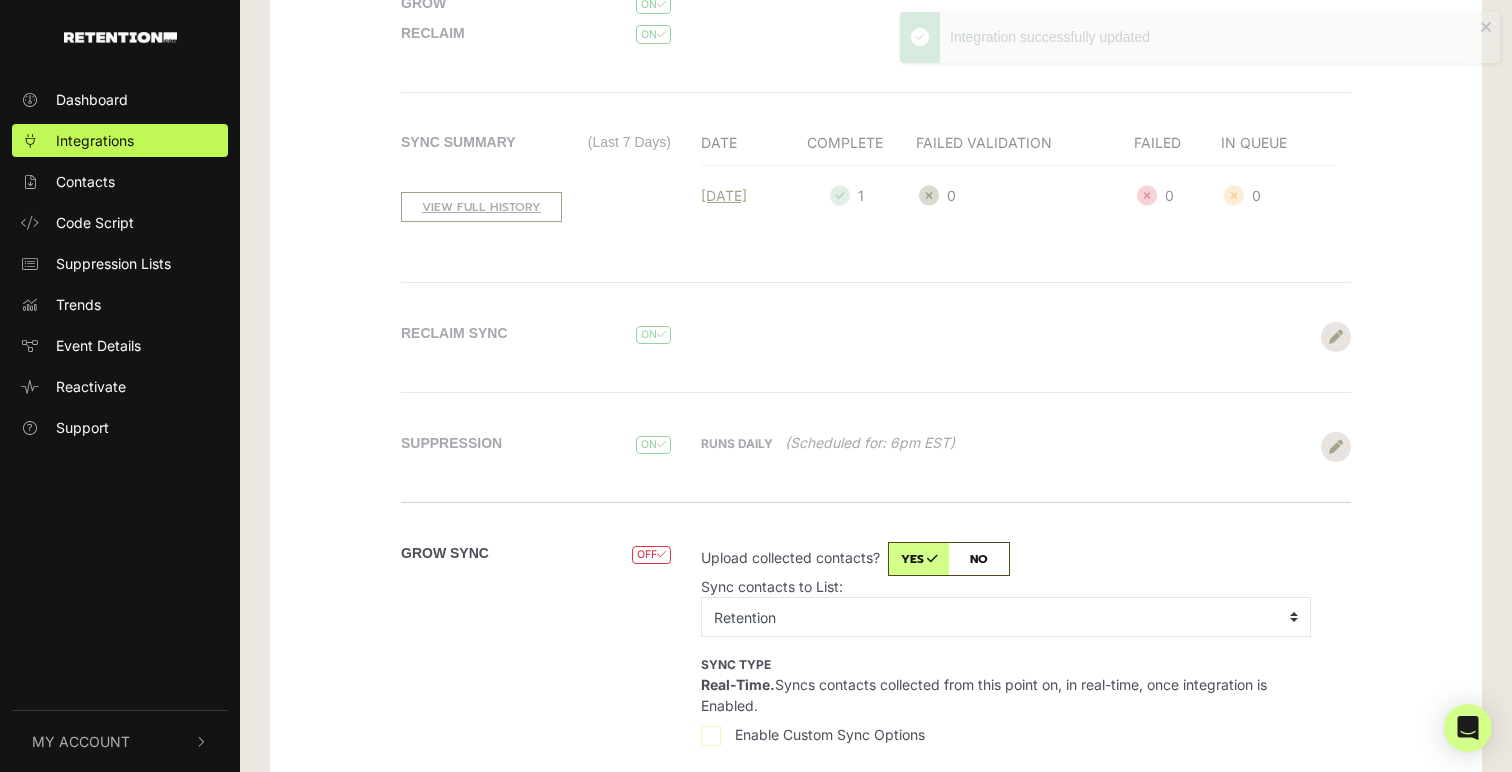 scroll, scrollTop: 384, scrollLeft: 0, axis: vertical 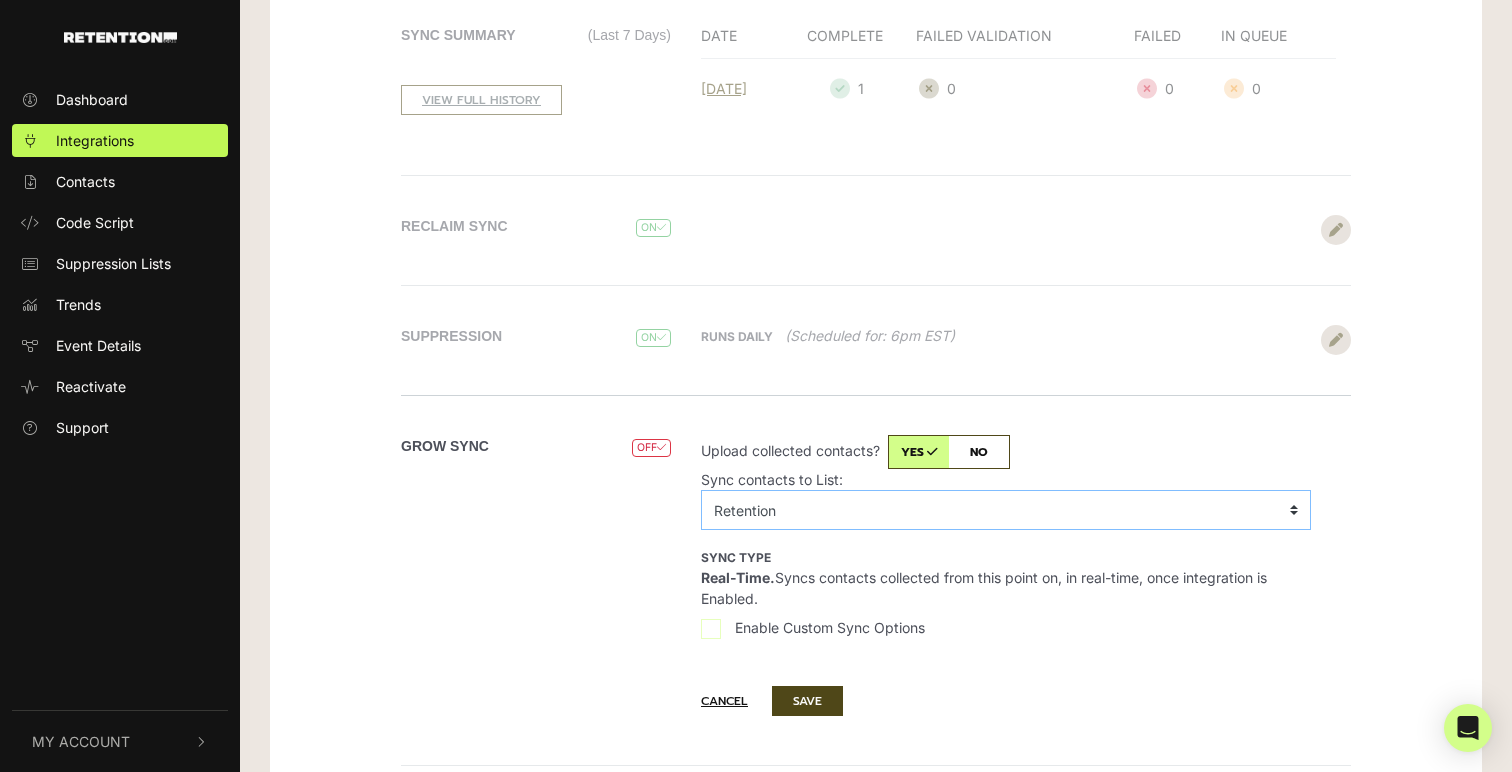 click on "No List ambass
Engaged (90 Days)
Final Import Squarespace
Fondue A/B Test - Control
Fondue A/B Test - Test
Gender Predictive - [DEMOGRAPHIC_DATA]
Import from Squarespace [DATE]
Newsletter
Plugin: Back In Stock Alerts
Preview List
Retention" at bounding box center [1006, 510] 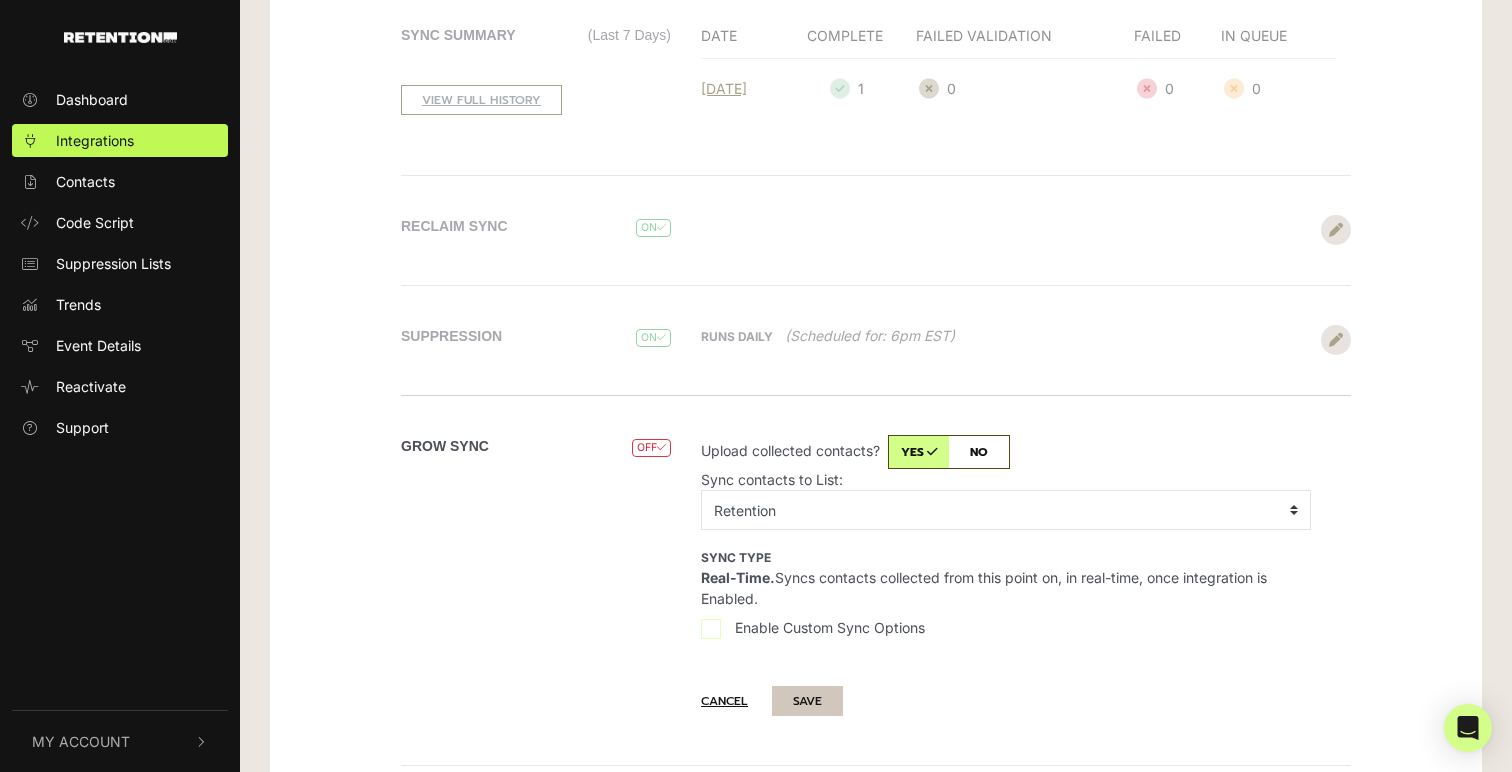 click on "SAVE" at bounding box center [807, 701] 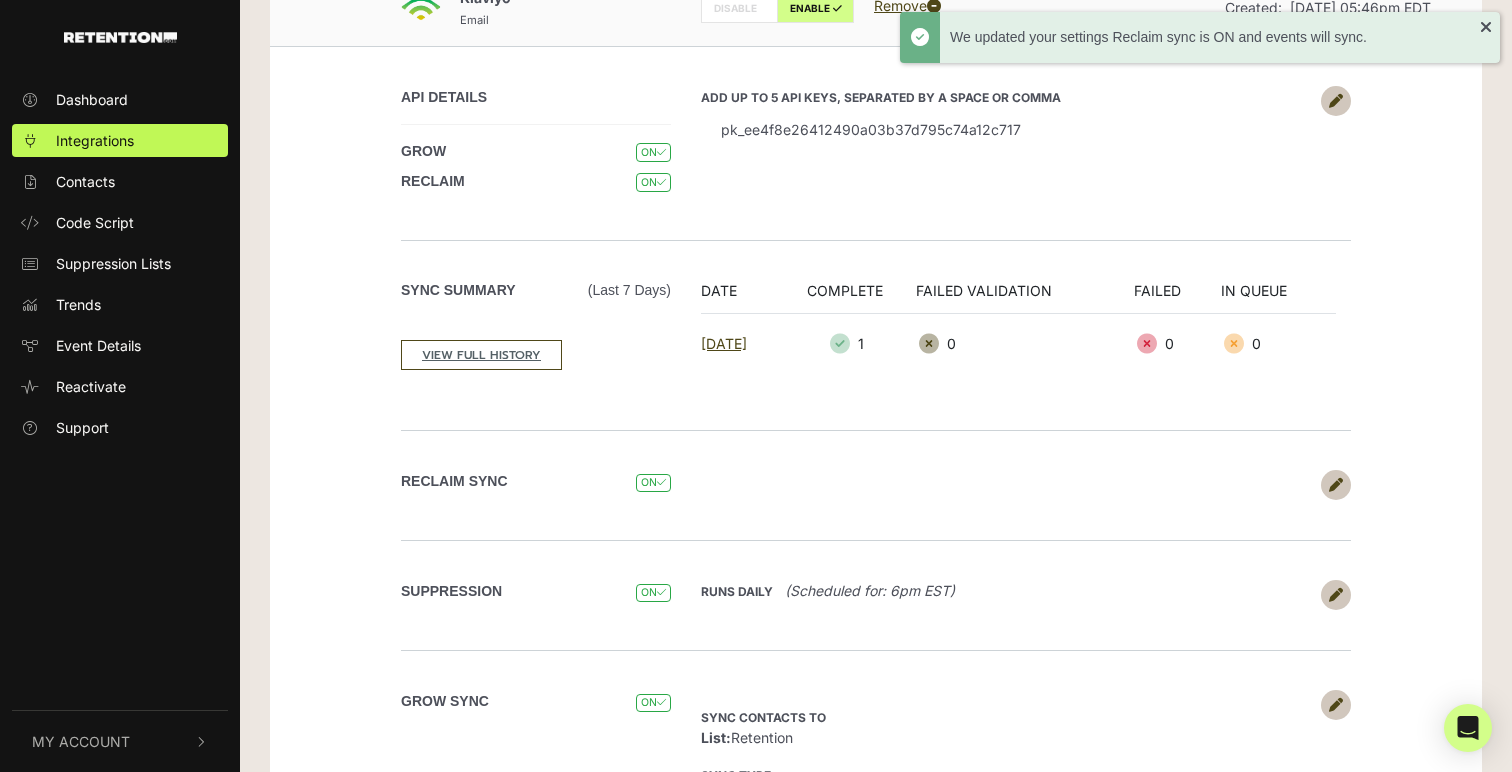 scroll, scrollTop: 385, scrollLeft: 0, axis: vertical 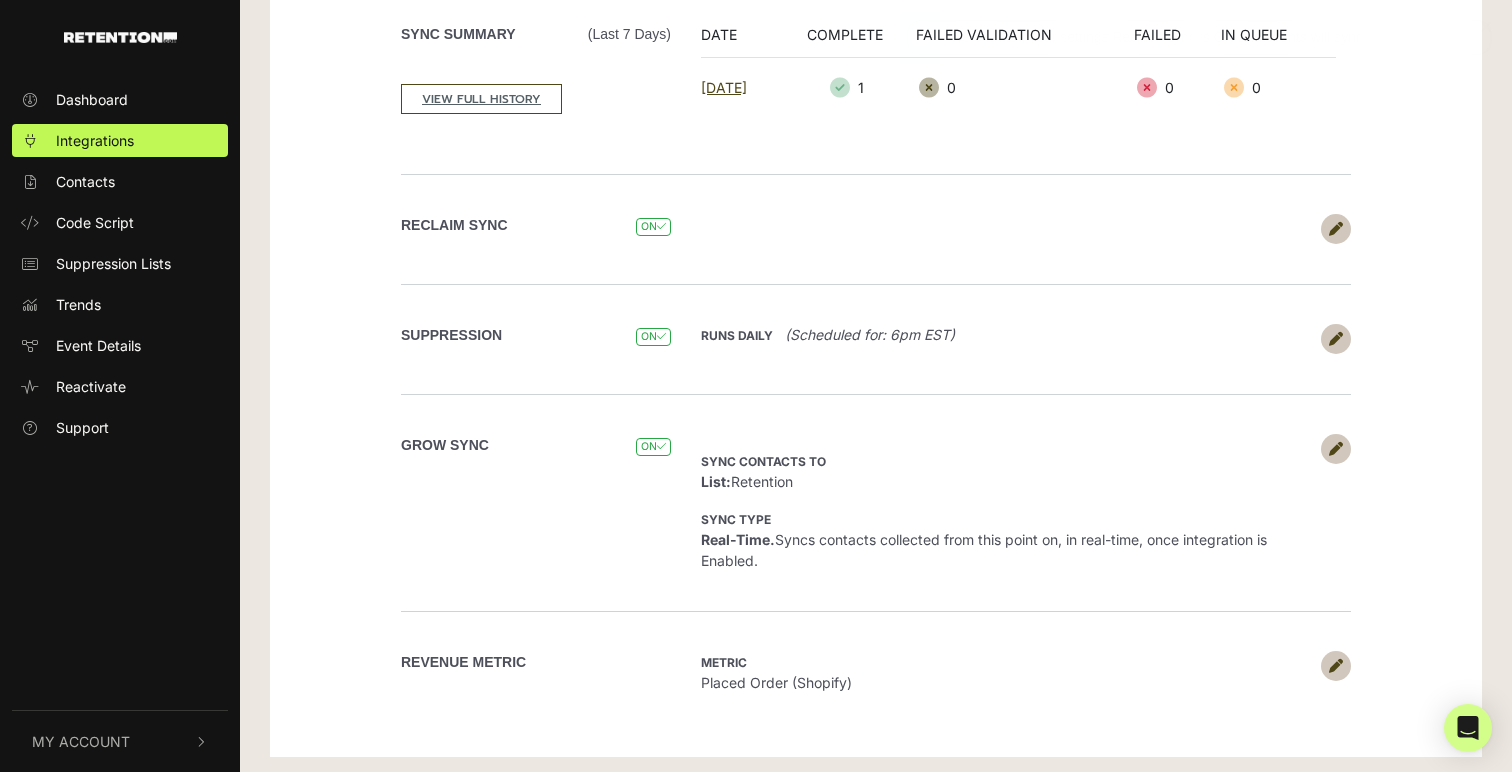 click at bounding box center (1336, 666) 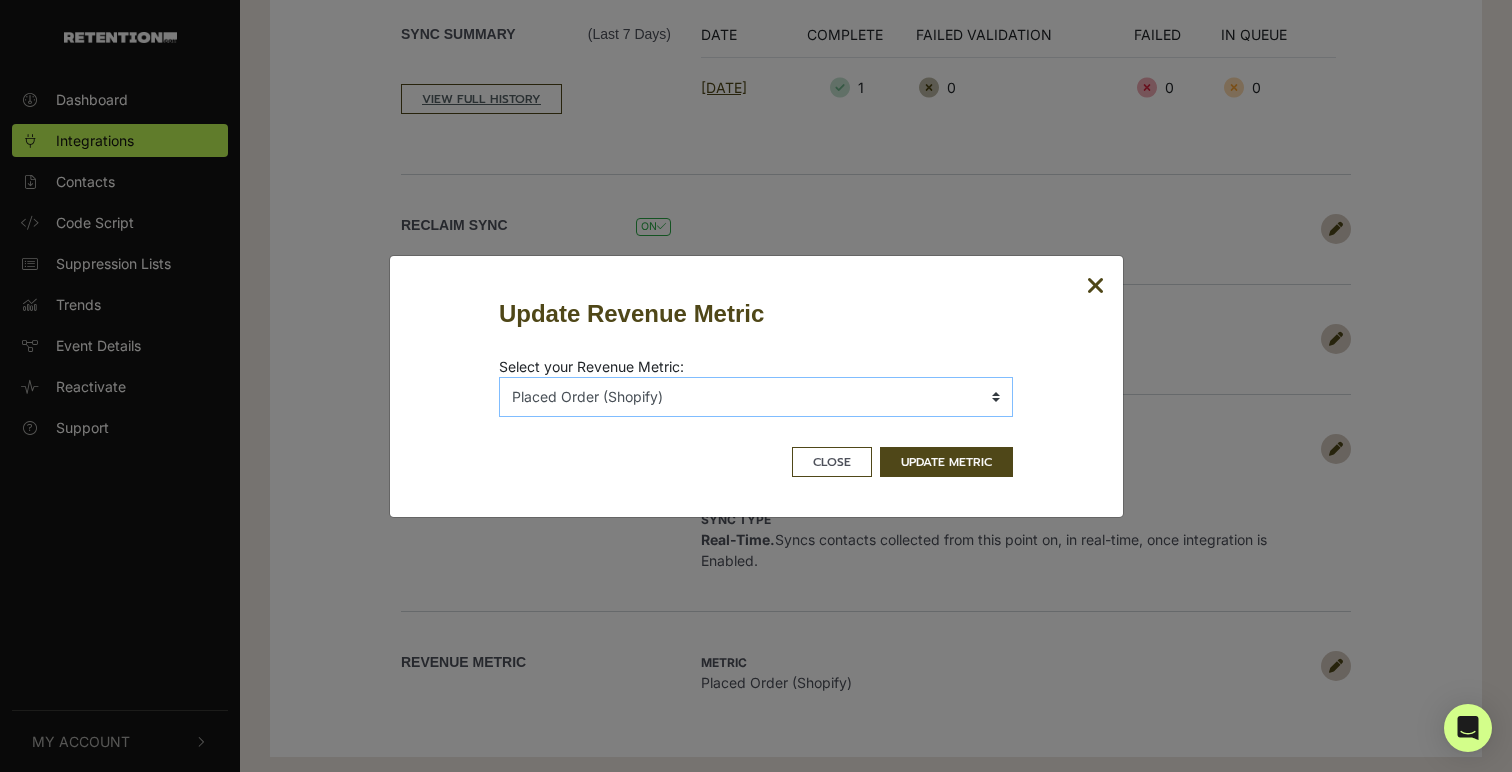 click on "No Metrics Added to Cart (Shopify)
Cancelled Order (Shopify)
Checkout Started (Shopify)
Confirmed Shipment (Shopify)
Delivered Shipment (Shopify)
Fulfilled Order (Shopify)
Fulfilled Partial Order (Shopify)
Marked Out for Delivery (Shopify)
Ordered Product (Shopify)
Placed Order (Shopify)
Refunded Order (Shopify)
Submitted Search (Shopify)
Viewed Collection (Shopify)" at bounding box center [756, 397] 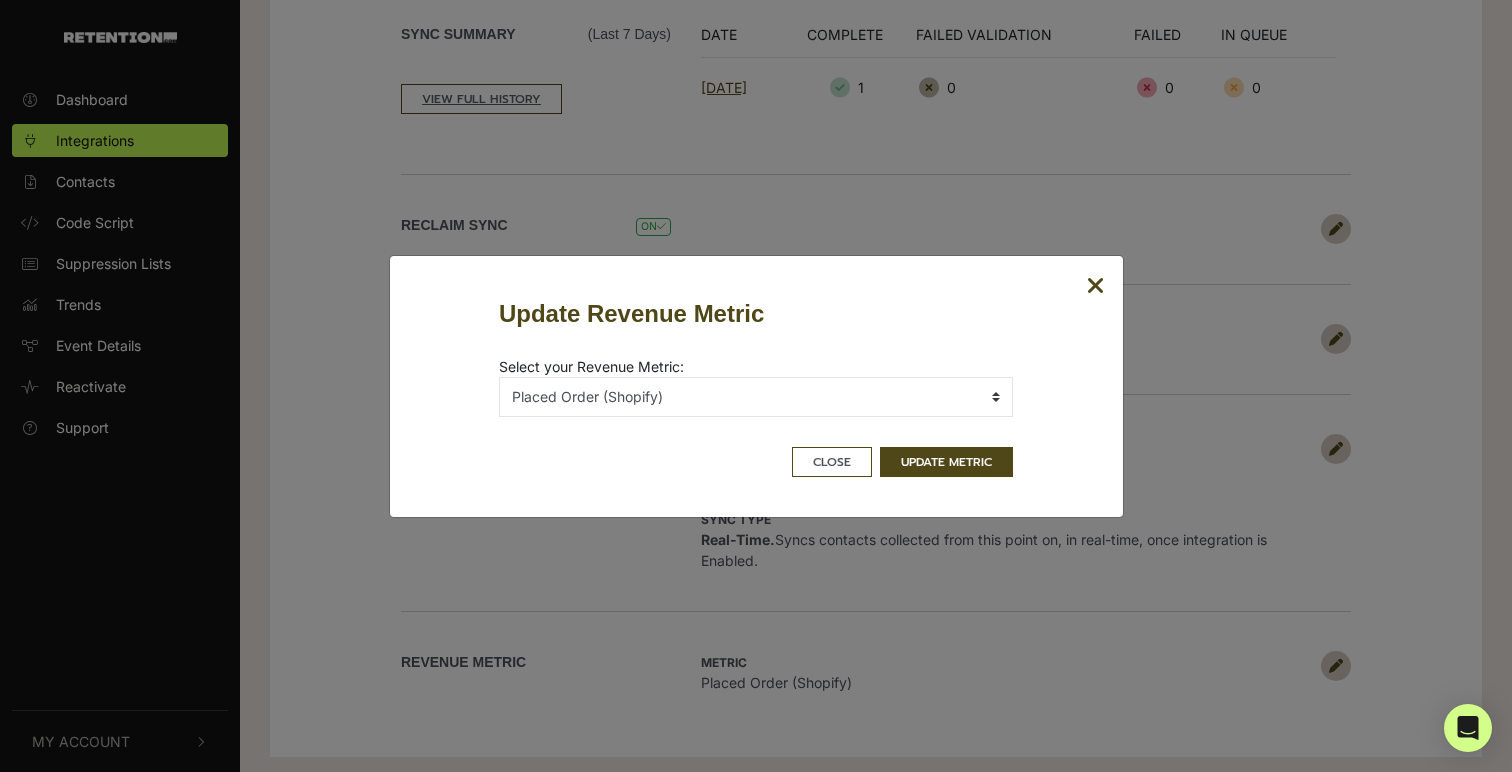 click at bounding box center (1096, 286) 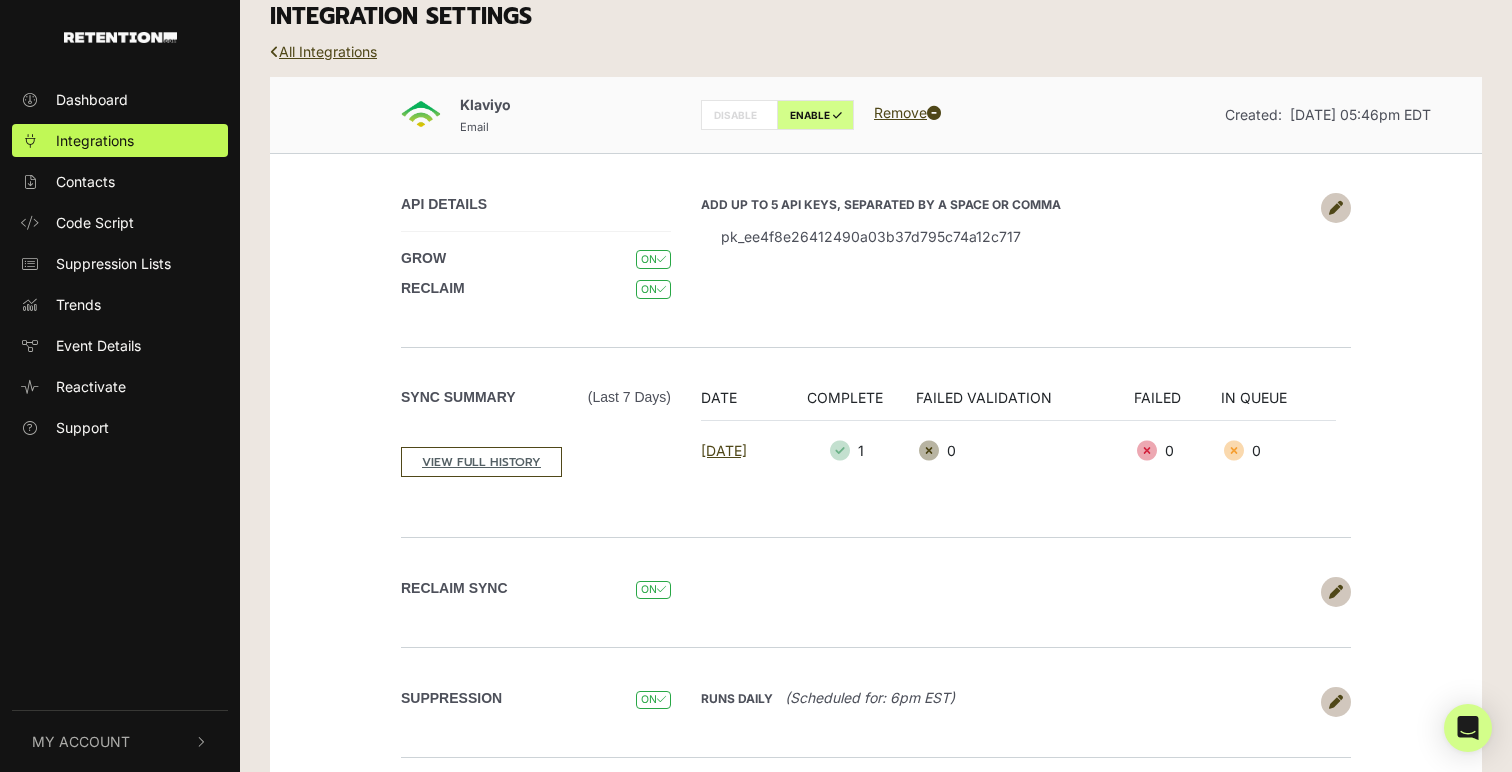 scroll, scrollTop: 0, scrollLeft: 0, axis: both 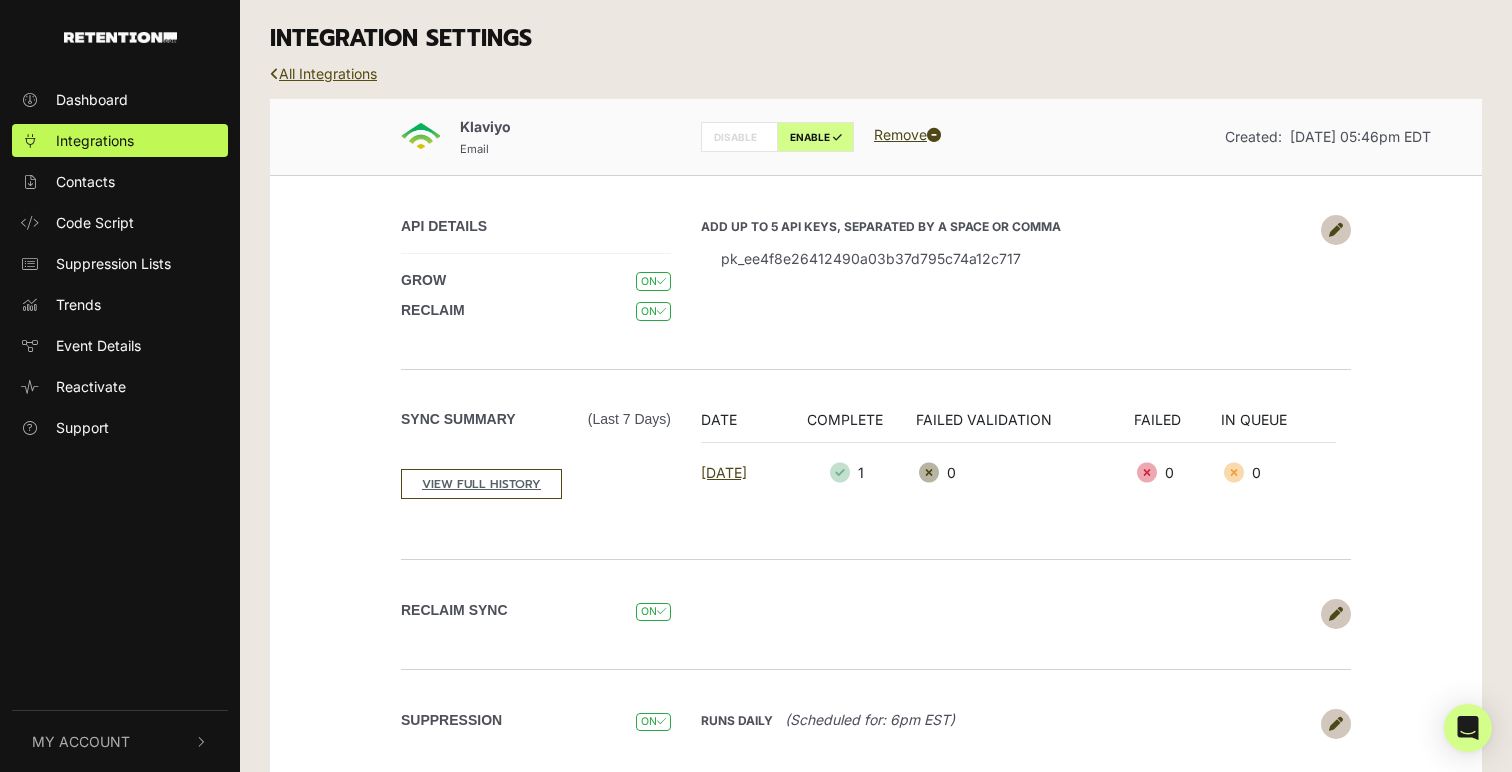 click on "All Integrations" at bounding box center [323, 73] 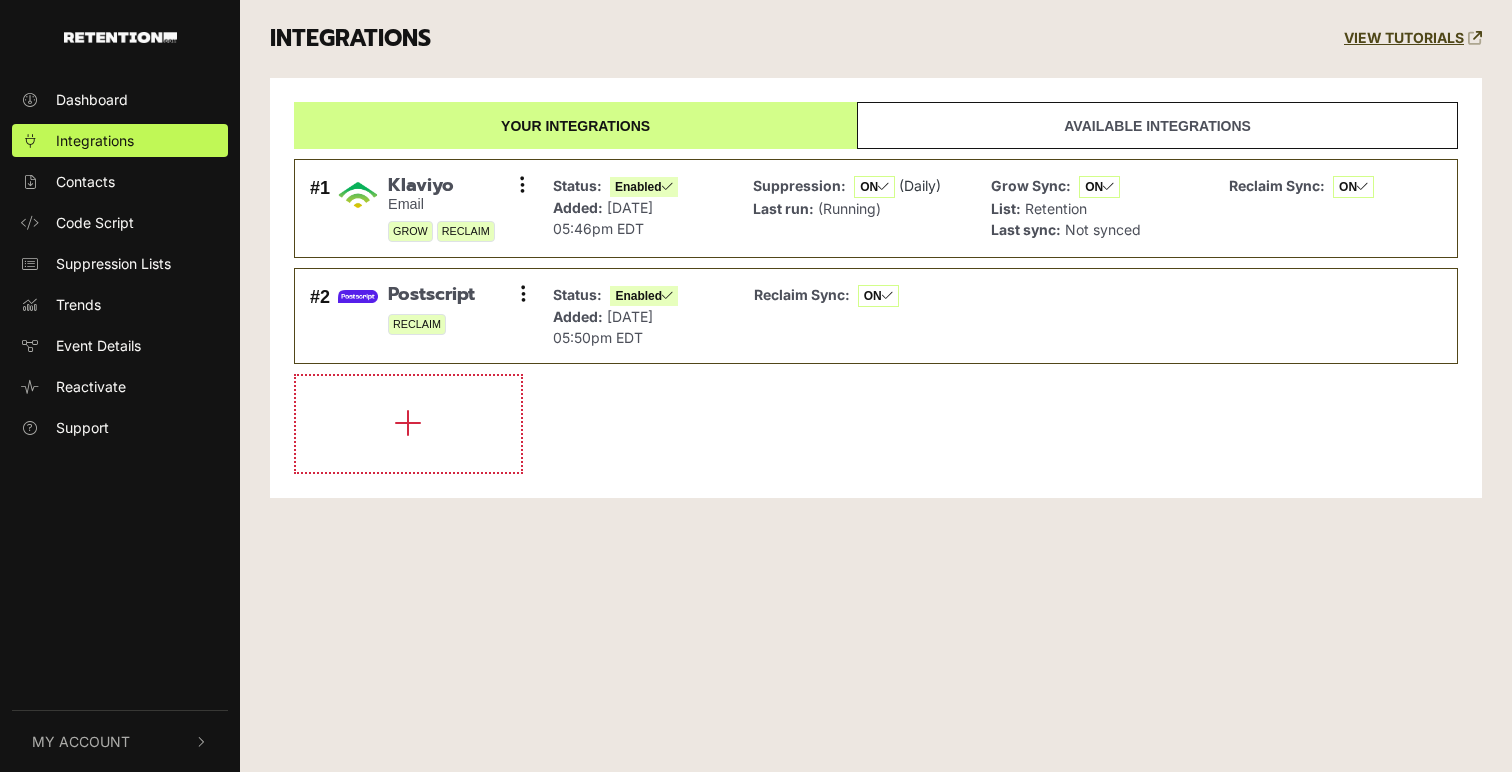 scroll, scrollTop: 0, scrollLeft: 0, axis: both 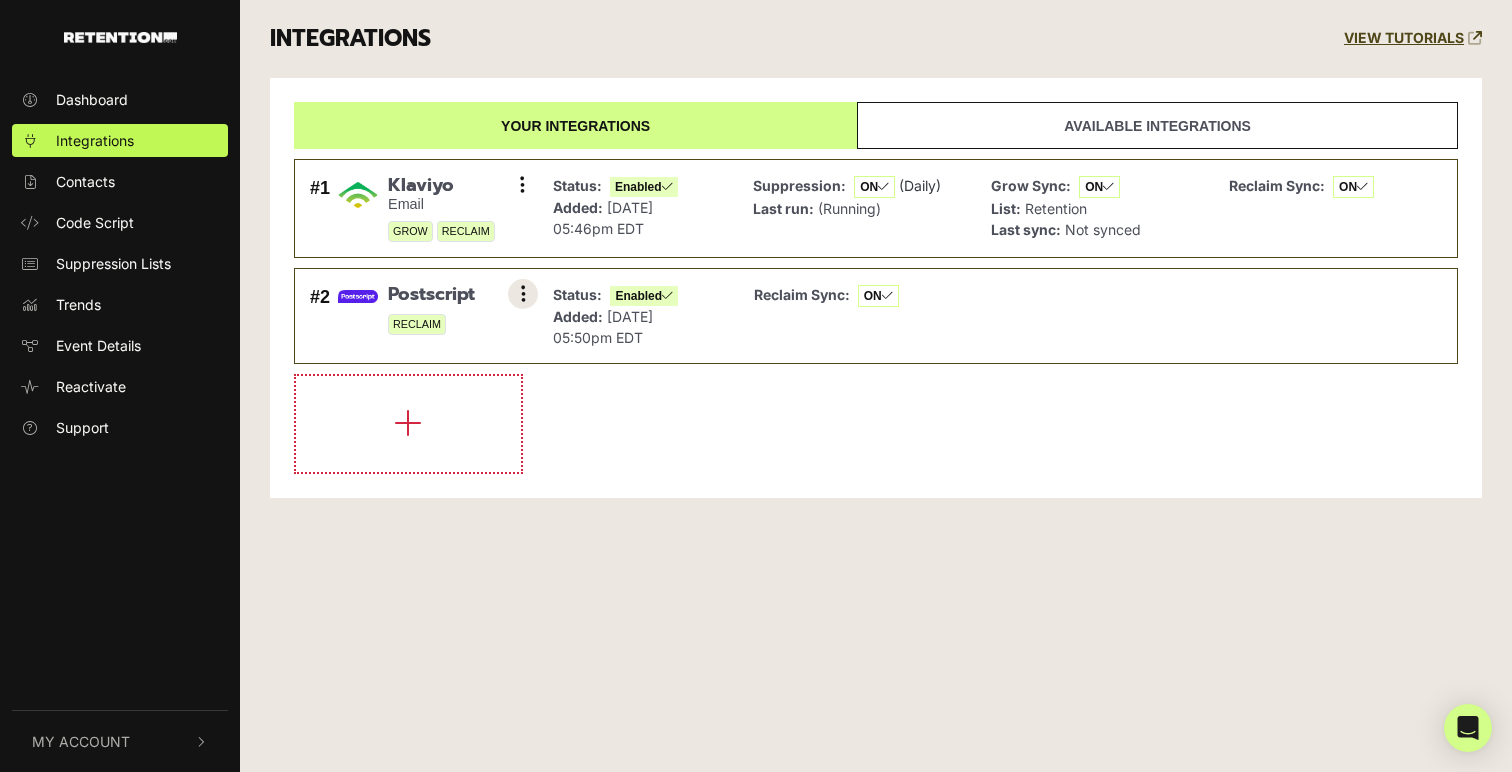 click at bounding box center (523, 294) 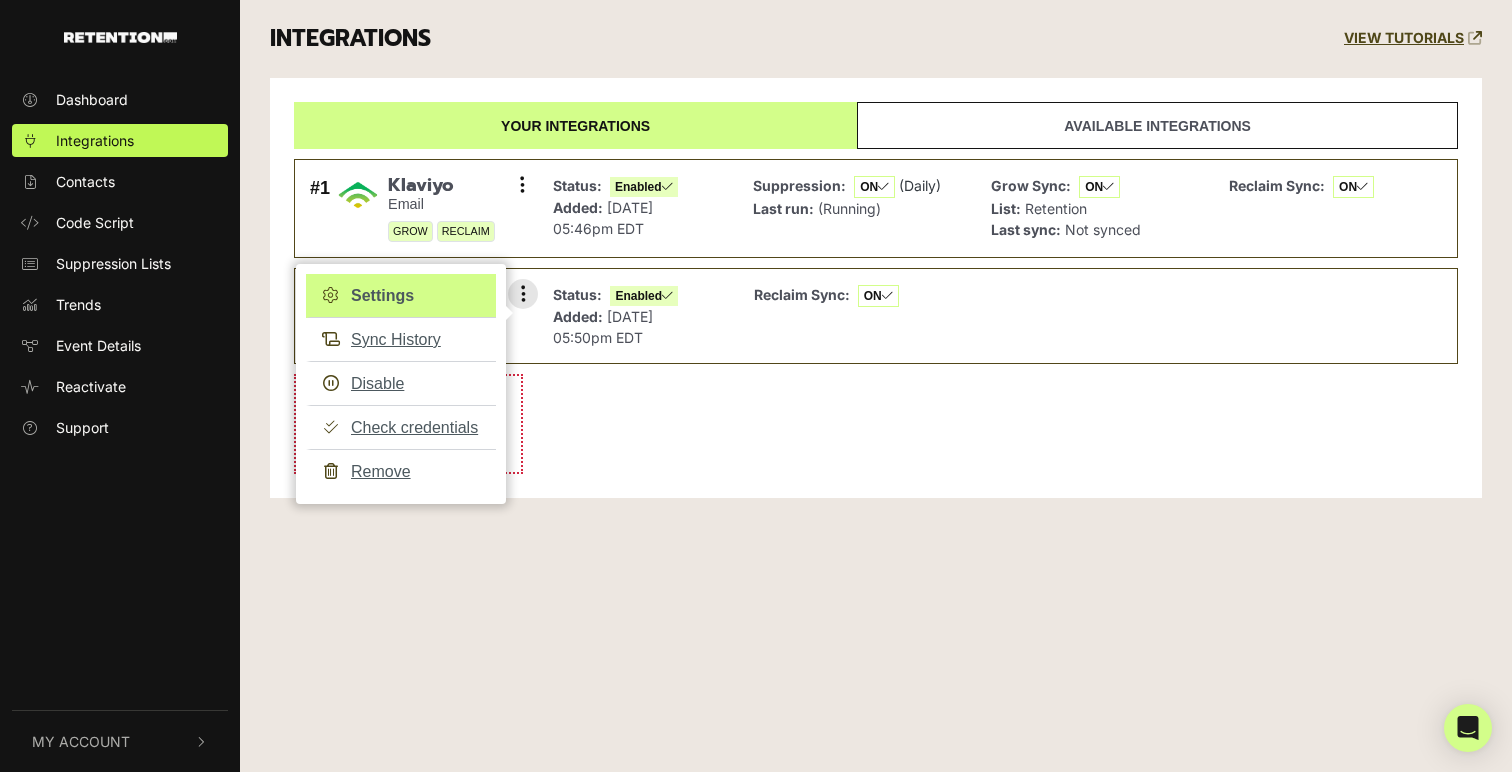 click on "Settings" at bounding box center (401, 296) 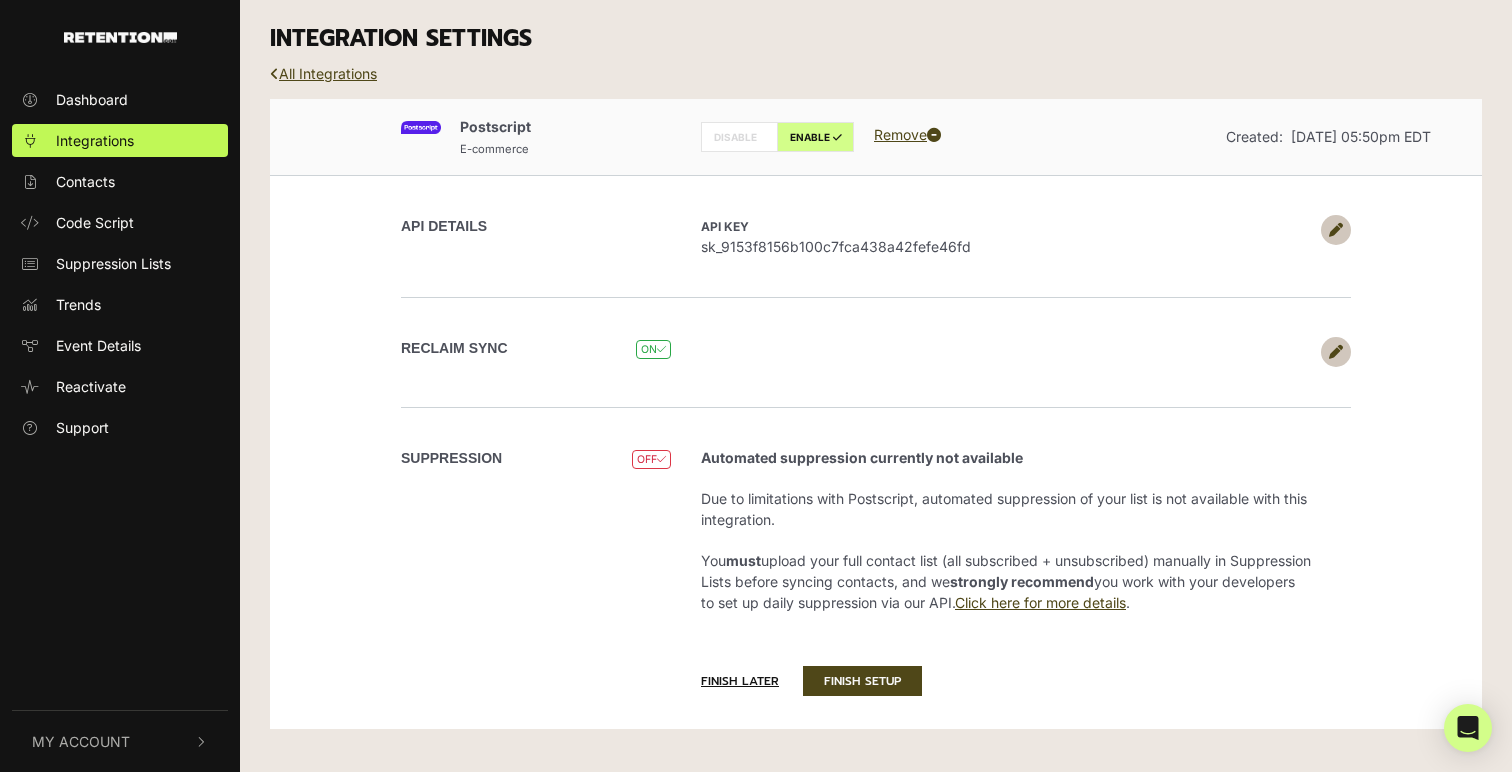 scroll, scrollTop: 0, scrollLeft: 0, axis: both 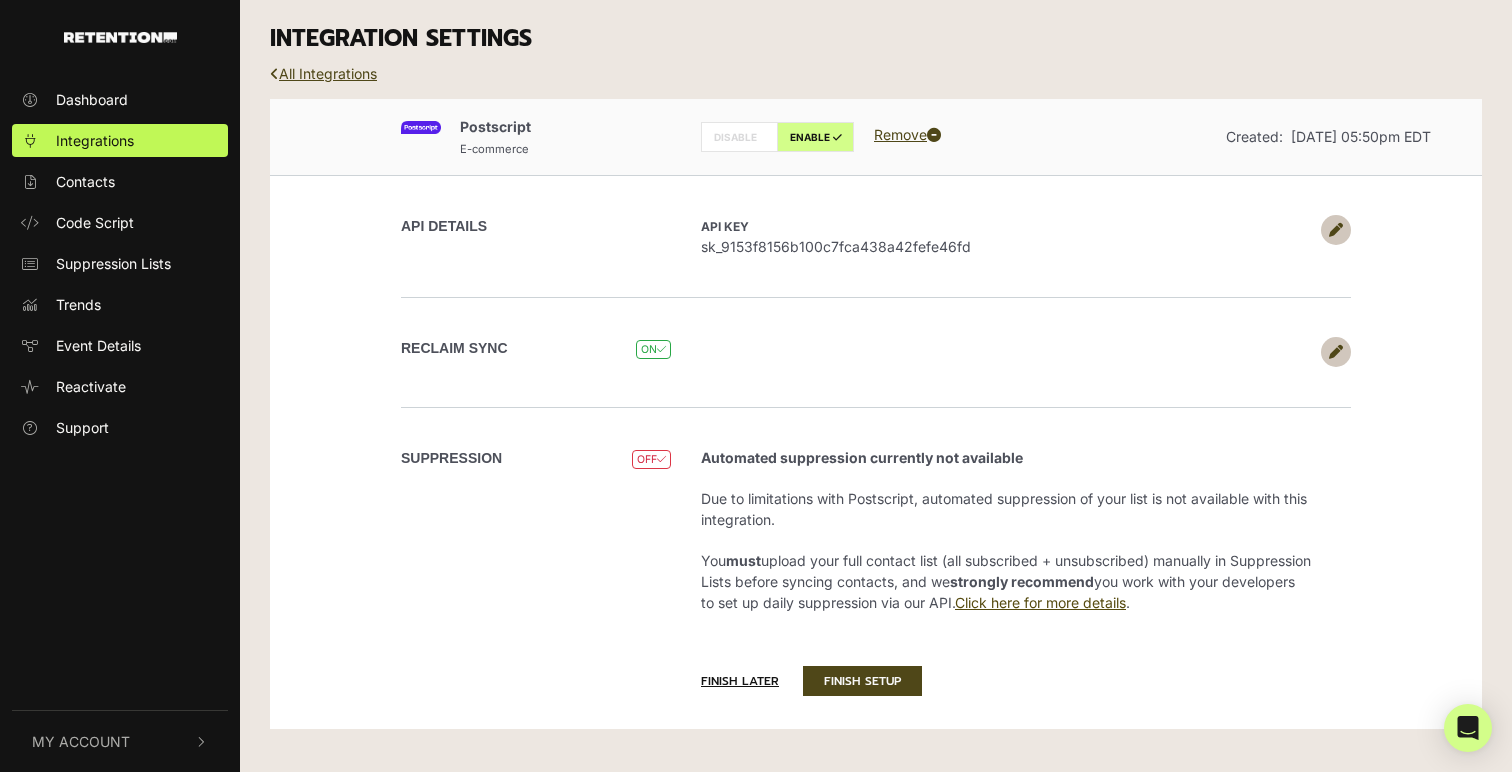 click on "Click here for more details" at bounding box center [1040, 602] 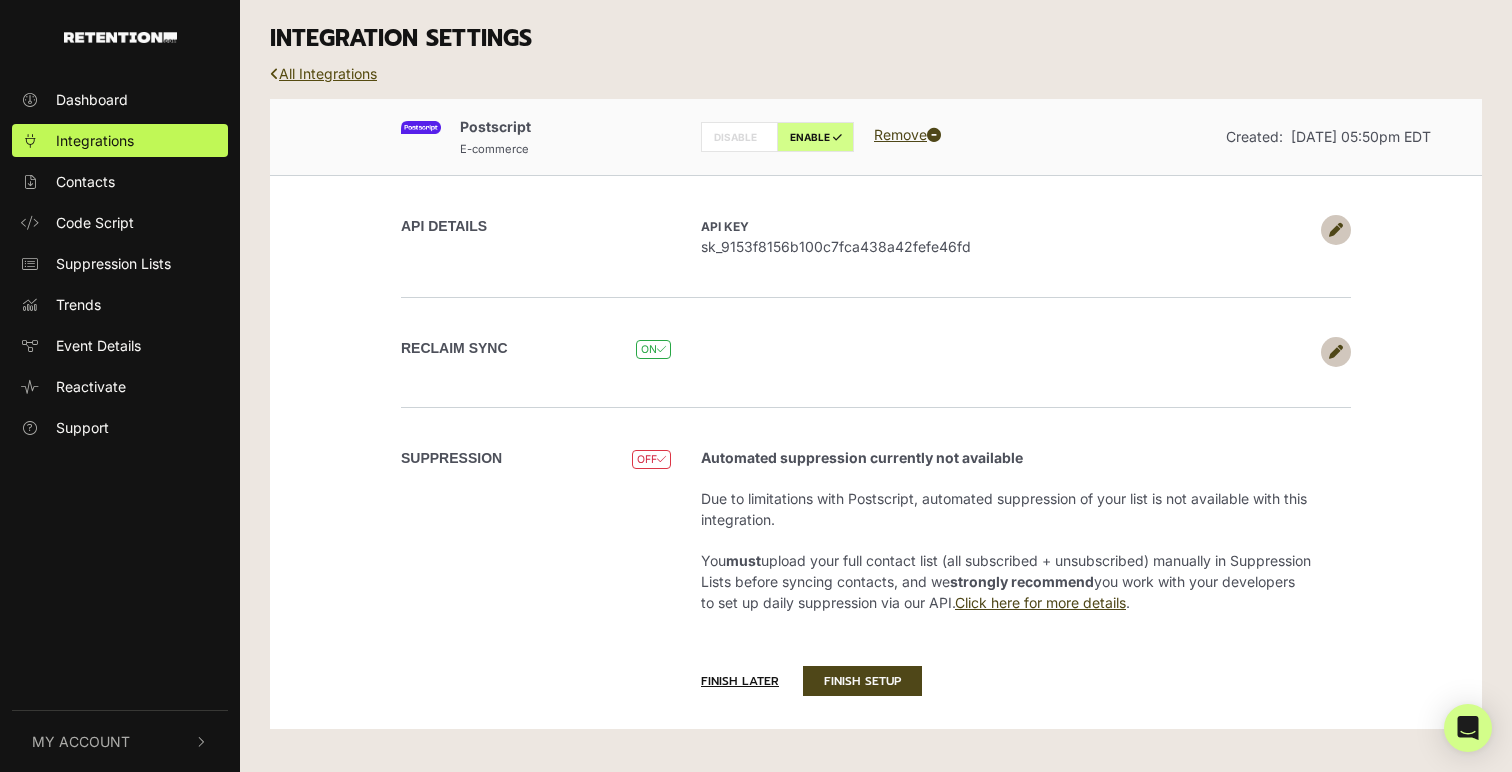 click on "All Integrations" at bounding box center (323, 73) 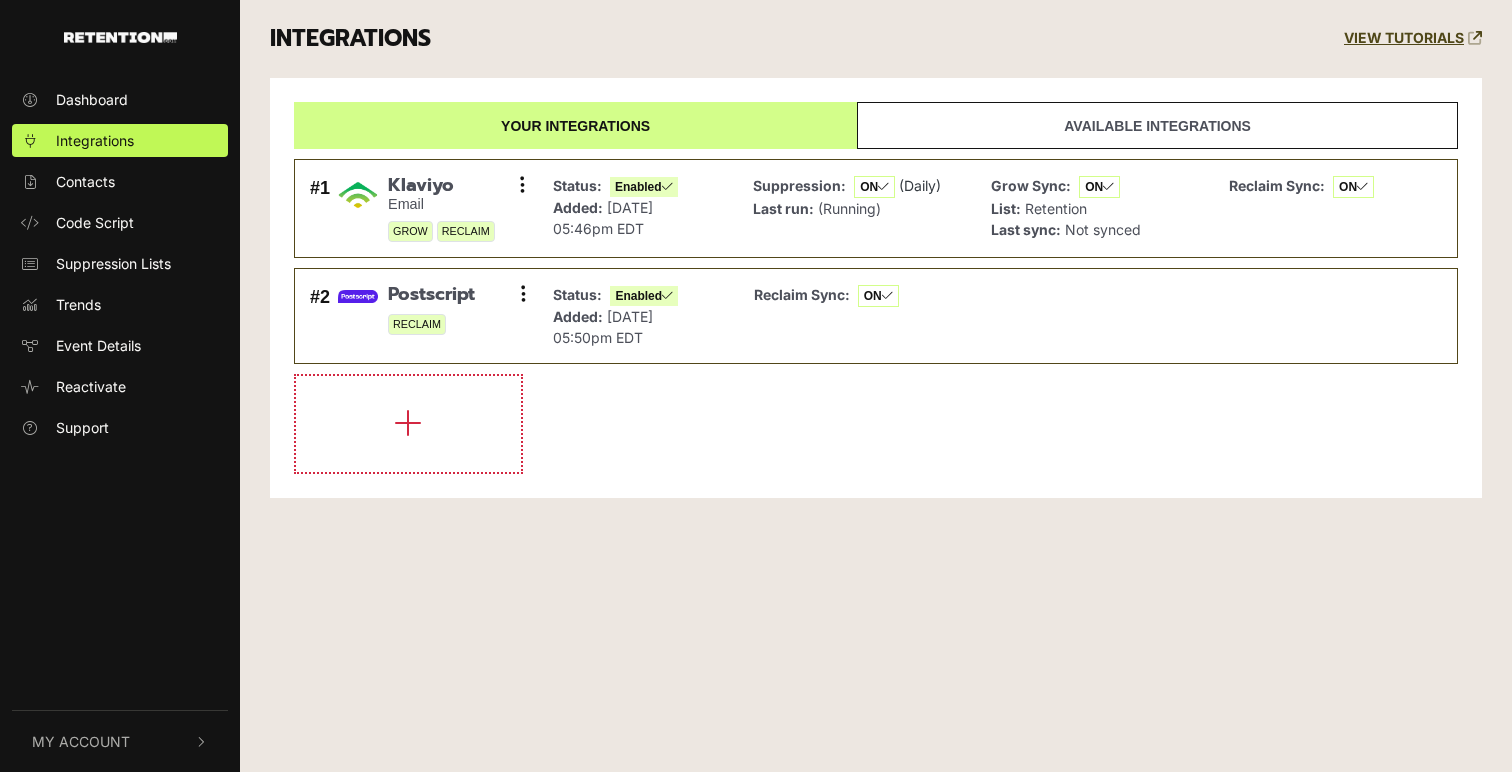 scroll, scrollTop: 0, scrollLeft: 0, axis: both 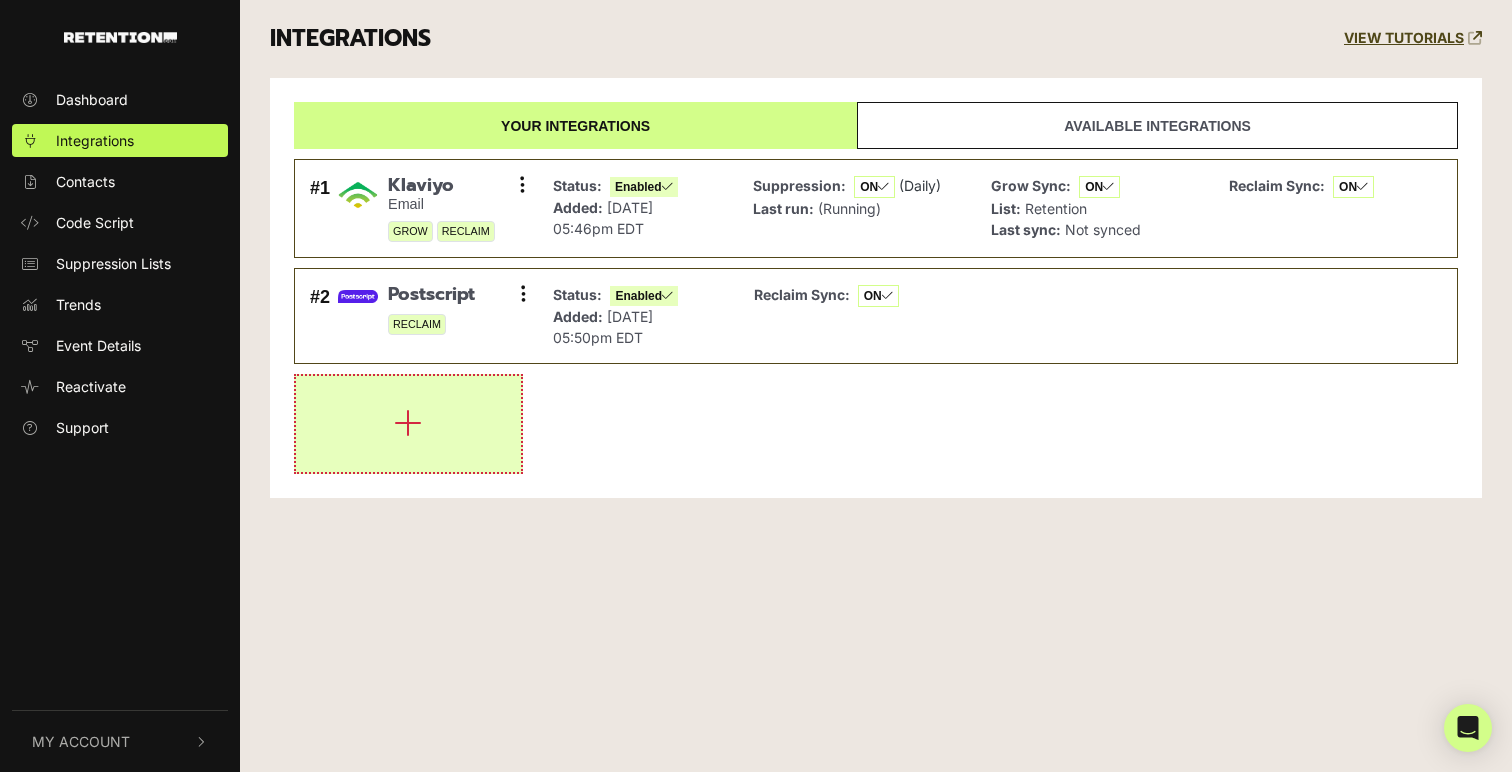 click at bounding box center [408, 424] 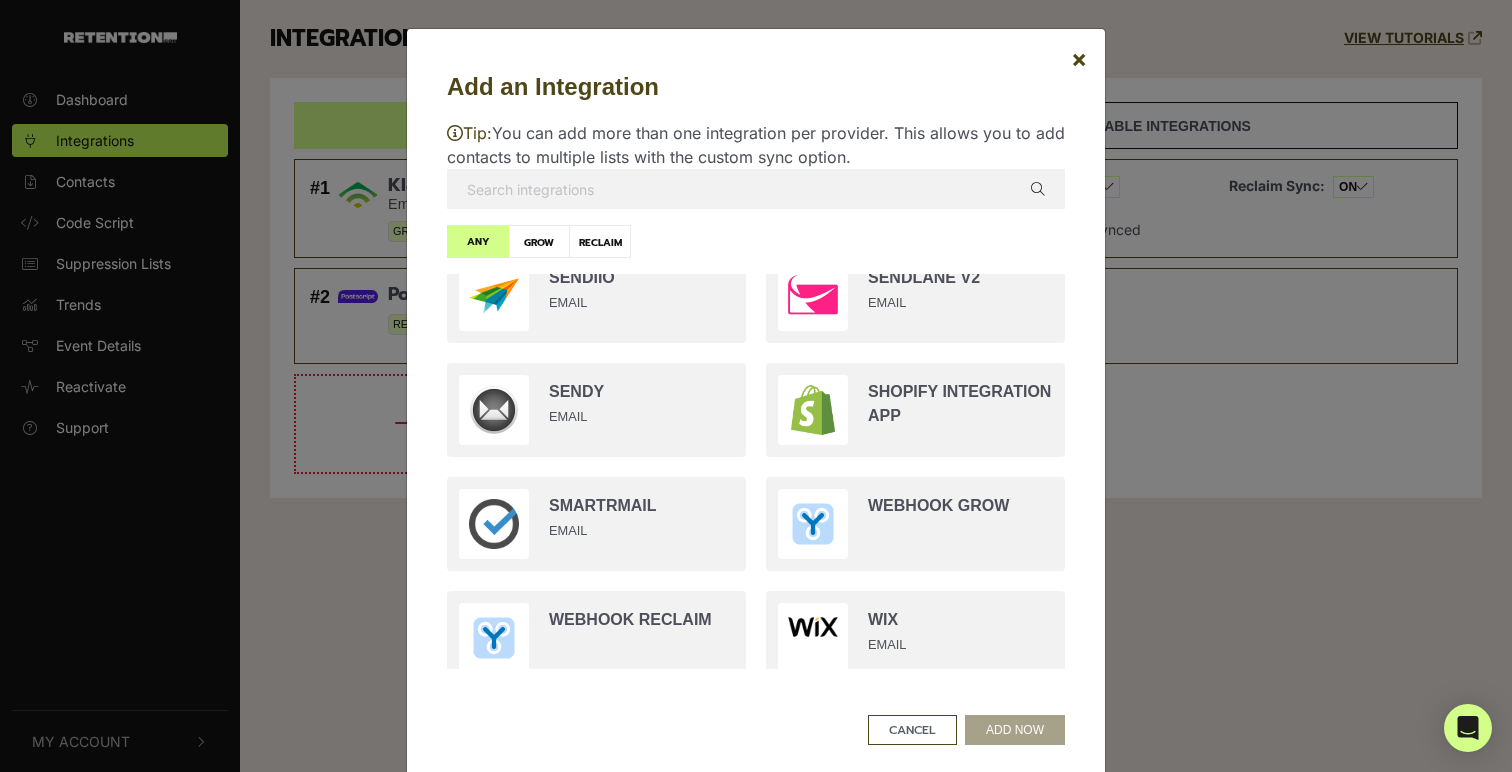 scroll, scrollTop: 3574, scrollLeft: 0, axis: vertical 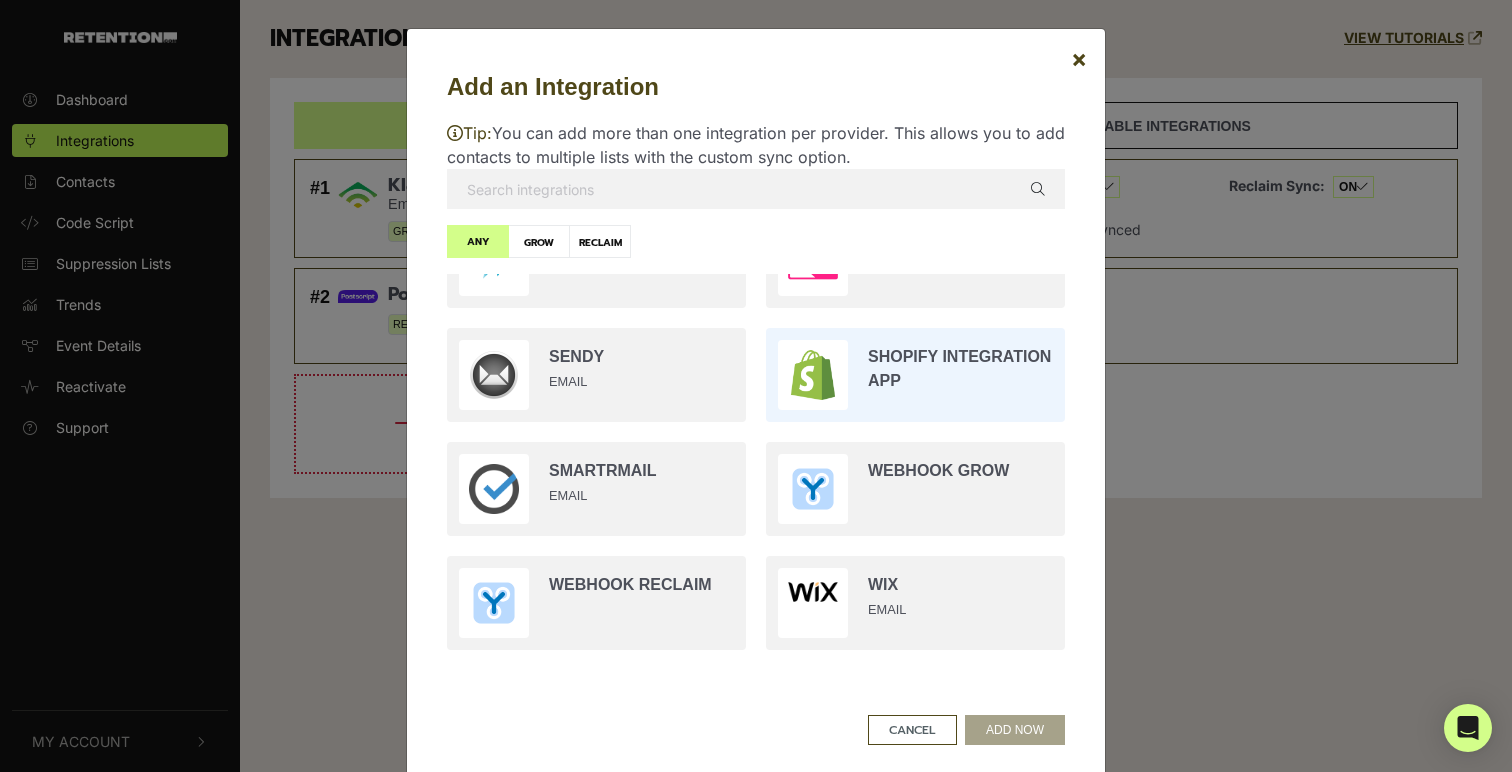 click at bounding box center (915, 375) 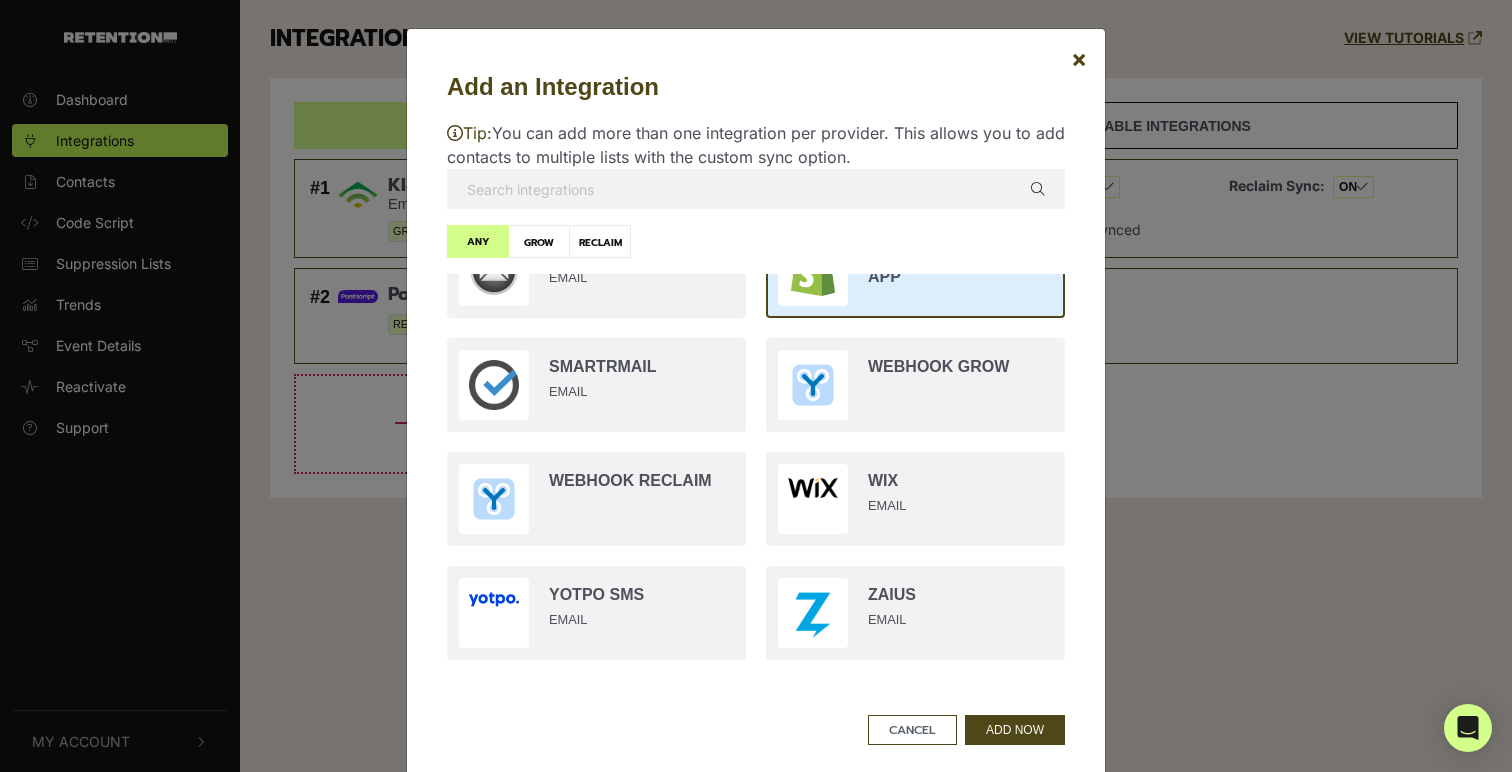 scroll, scrollTop: 3599, scrollLeft: 0, axis: vertical 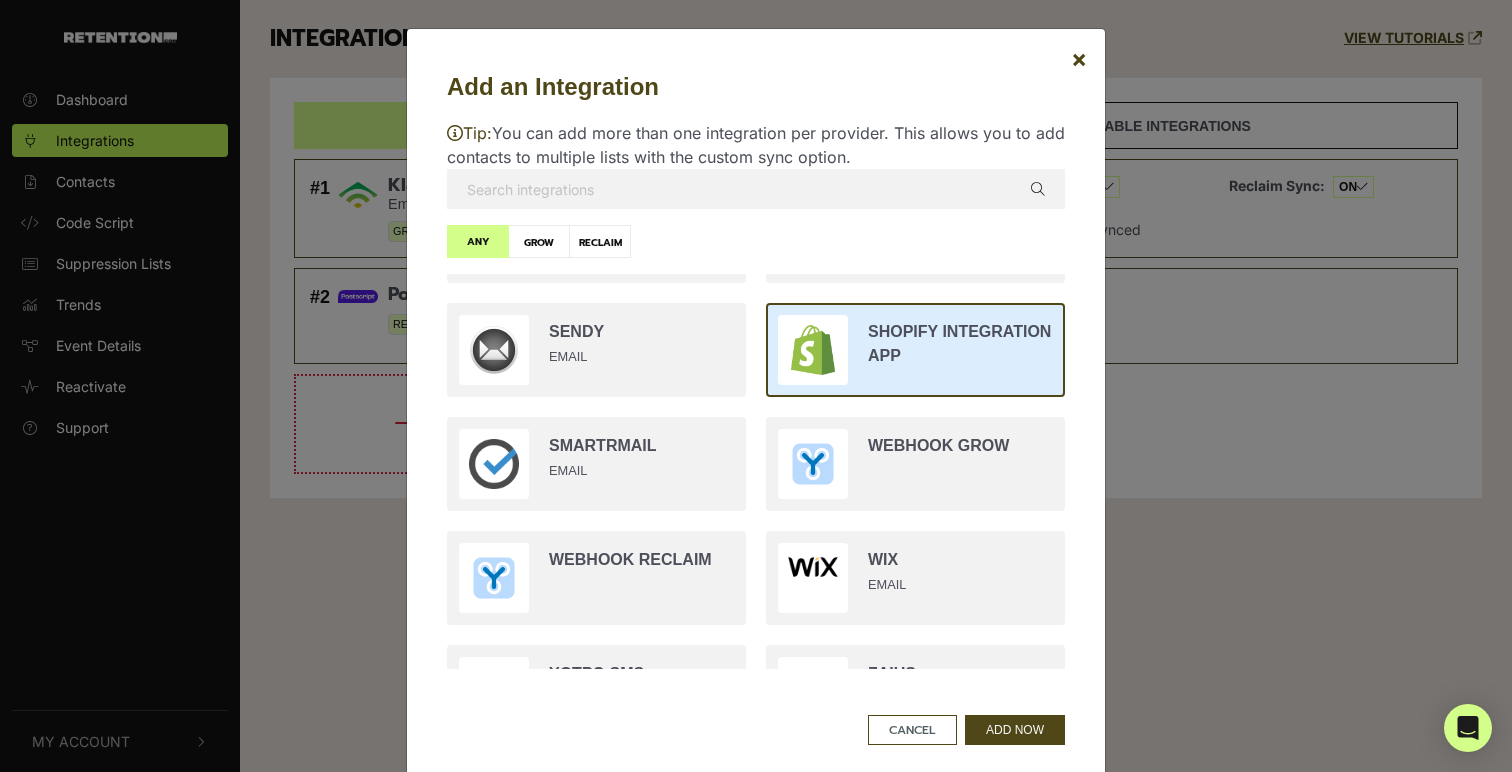 click at bounding box center [915, 350] 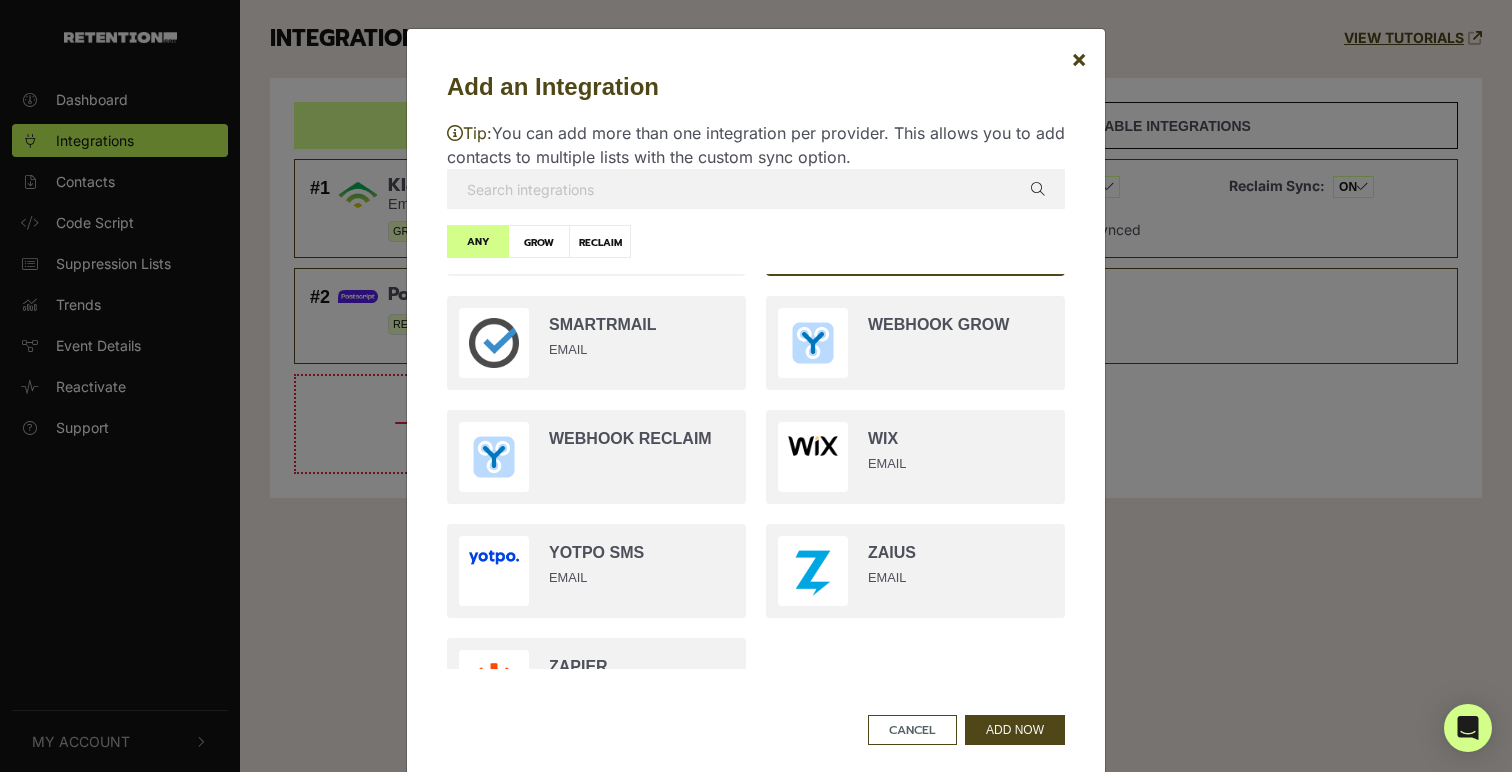 scroll, scrollTop: 3793, scrollLeft: 0, axis: vertical 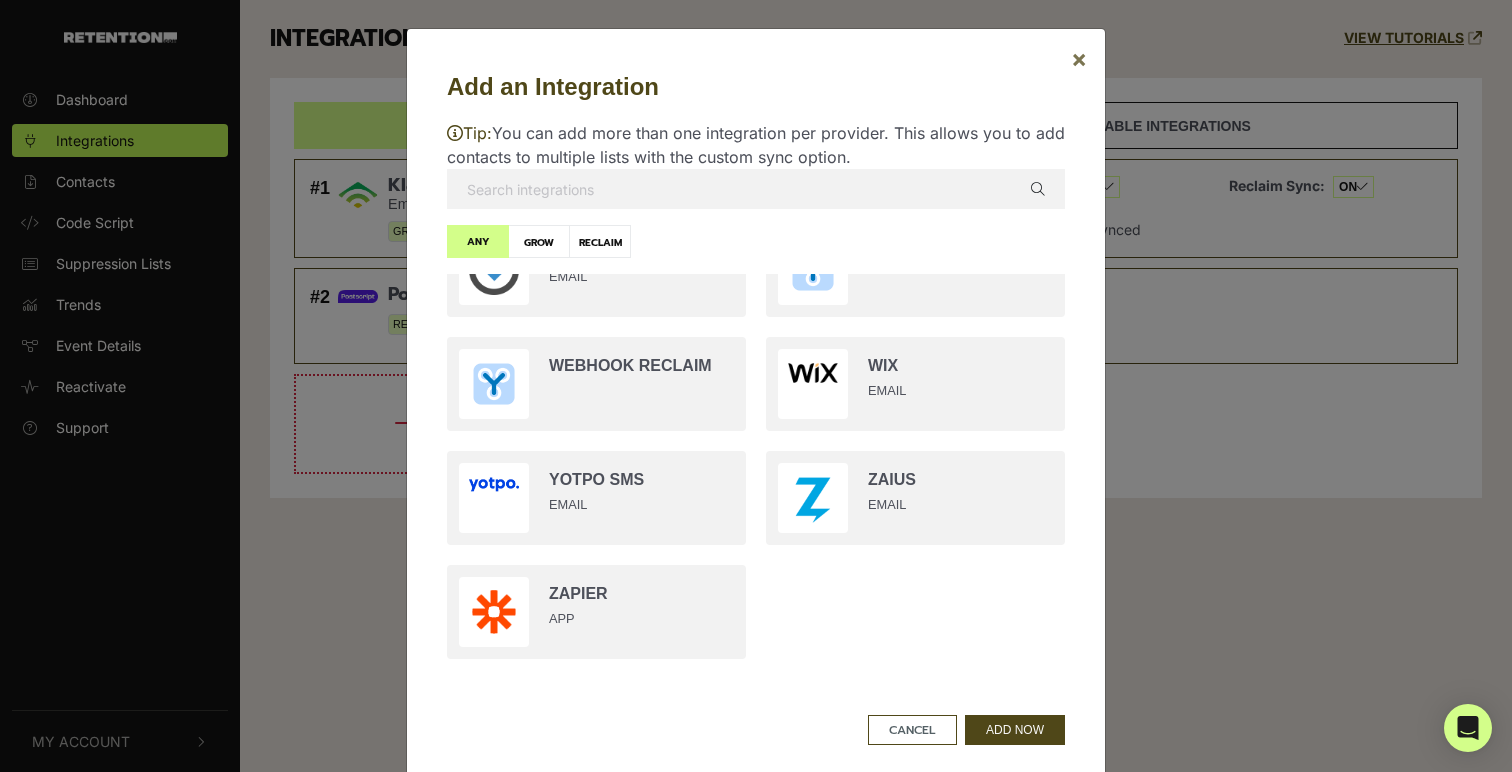 click on "×" at bounding box center (1079, 58) 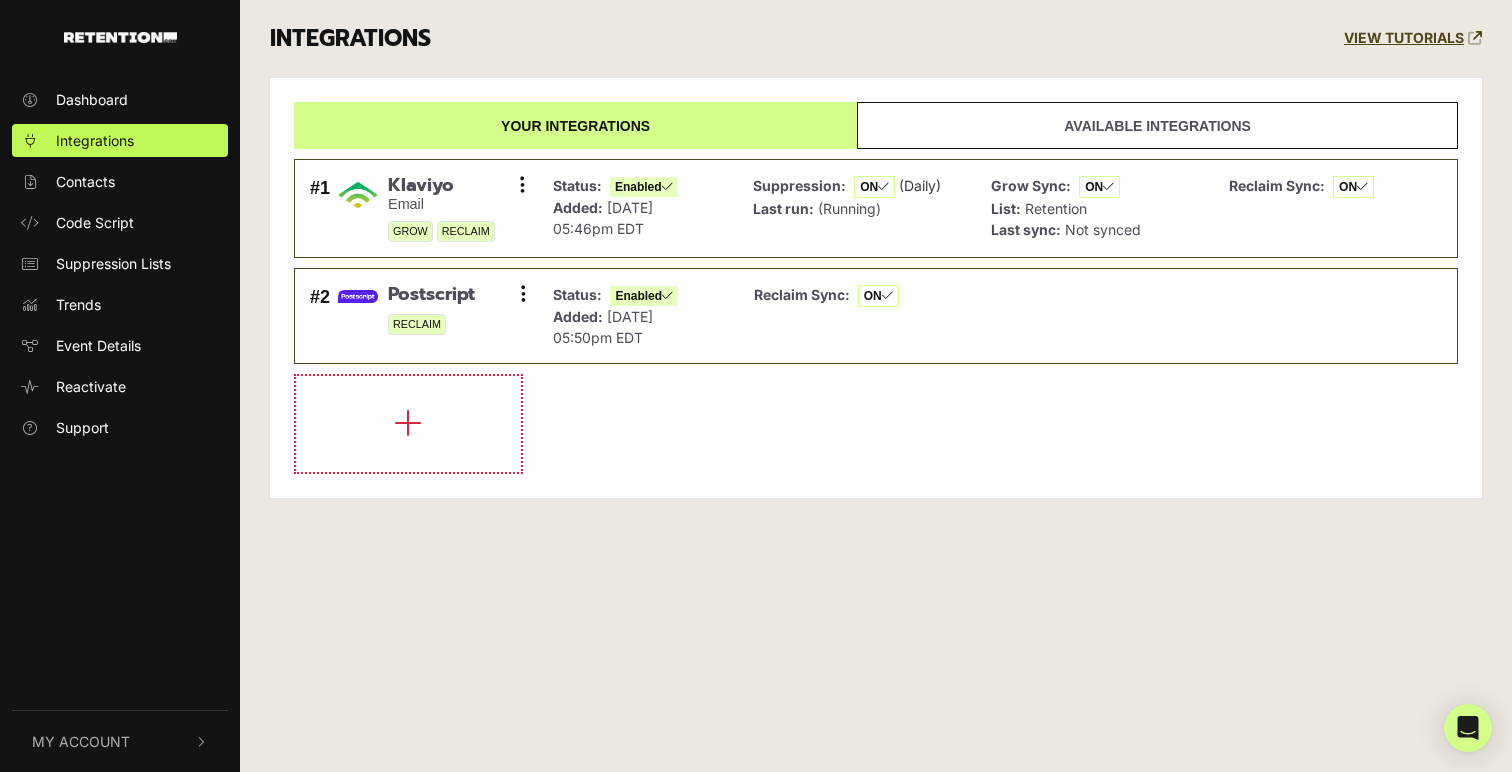 click on "Available integrations" at bounding box center (1157, 125) 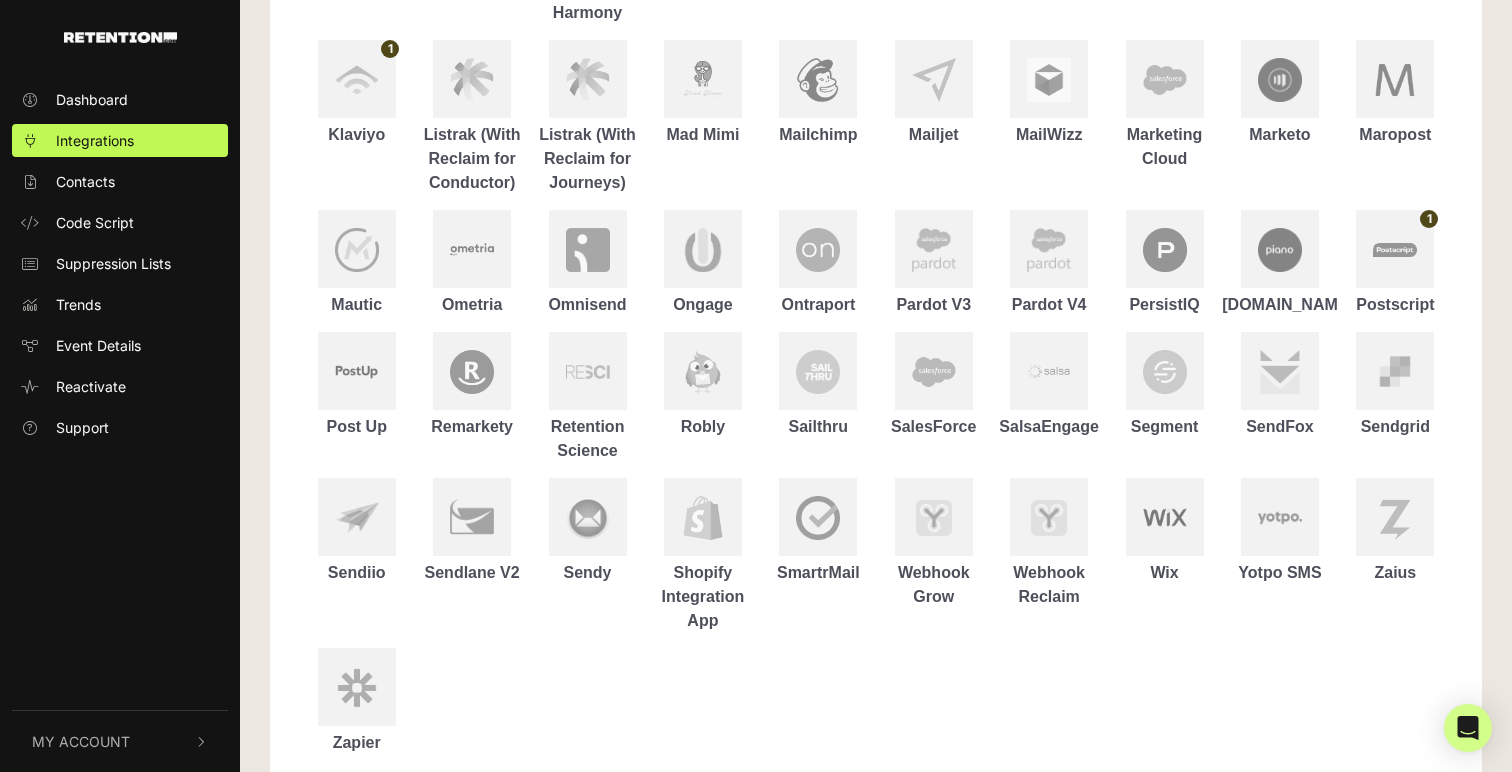 scroll, scrollTop: 718, scrollLeft: 0, axis: vertical 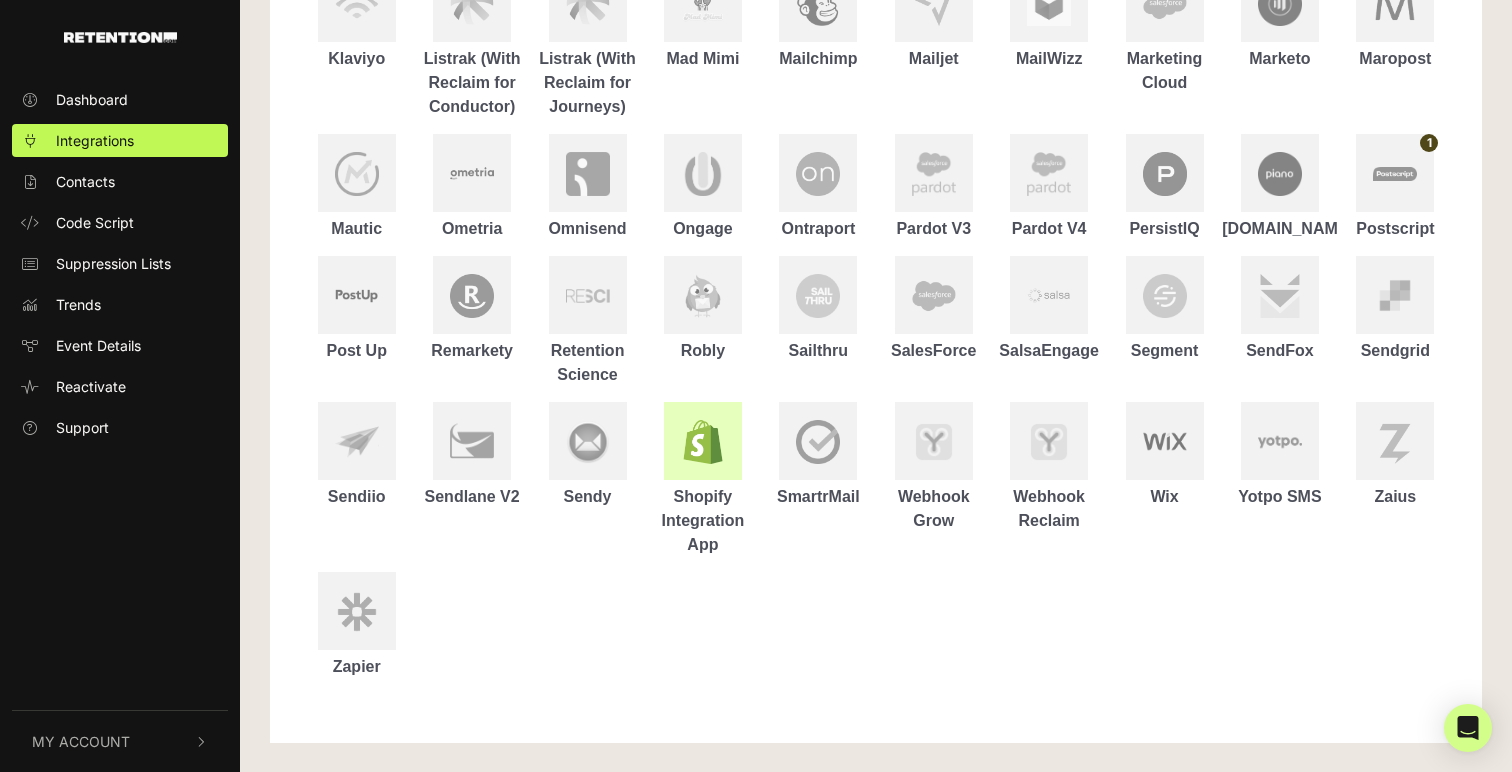 click at bounding box center (703, 441) 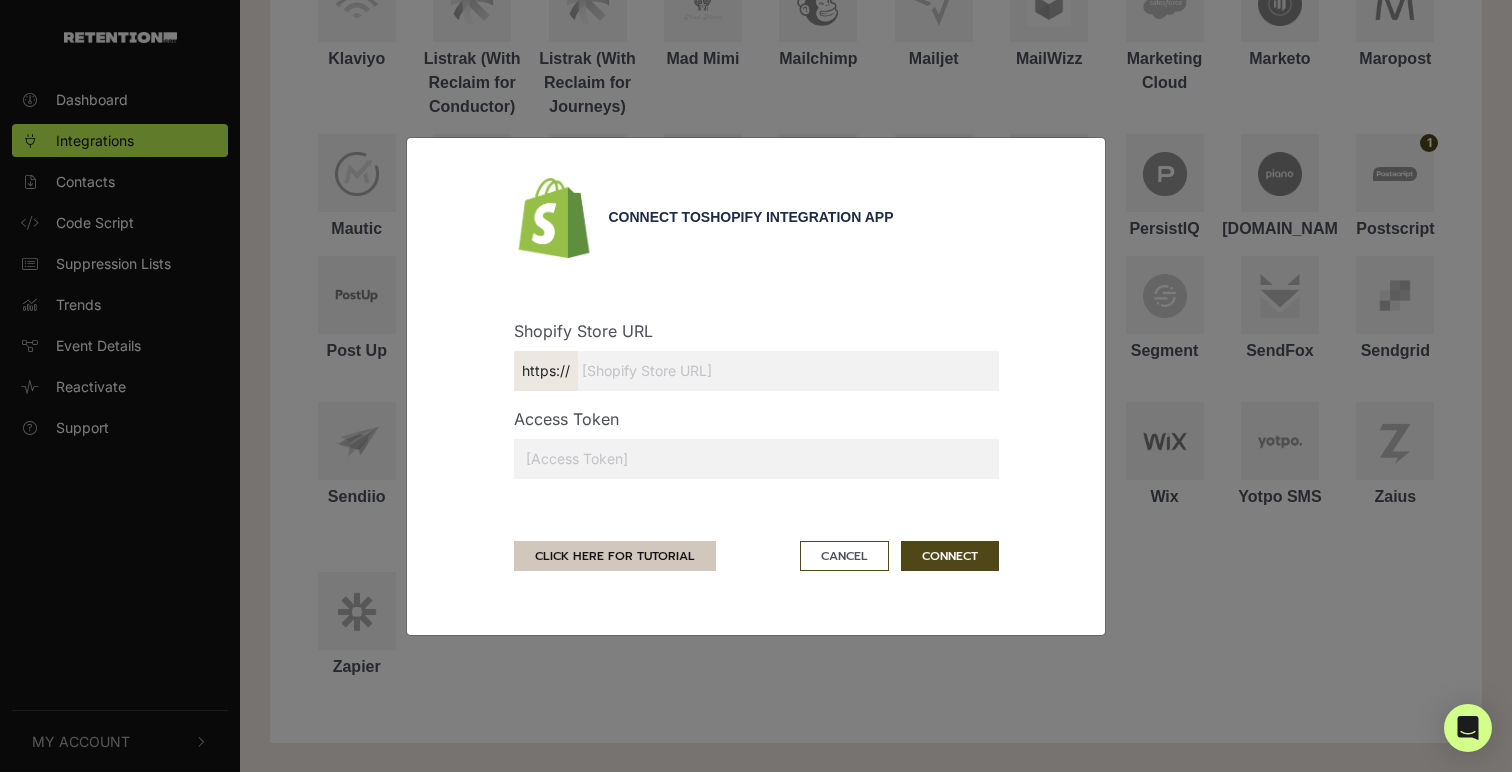 click on "CLICK HERE FOR TUTORIAL" at bounding box center (615, 556) 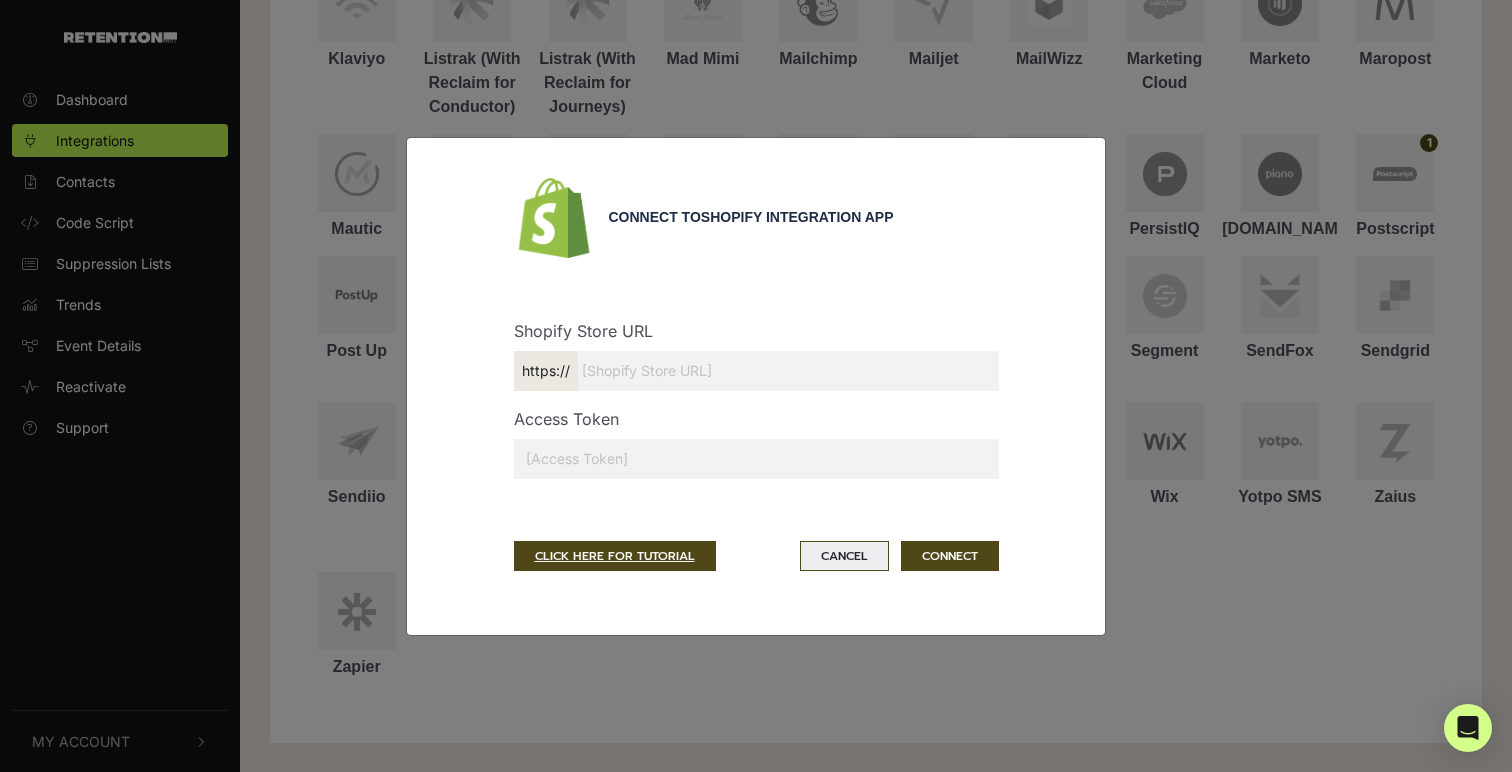 click on "Cancel" at bounding box center [844, 556] 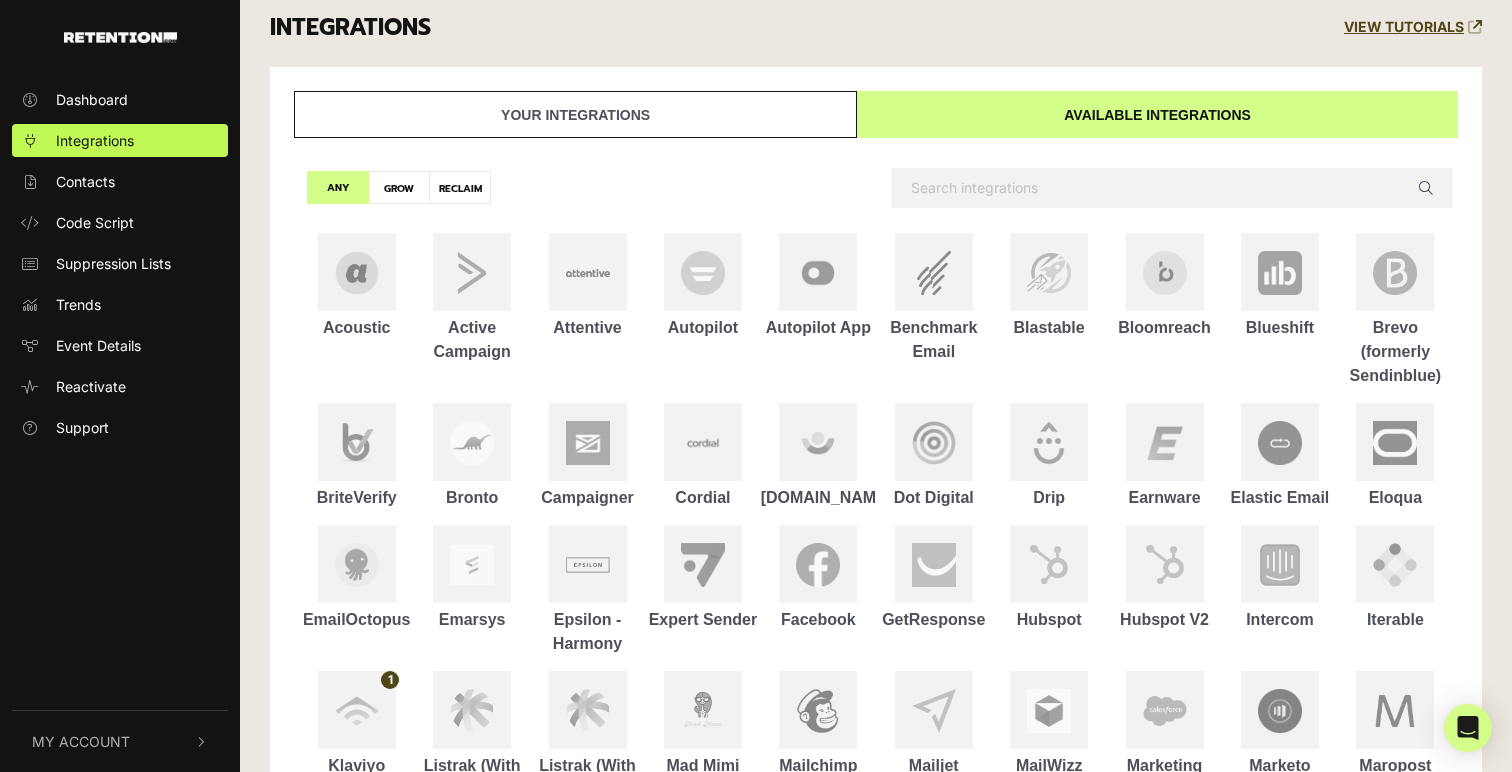 scroll, scrollTop: 0, scrollLeft: 0, axis: both 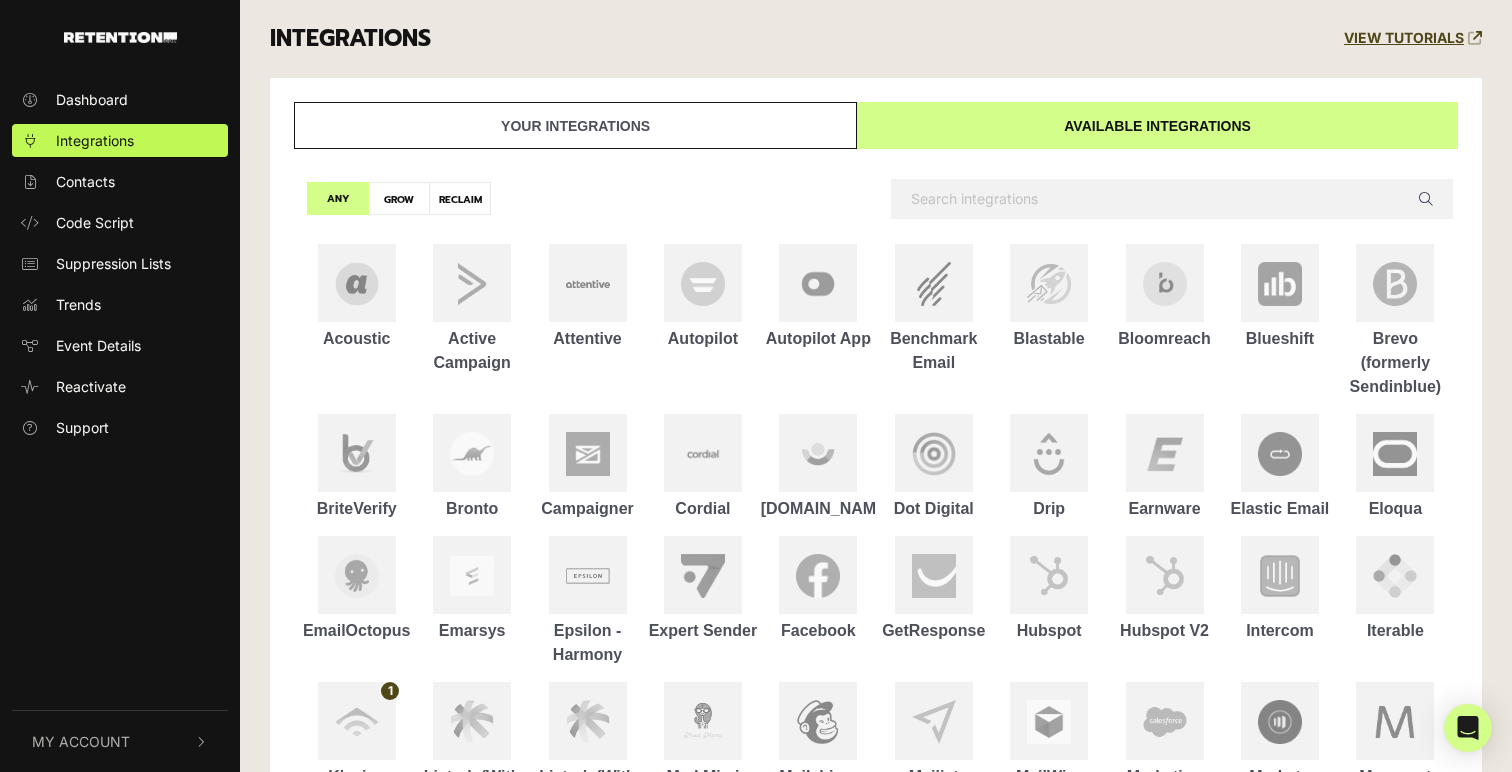 click on "Your integrations" at bounding box center [575, 125] 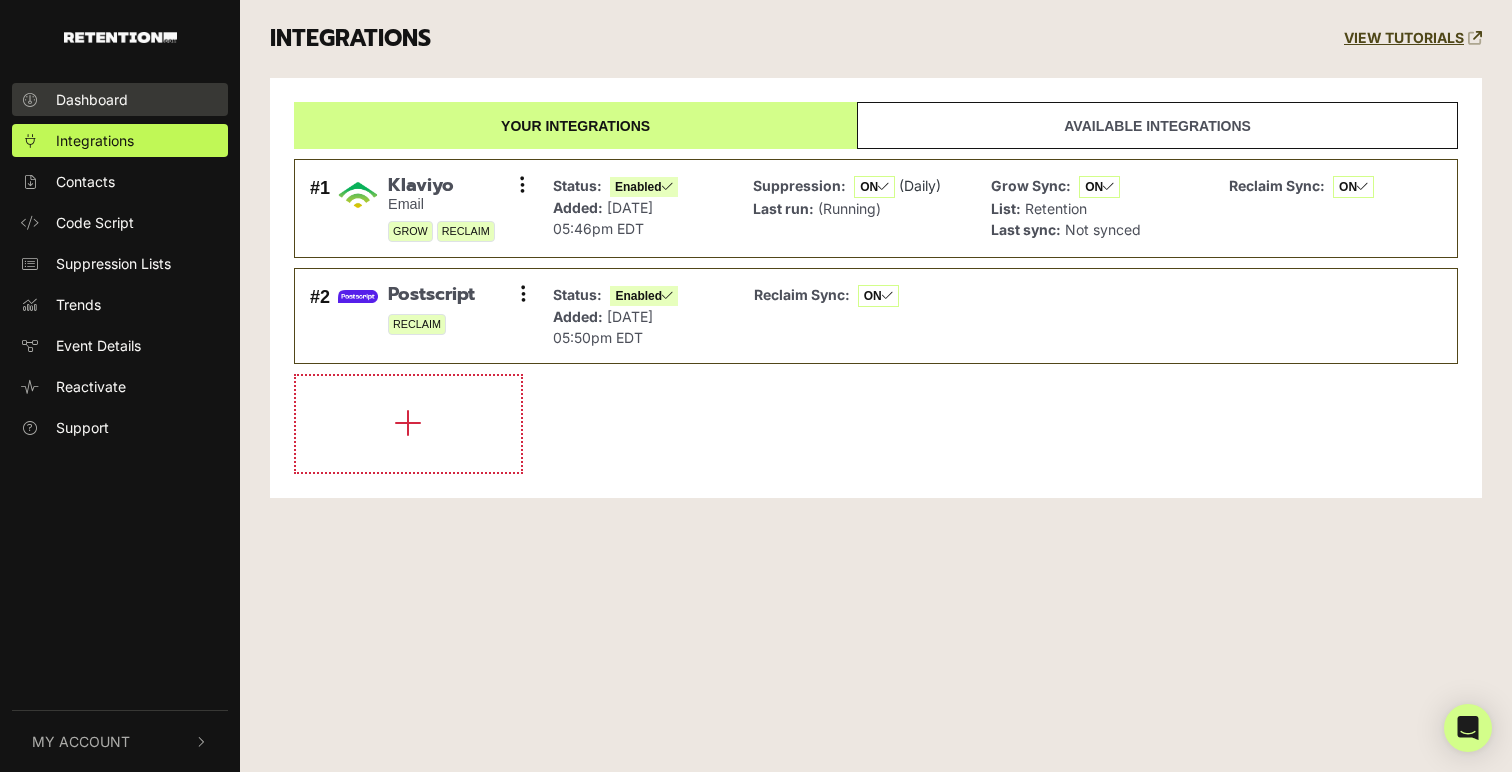 click on "Dashboard" at bounding box center [92, 99] 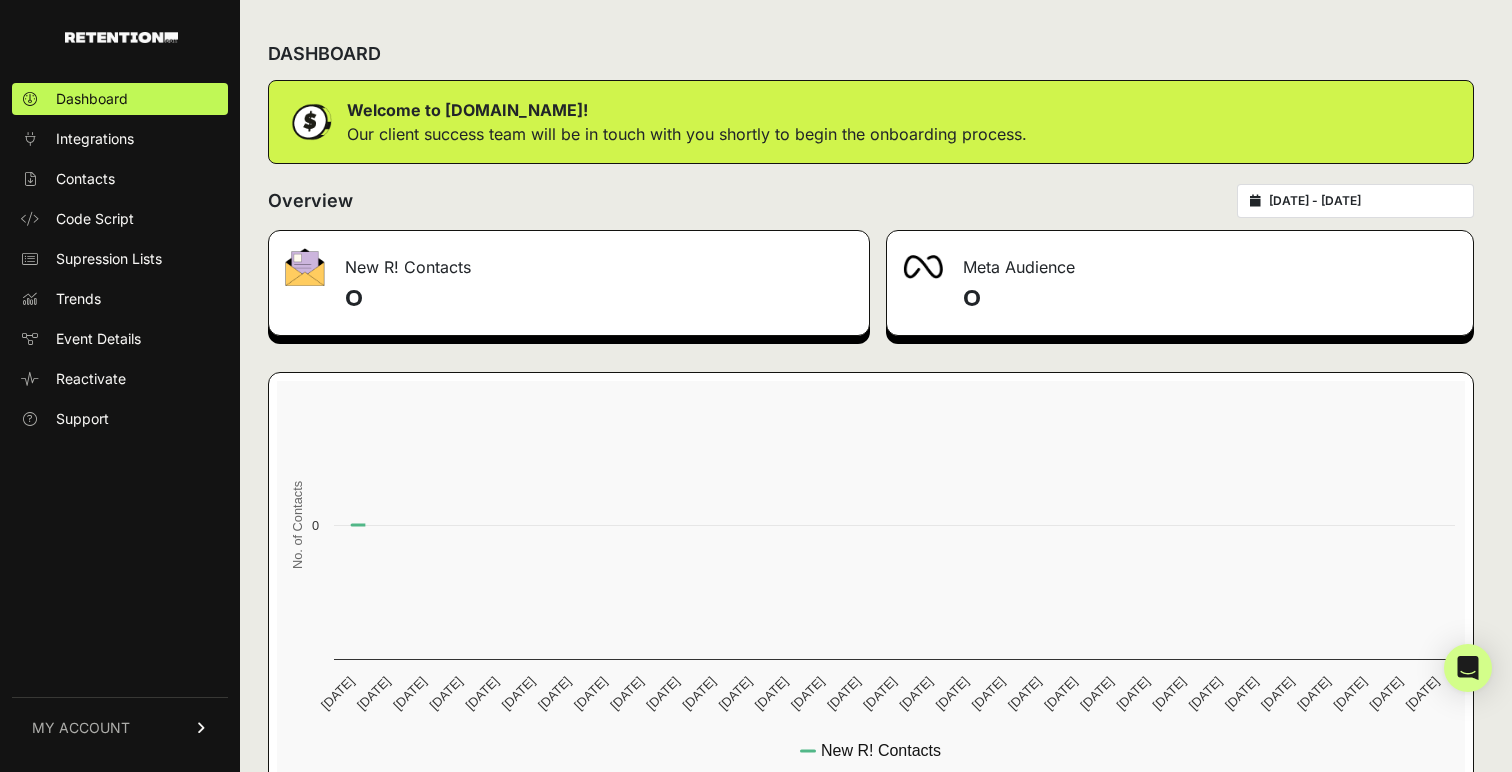 scroll, scrollTop: 0, scrollLeft: 0, axis: both 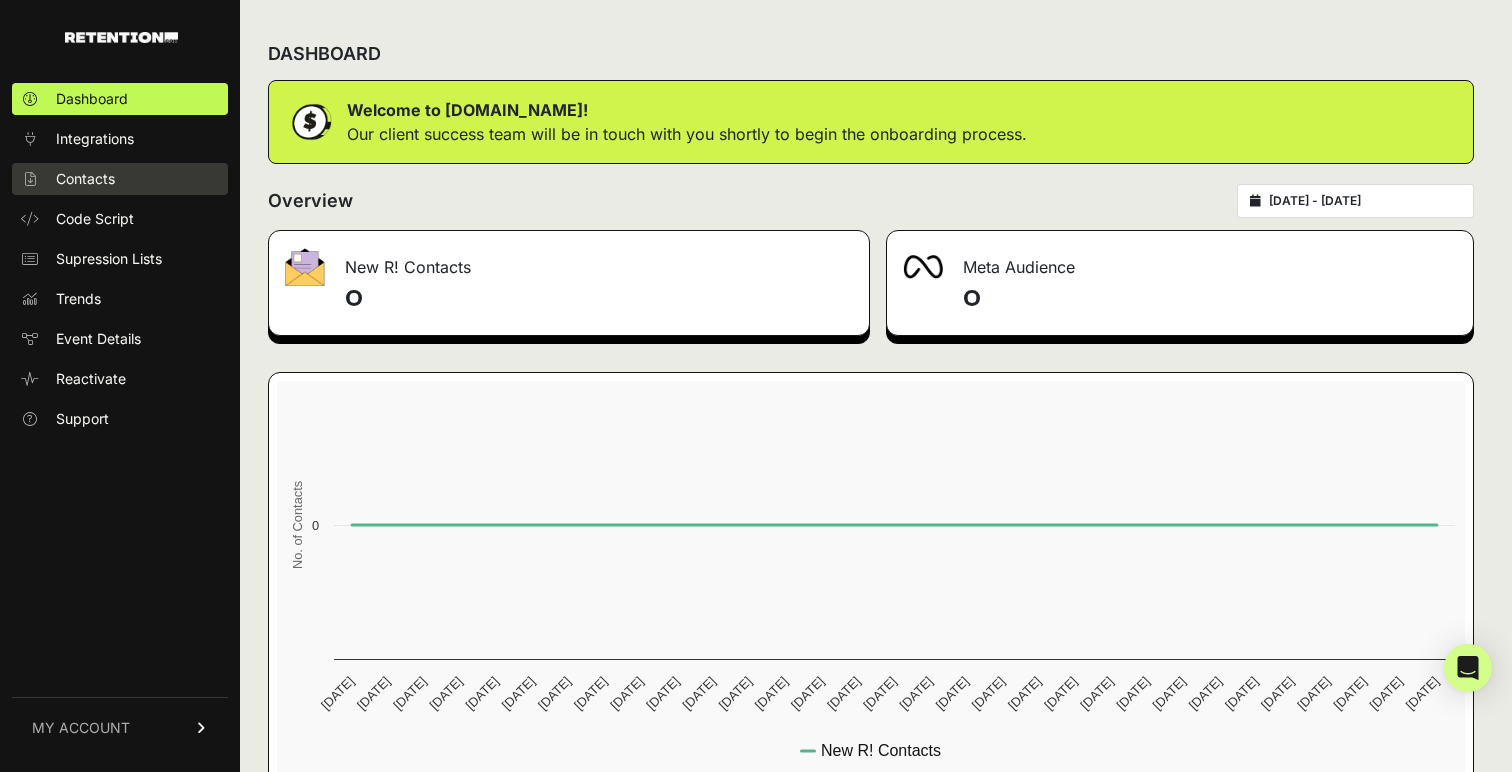 click on "Contacts" at bounding box center [85, 179] 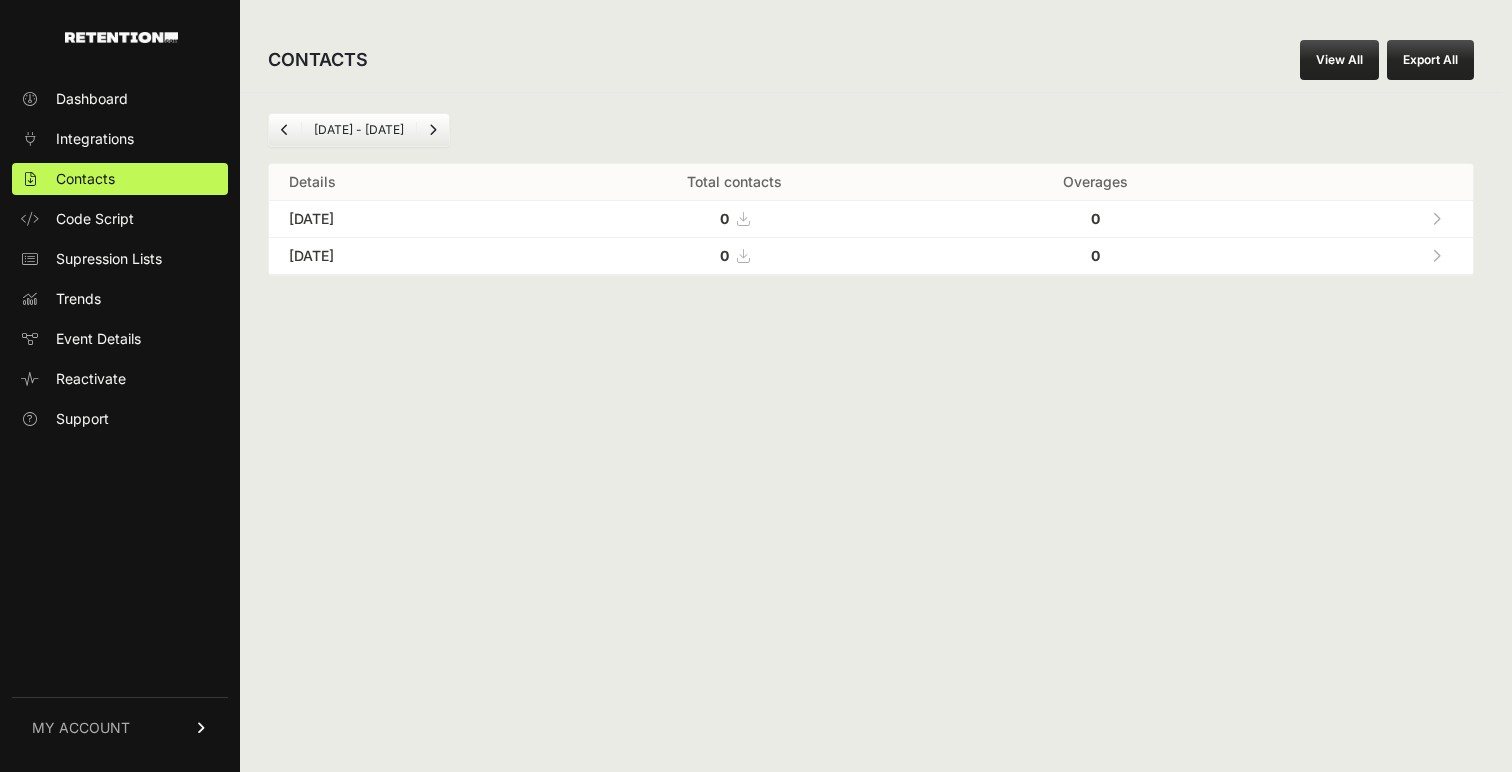scroll, scrollTop: 0, scrollLeft: 0, axis: both 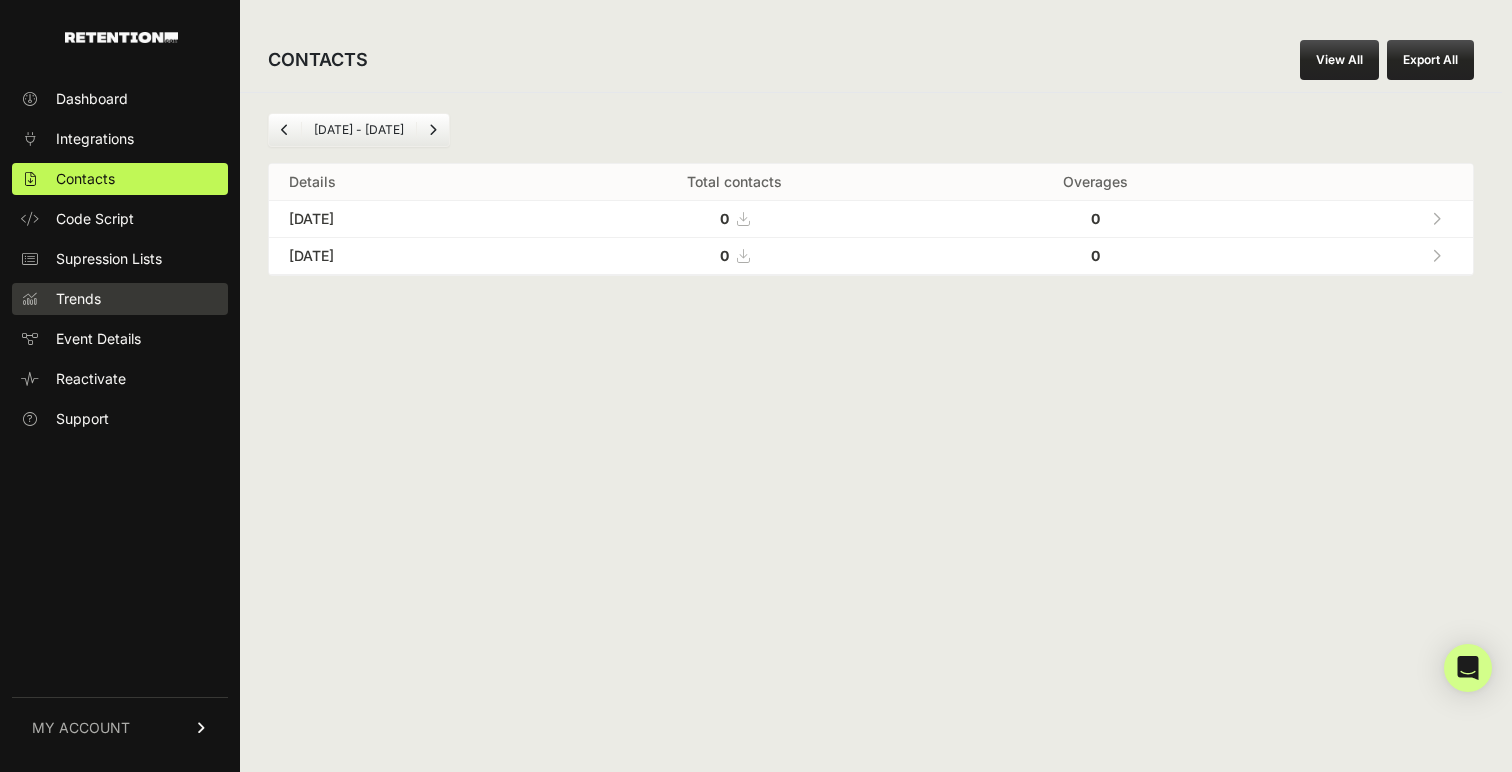 click on "Trends" at bounding box center (120, 299) 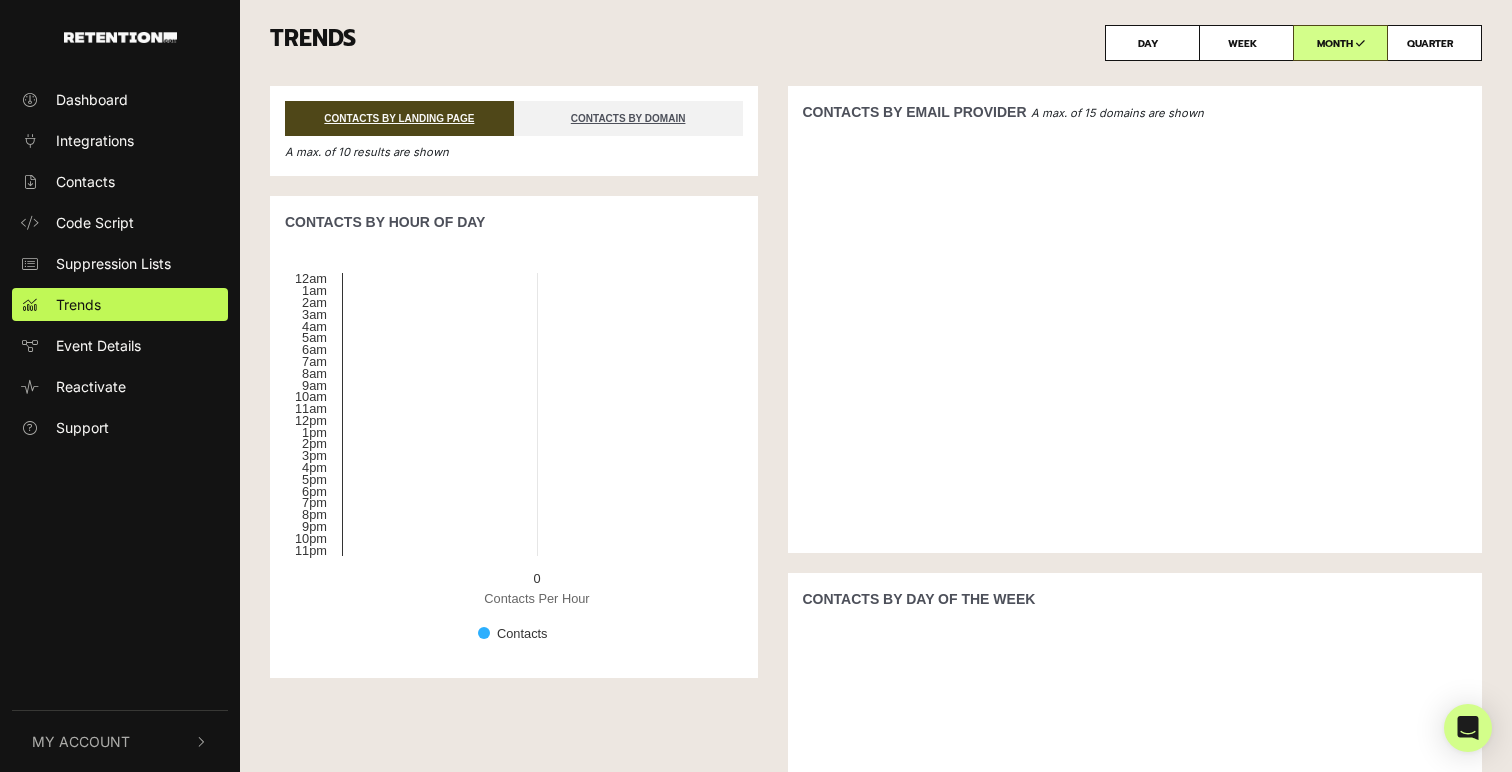 scroll, scrollTop: 0, scrollLeft: 0, axis: both 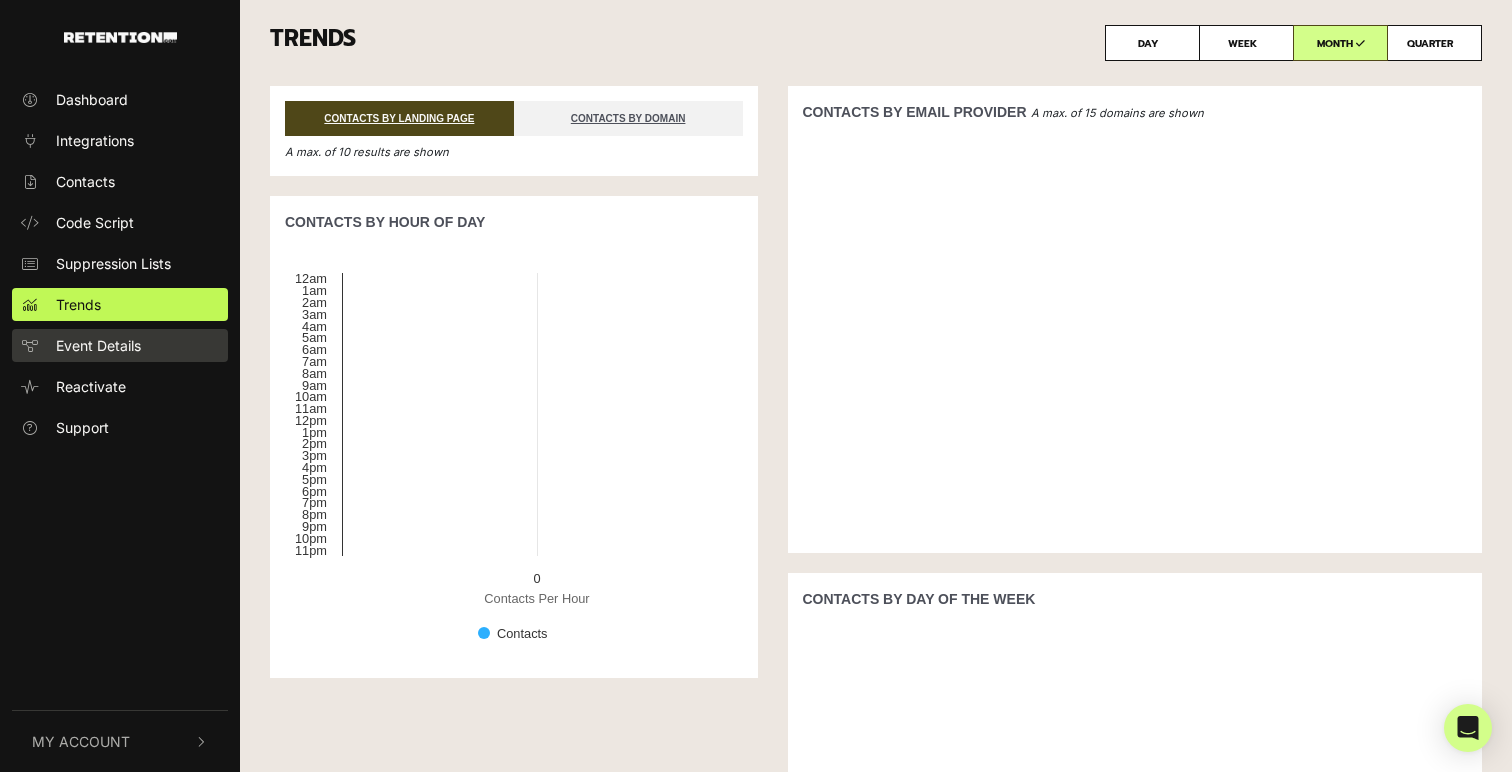 click on "Event Details" at bounding box center (98, 345) 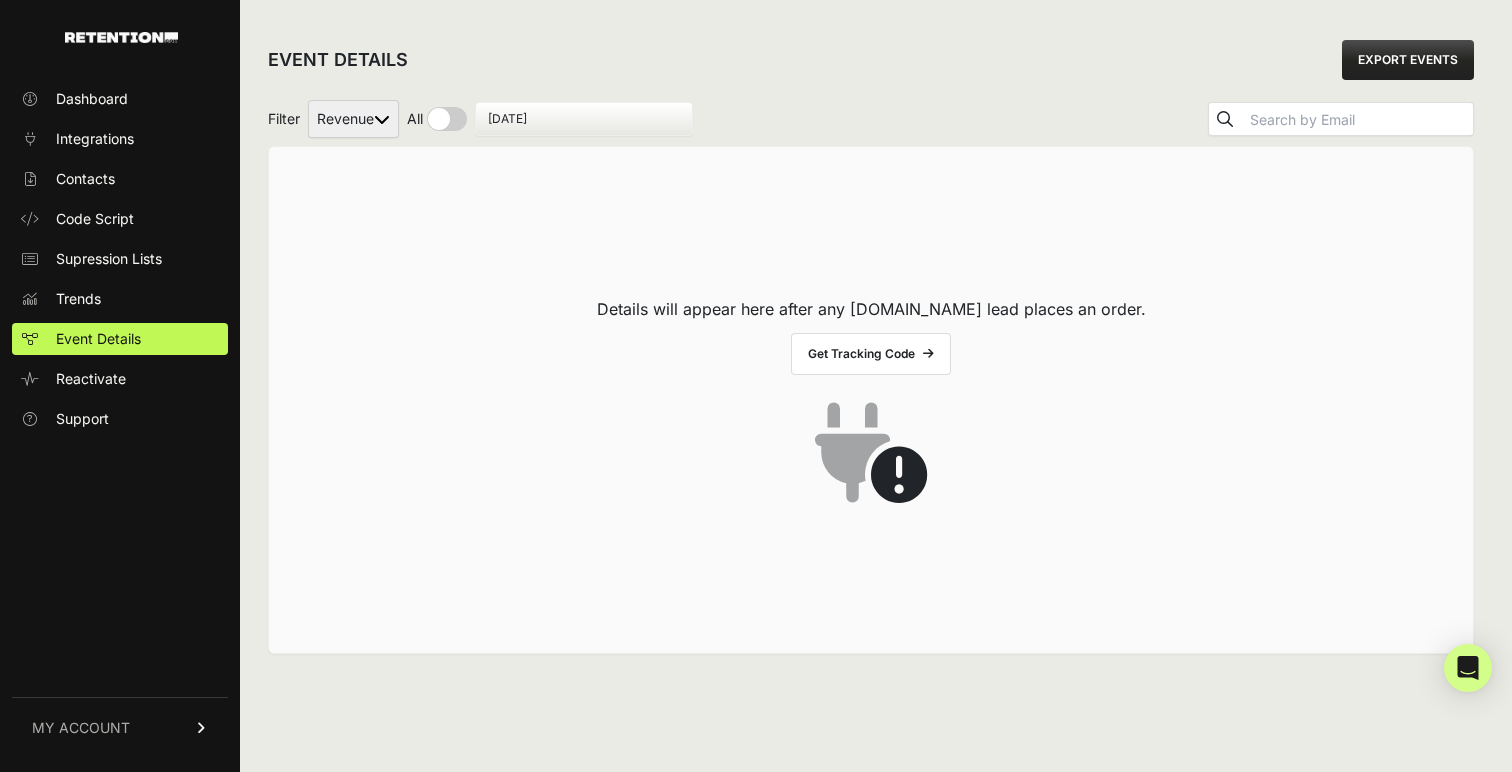 scroll, scrollTop: 0, scrollLeft: 0, axis: both 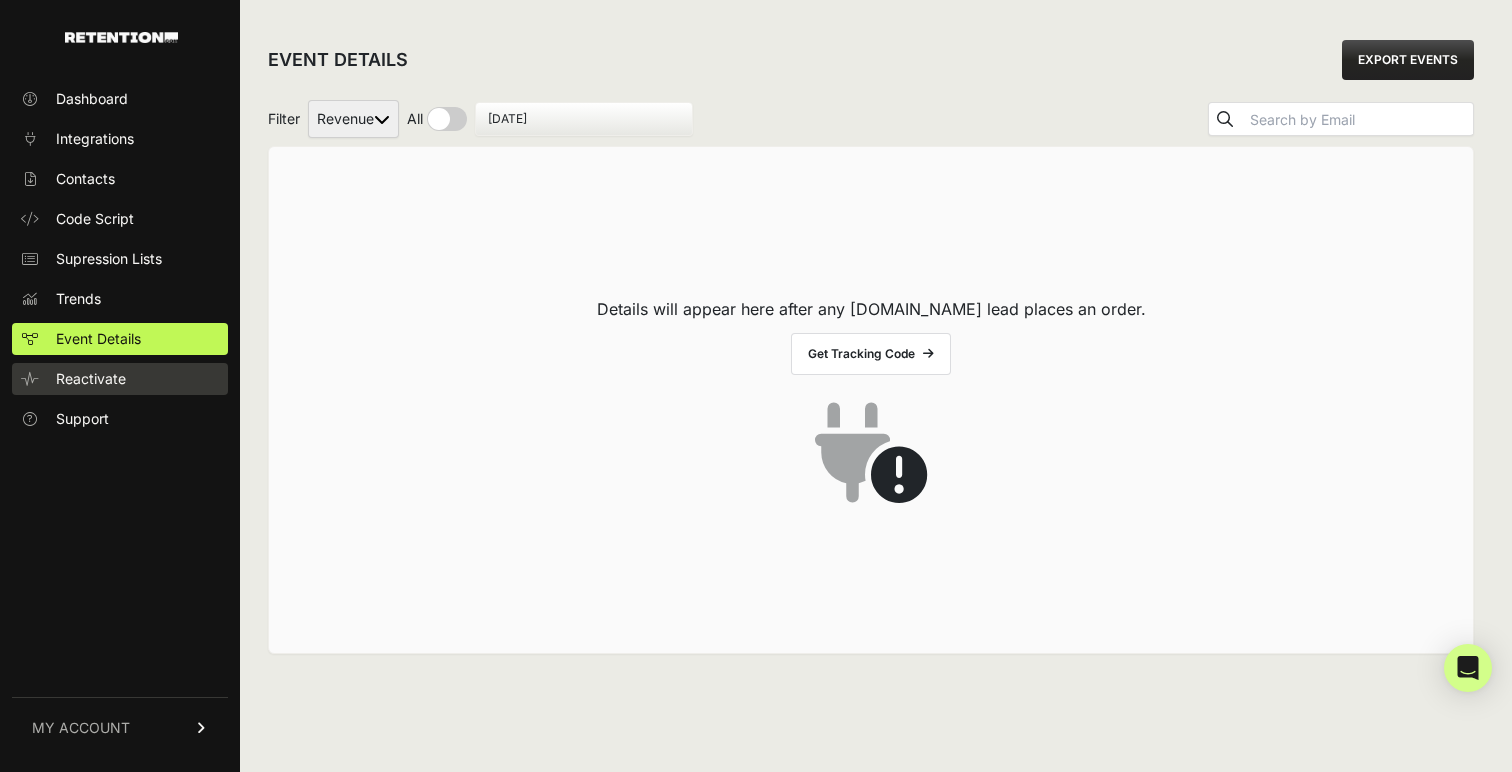 click on "Reactivate" at bounding box center [91, 379] 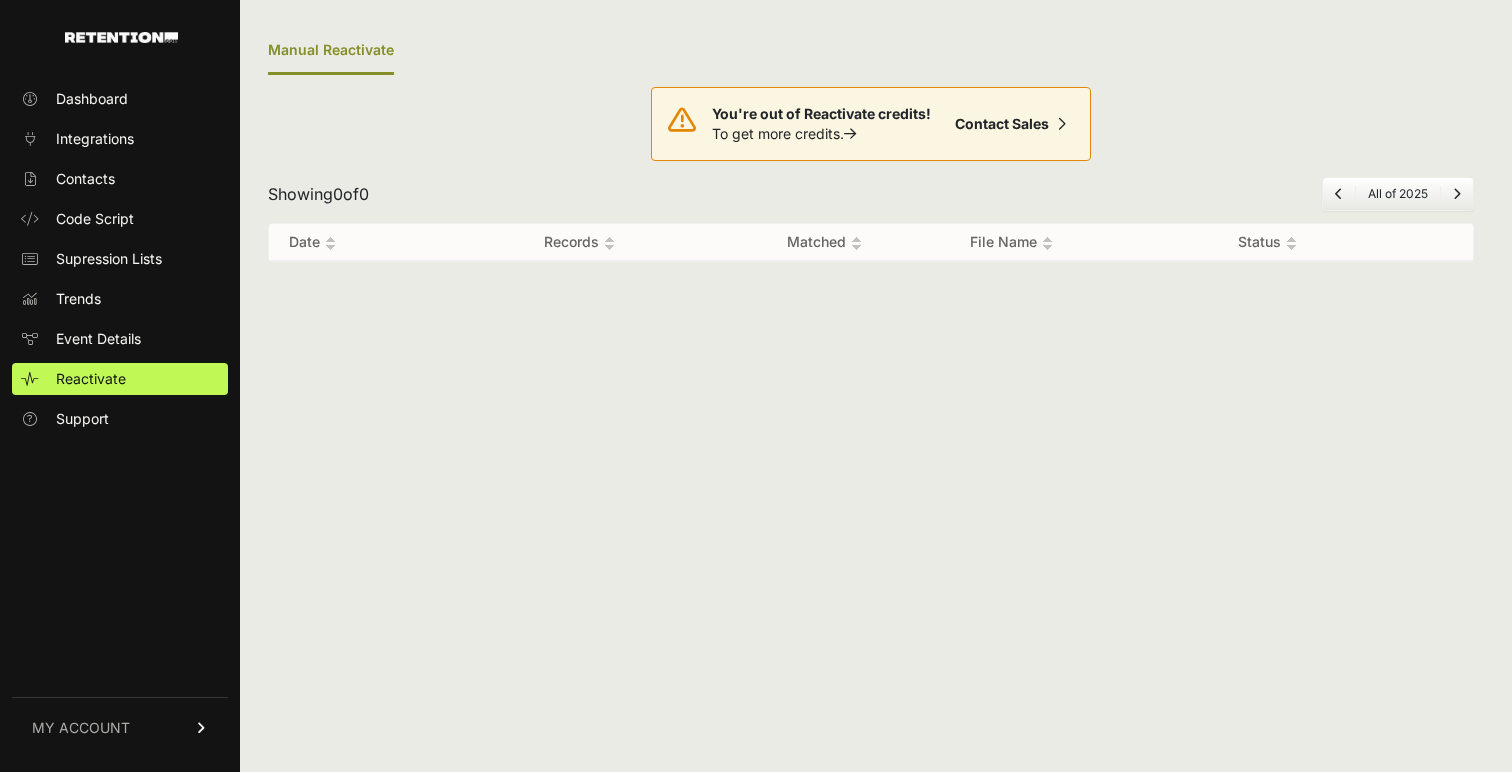 scroll, scrollTop: 0, scrollLeft: 0, axis: both 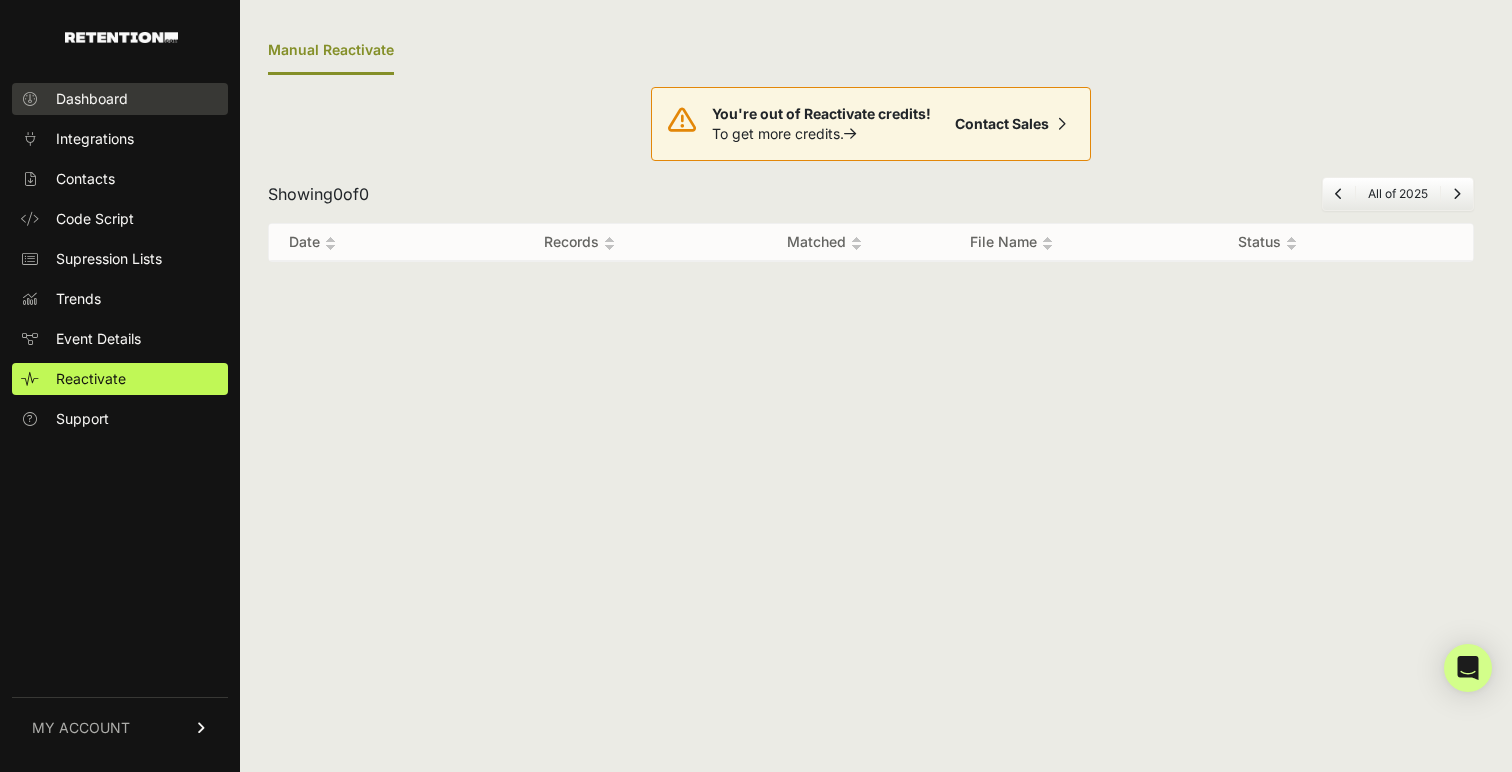 click on "Dashboard" at bounding box center (120, 99) 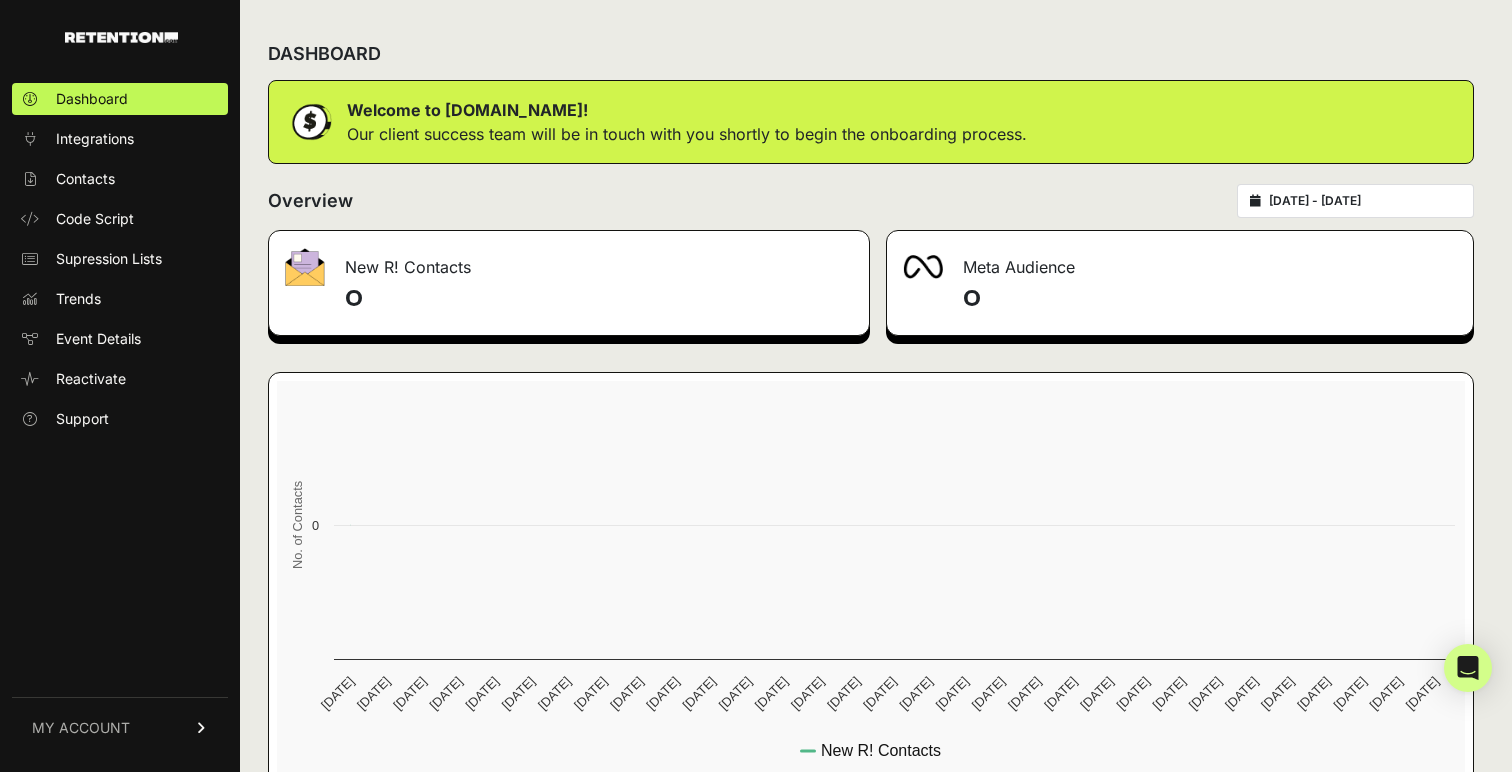 scroll, scrollTop: 0, scrollLeft: 0, axis: both 